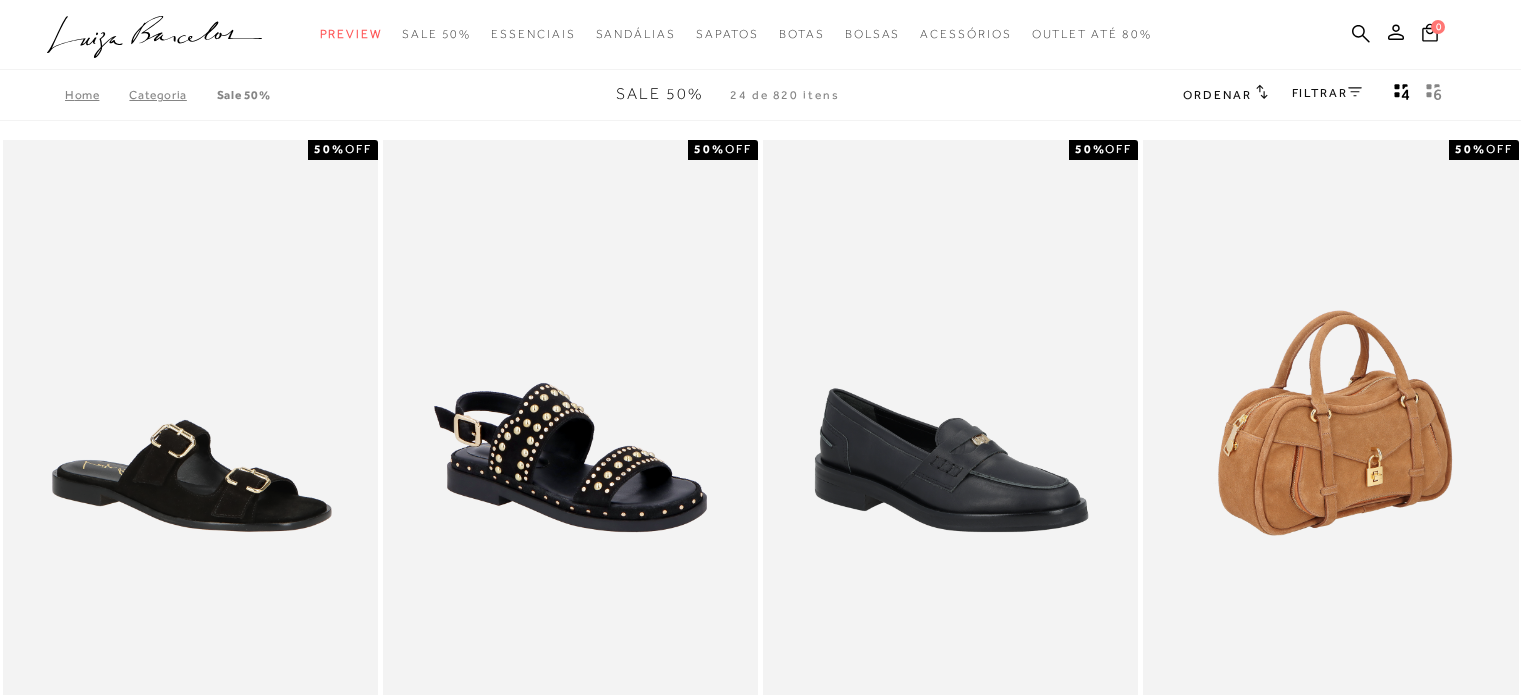 scroll, scrollTop: 0, scrollLeft: 0, axis: both 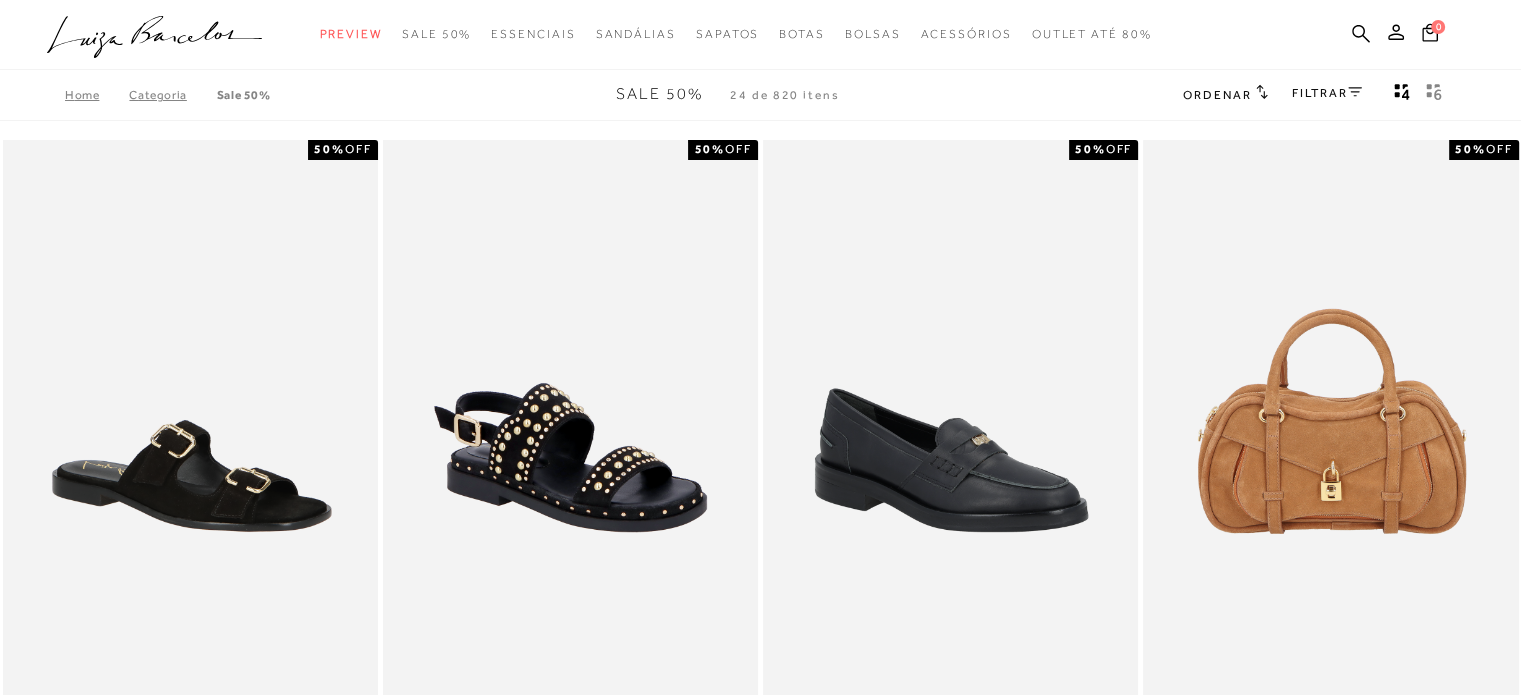 click on "FILTRAR" at bounding box center (1327, 95) 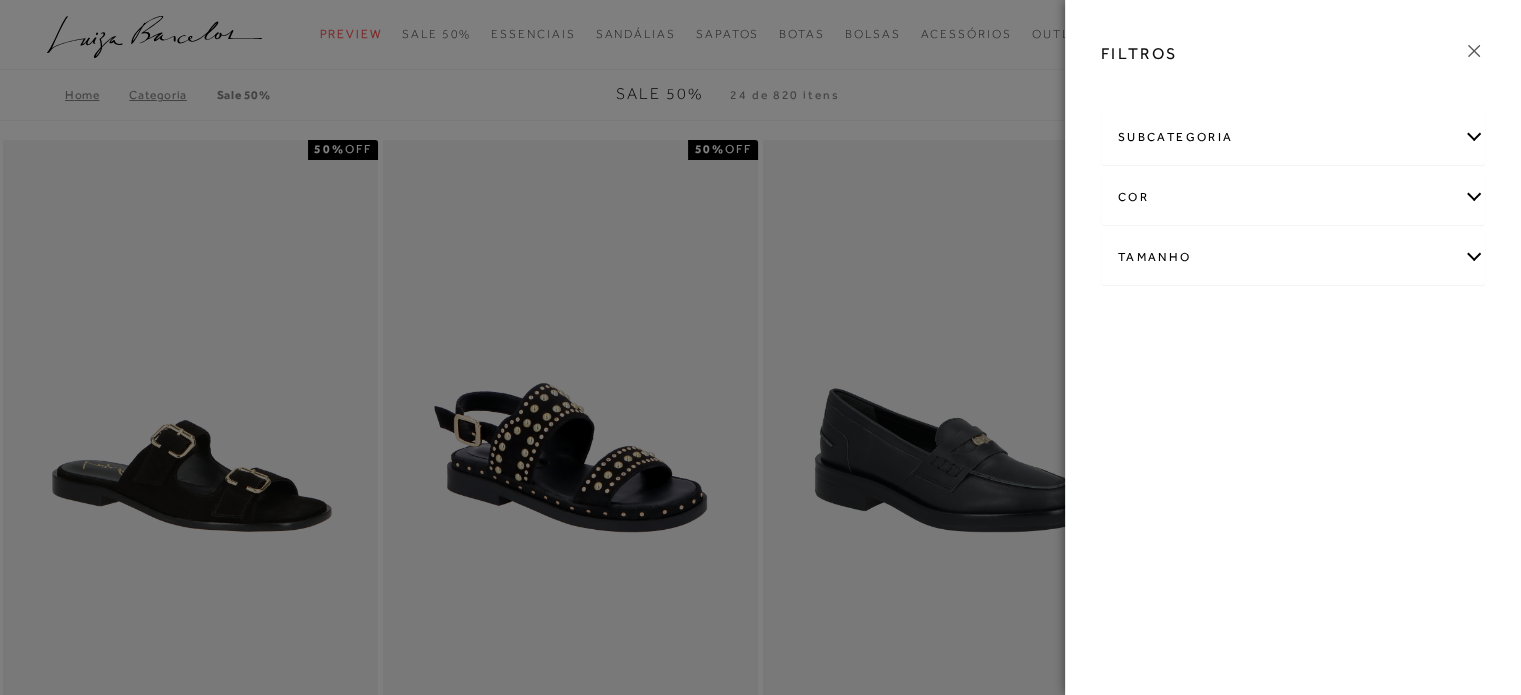 click on "Tamanho" at bounding box center [1293, 257] 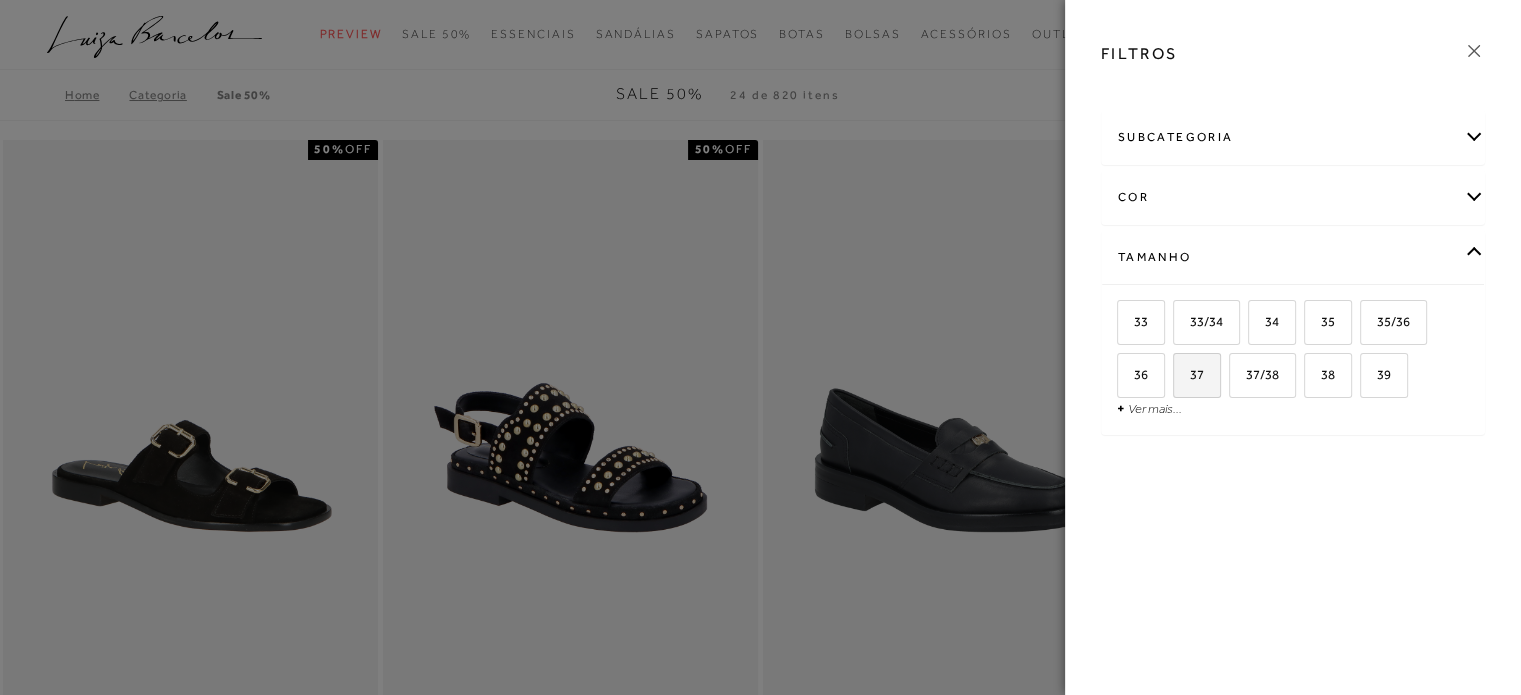 click on "37" at bounding box center [1197, 375] 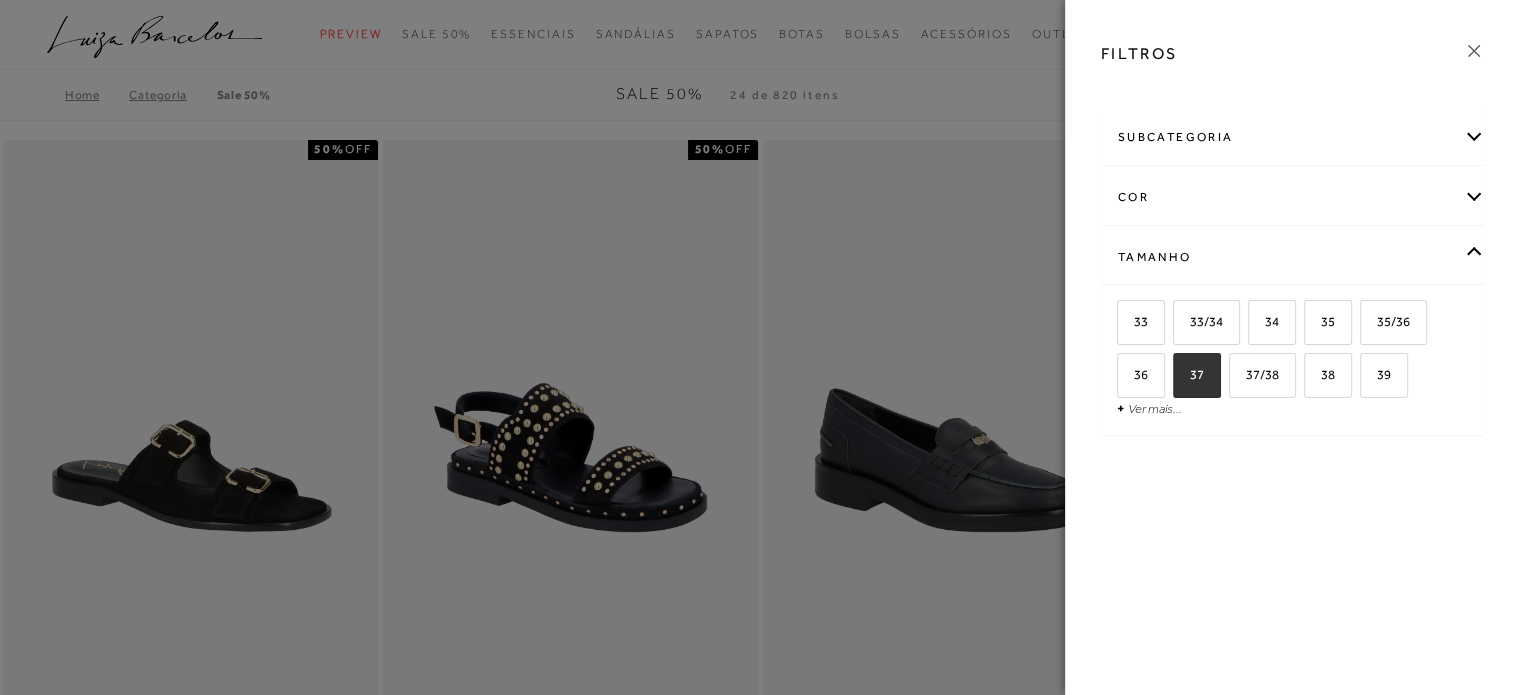 checkbox on "true" 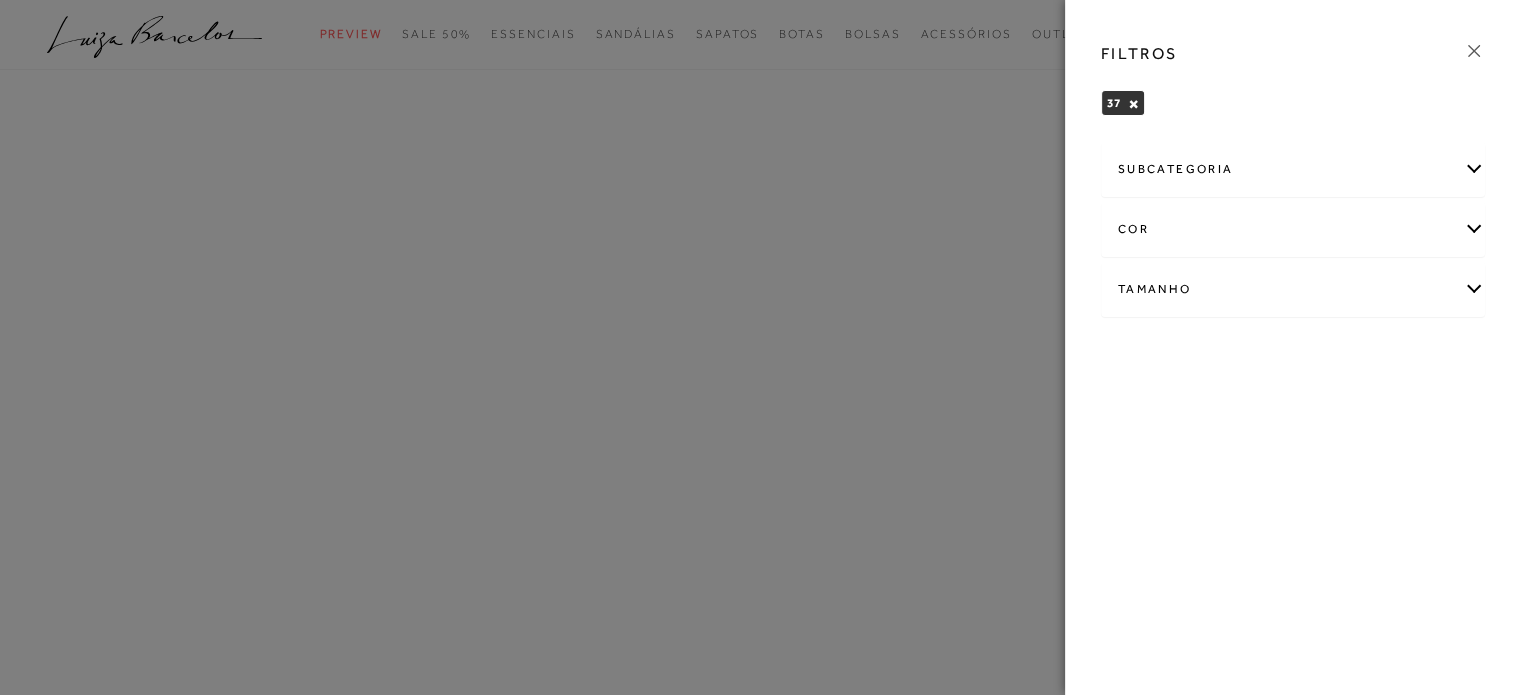 click 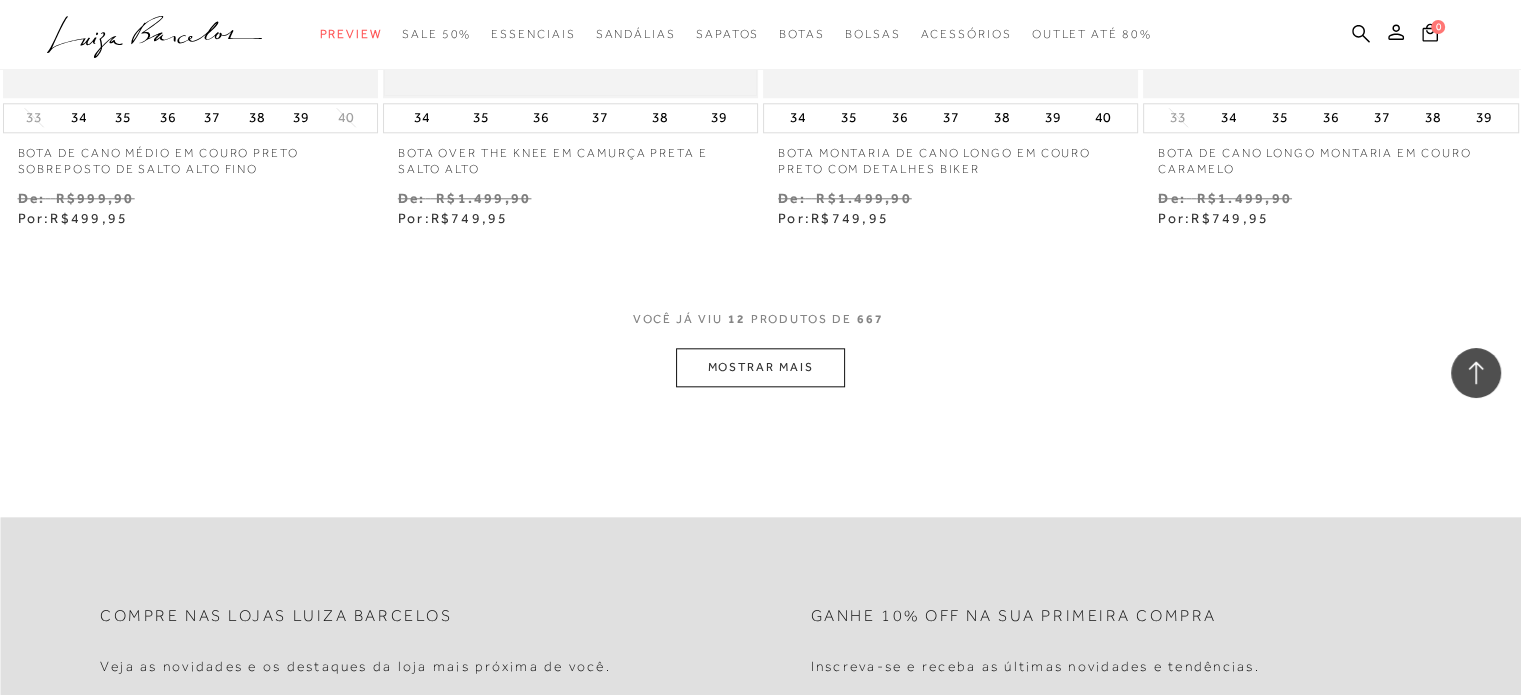 scroll, scrollTop: 2100, scrollLeft: 0, axis: vertical 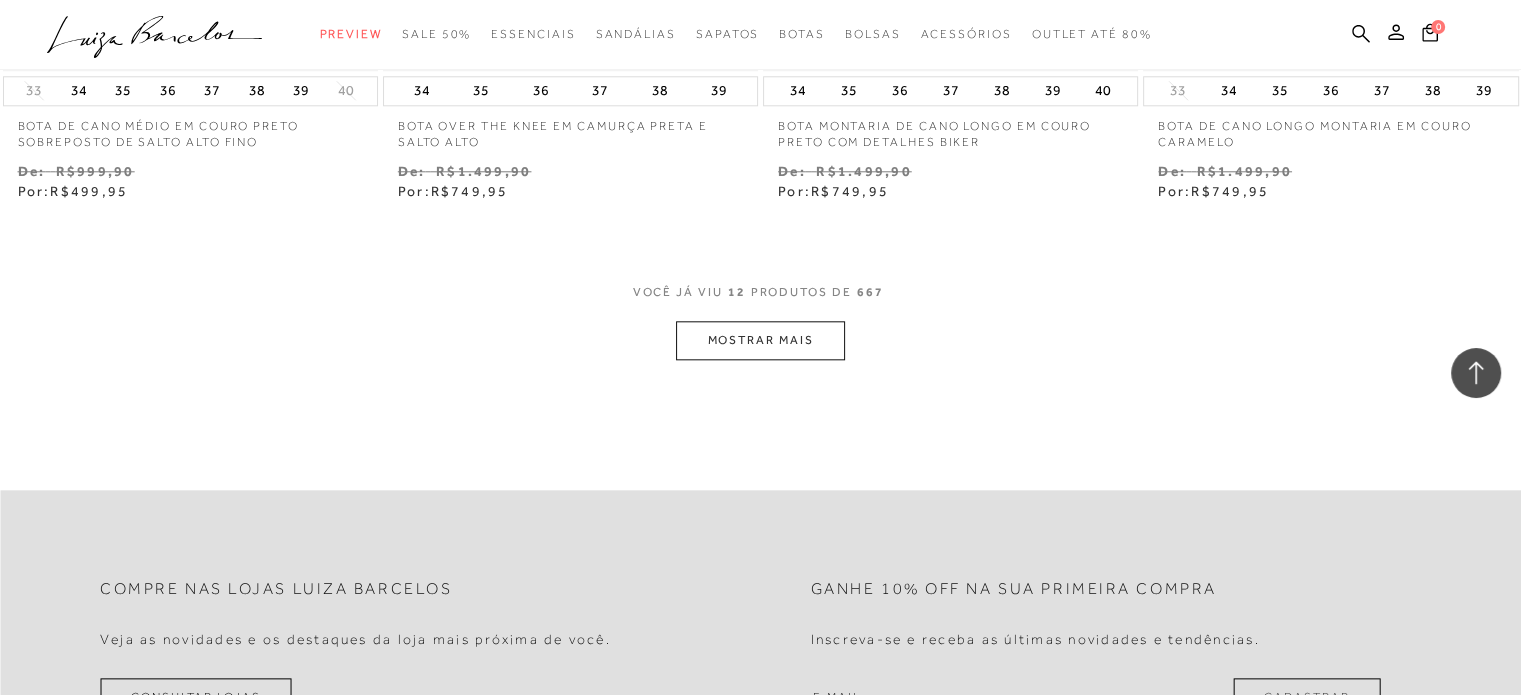 click on "MOSTRAR MAIS" at bounding box center (760, 340) 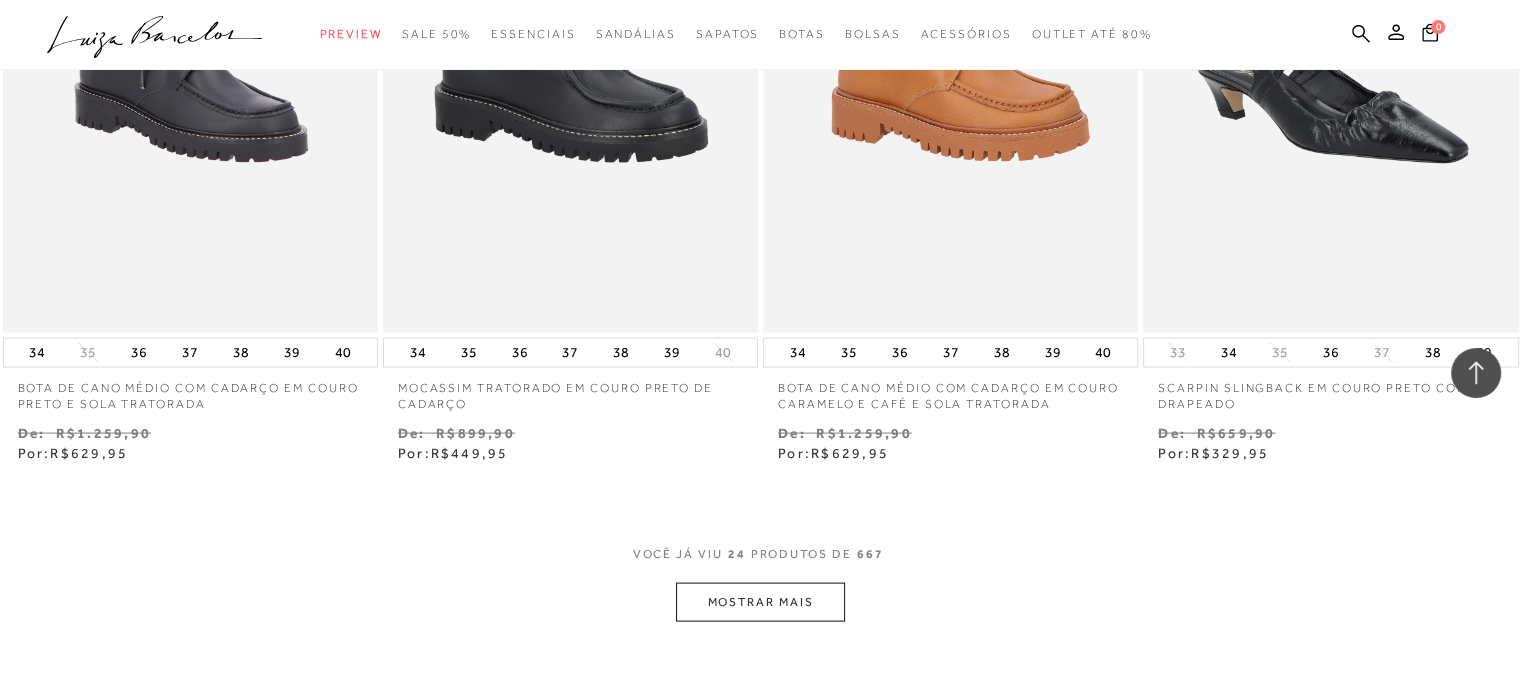 scroll, scrollTop: 4200, scrollLeft: 0, axis: vertical 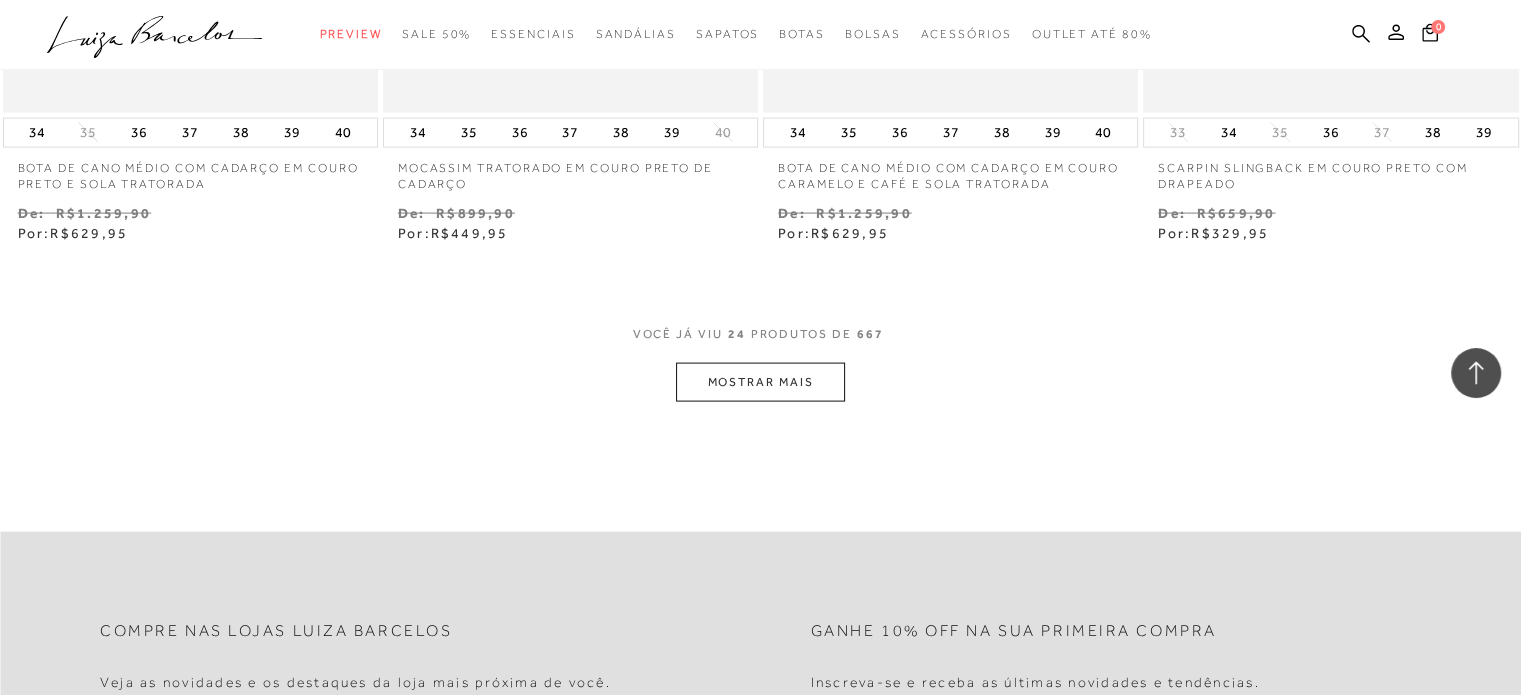 click on "MOSTRAR MAIS" at bounding box center [760, 382] 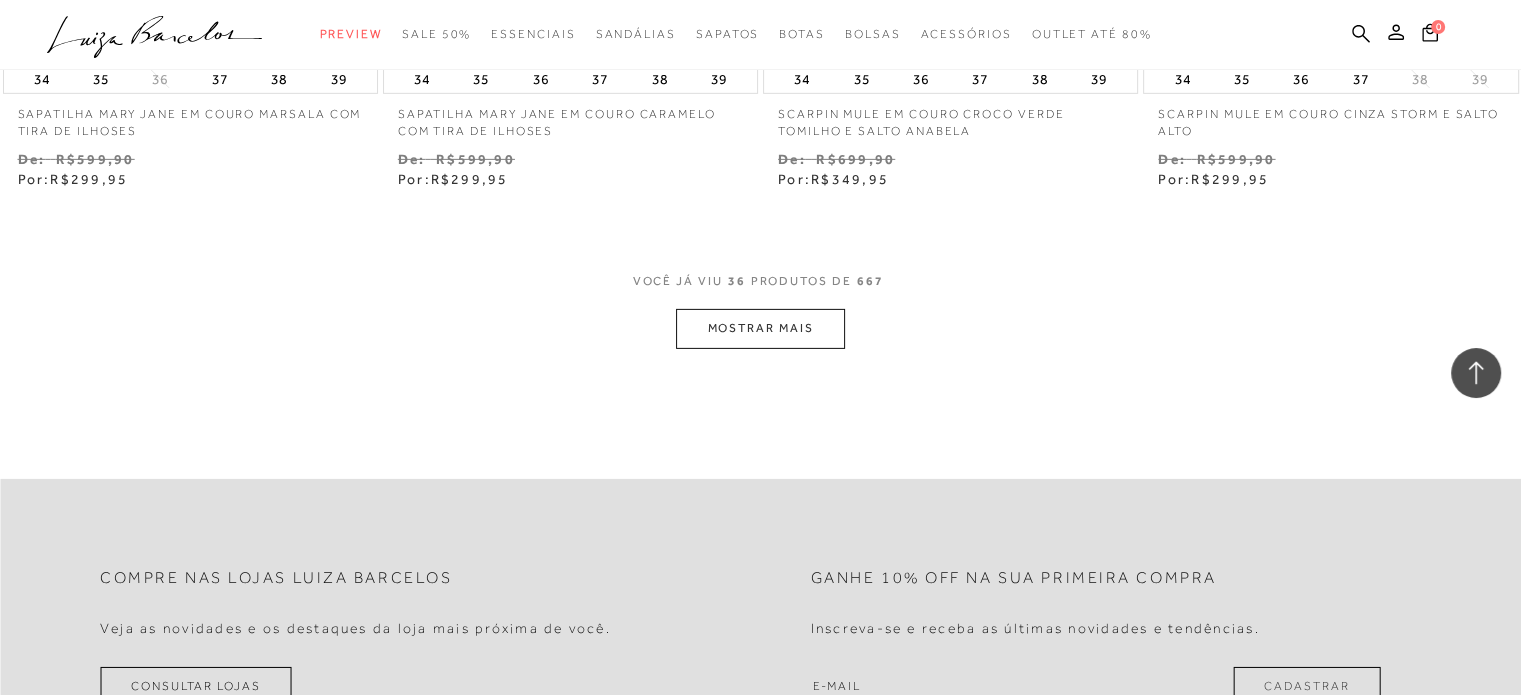 scroll, scrollTop: 6400, scrollLeft: 0, axis: vertical 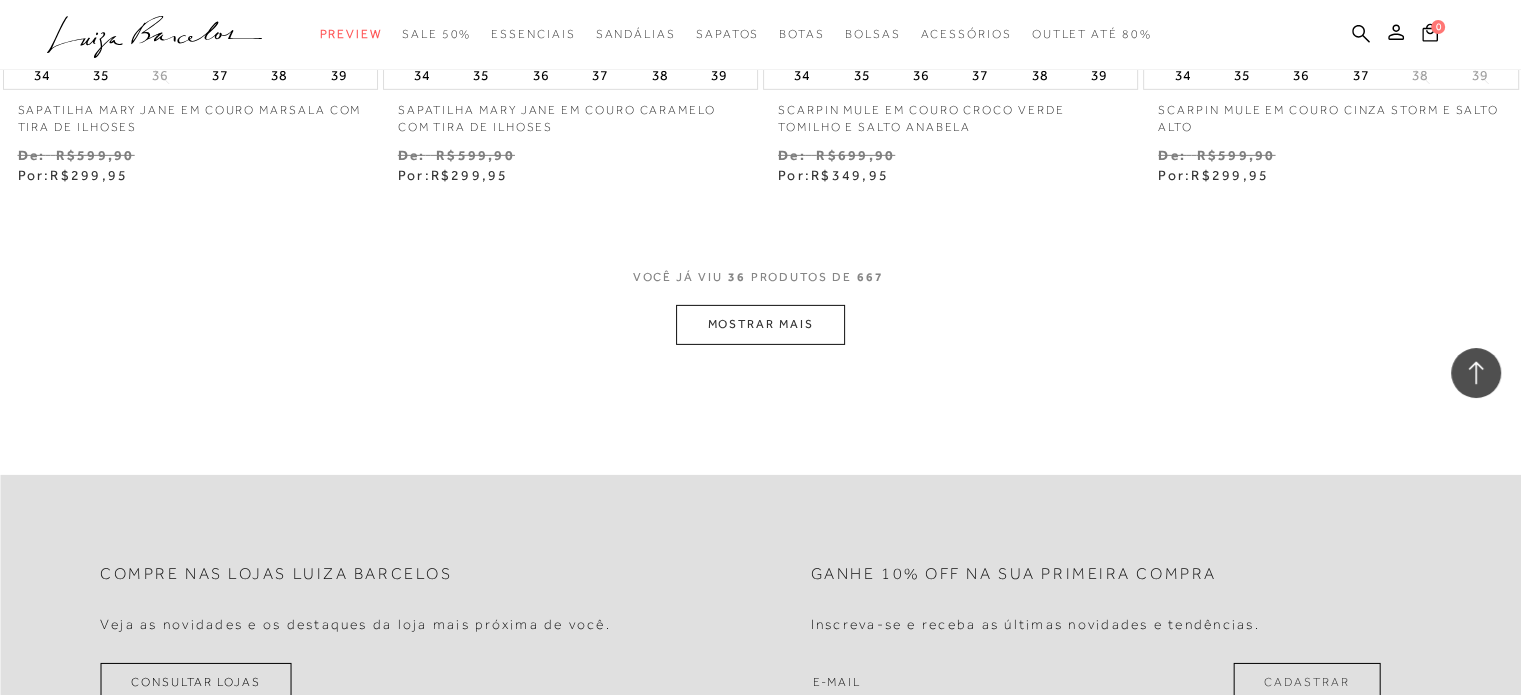 click on "MOSTRAR MAIS" at bounding box center [760, 324] 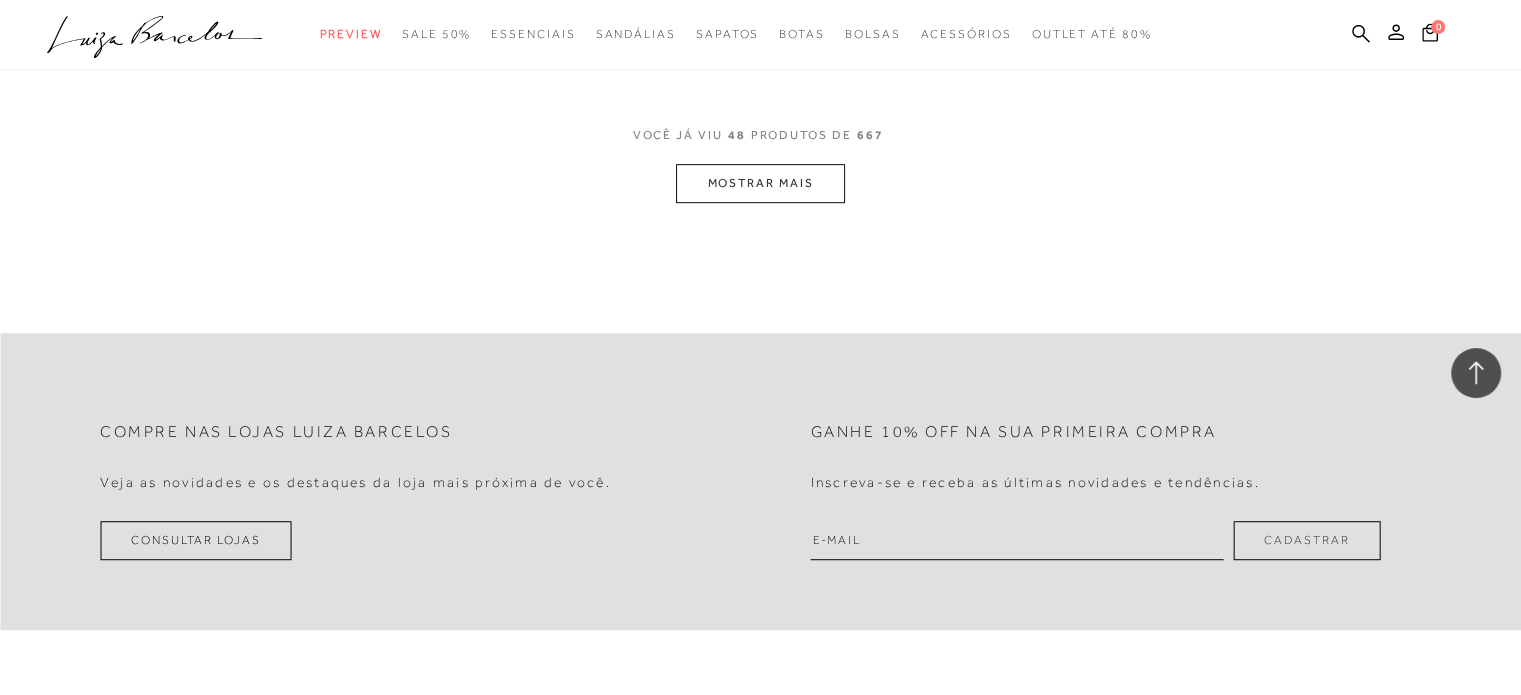 scroll, scrollTop: 8700, scrollLeft: 0, axis: vertical 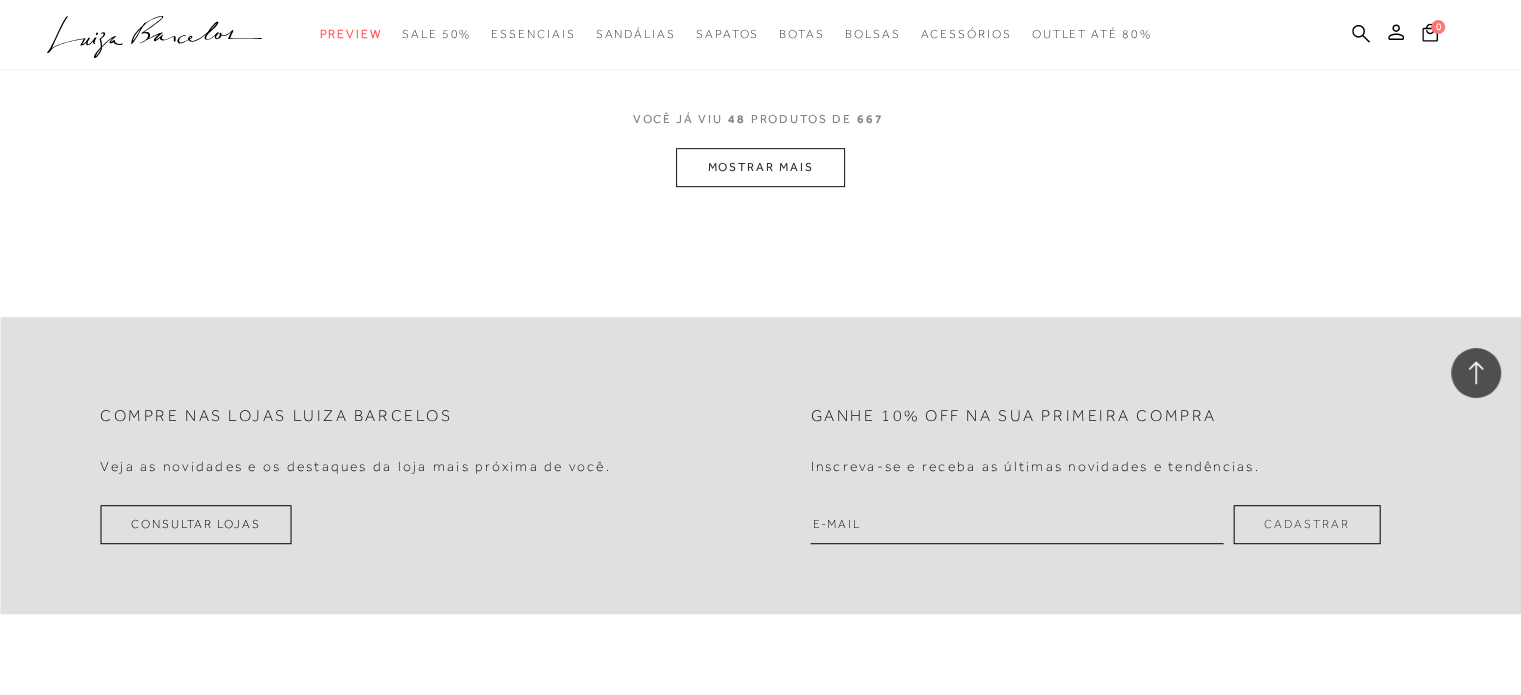 click on "MOSTRAR MAIS" at bounding box center [760, 167] 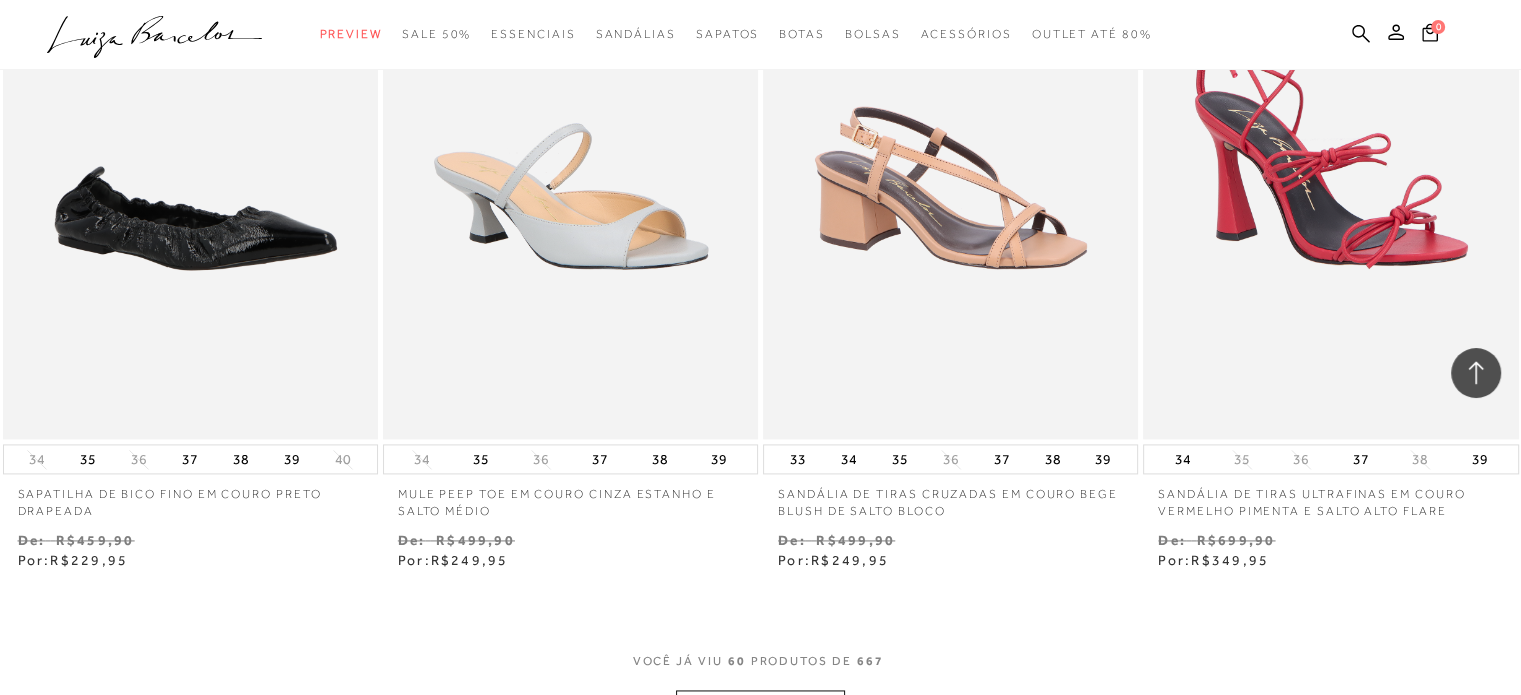 scroll, scrollTop: 10500, scrollLeft: 0, axis: vertical 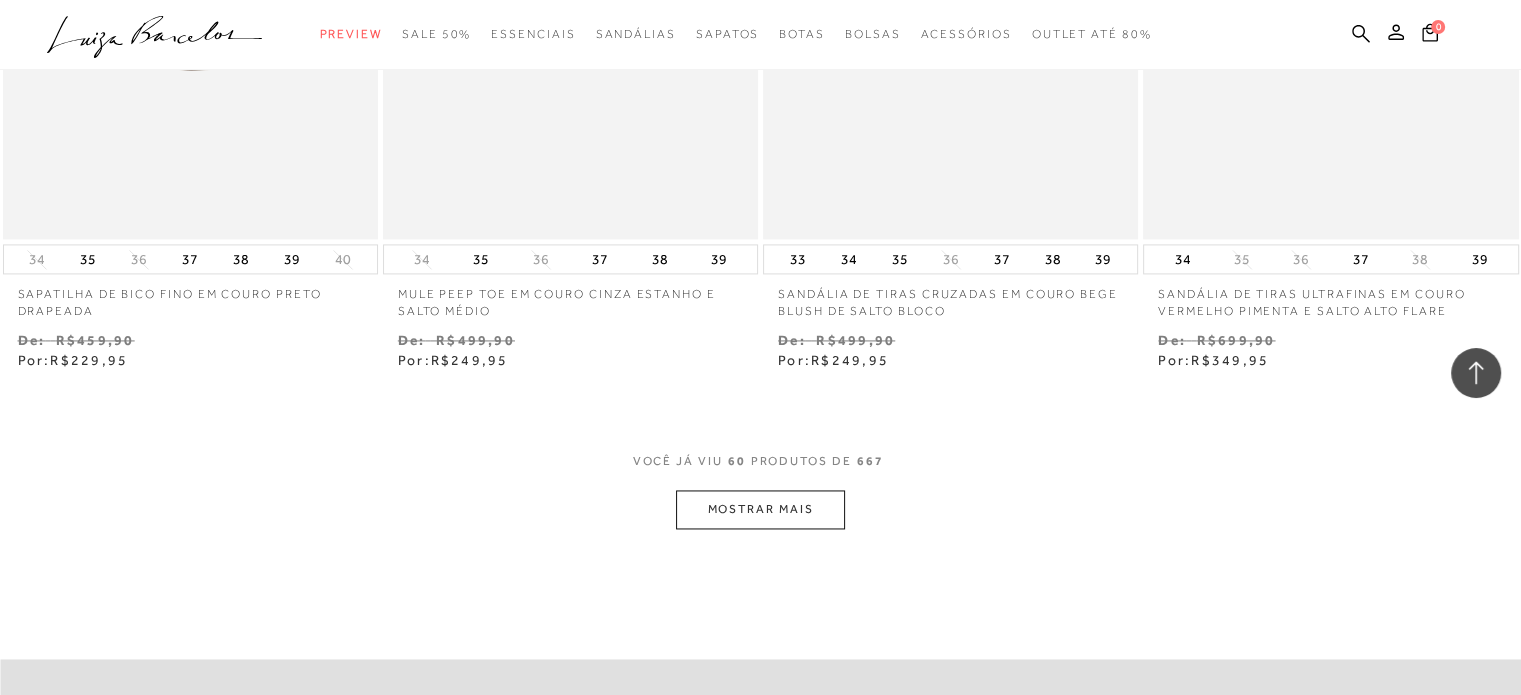 click on "MOSTRAR MAIS" at bounding box center (760, 509) 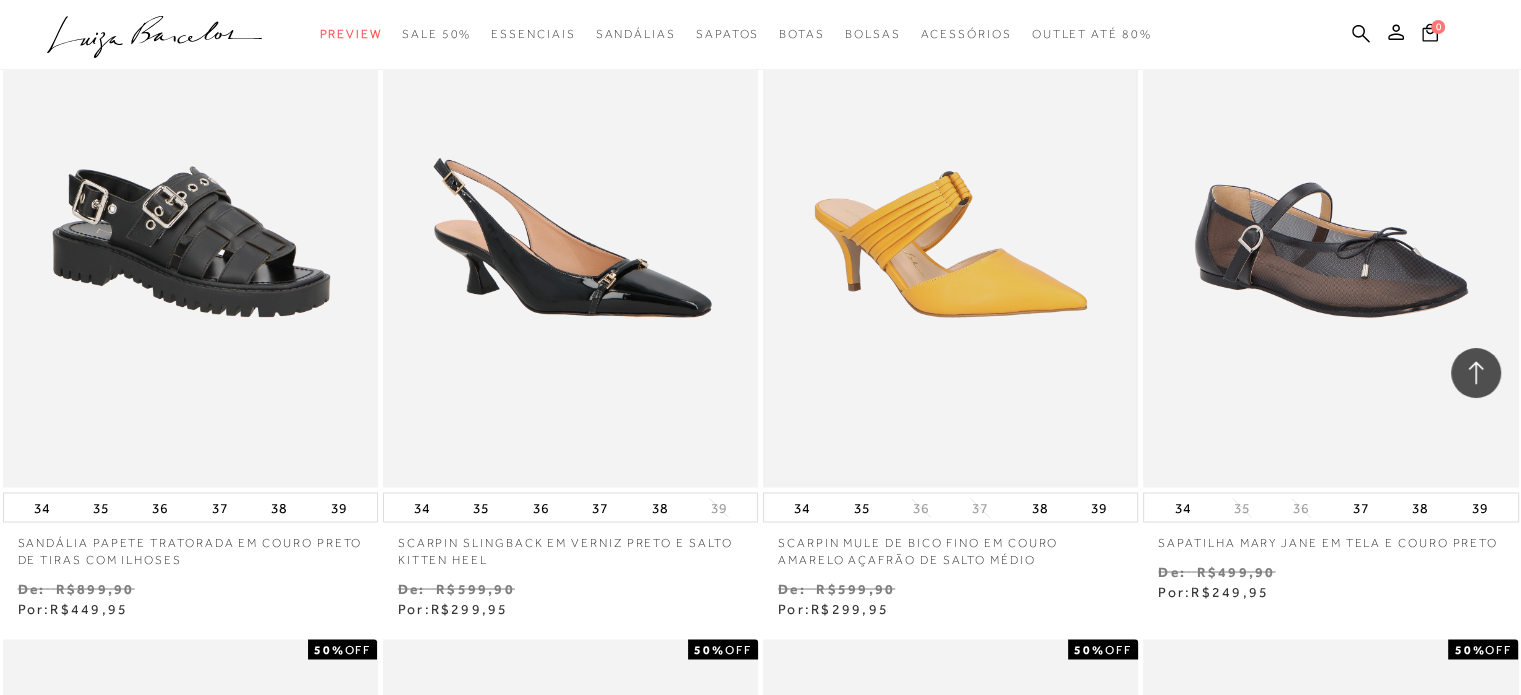 scroll, scrollTop: 11000, scrollLeft: 0, axis: vertical 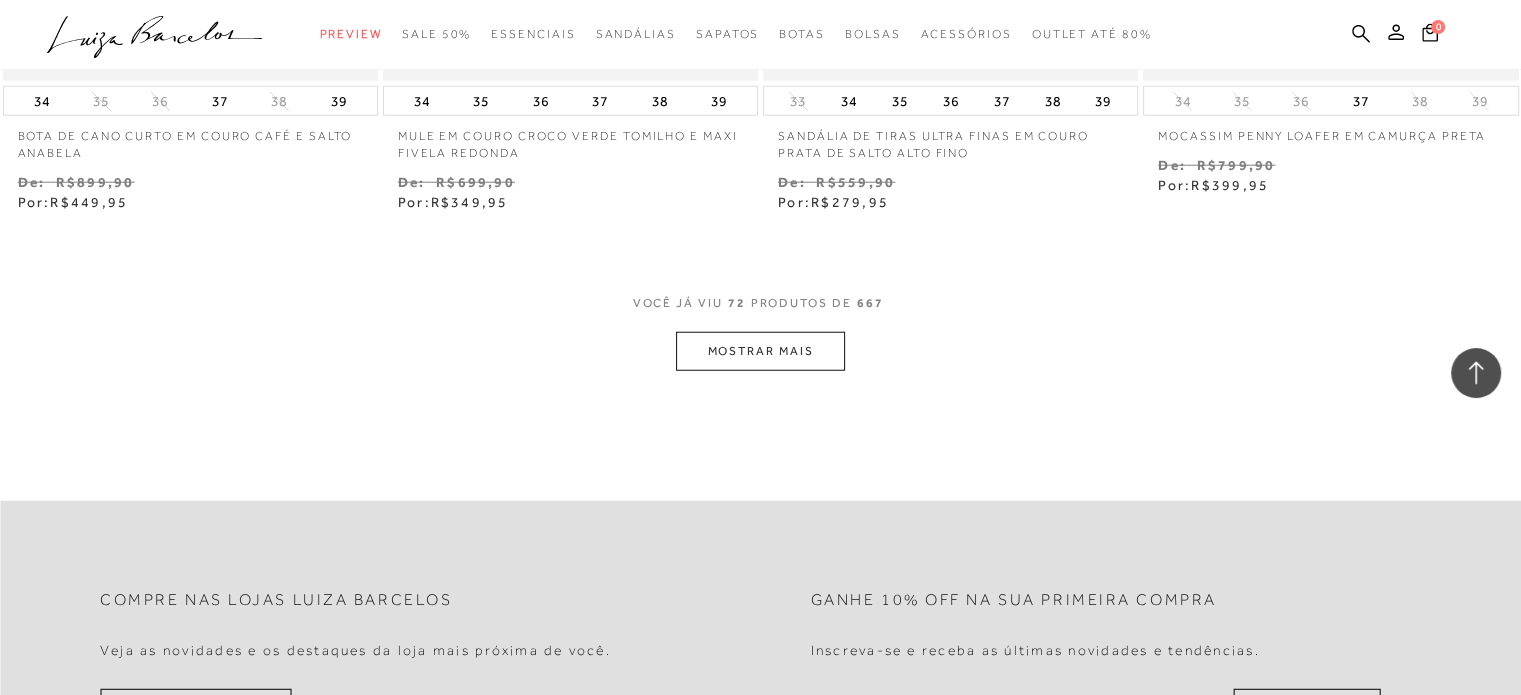 click on "MOSTRAR MAIS" at bounding box center (760, 351) 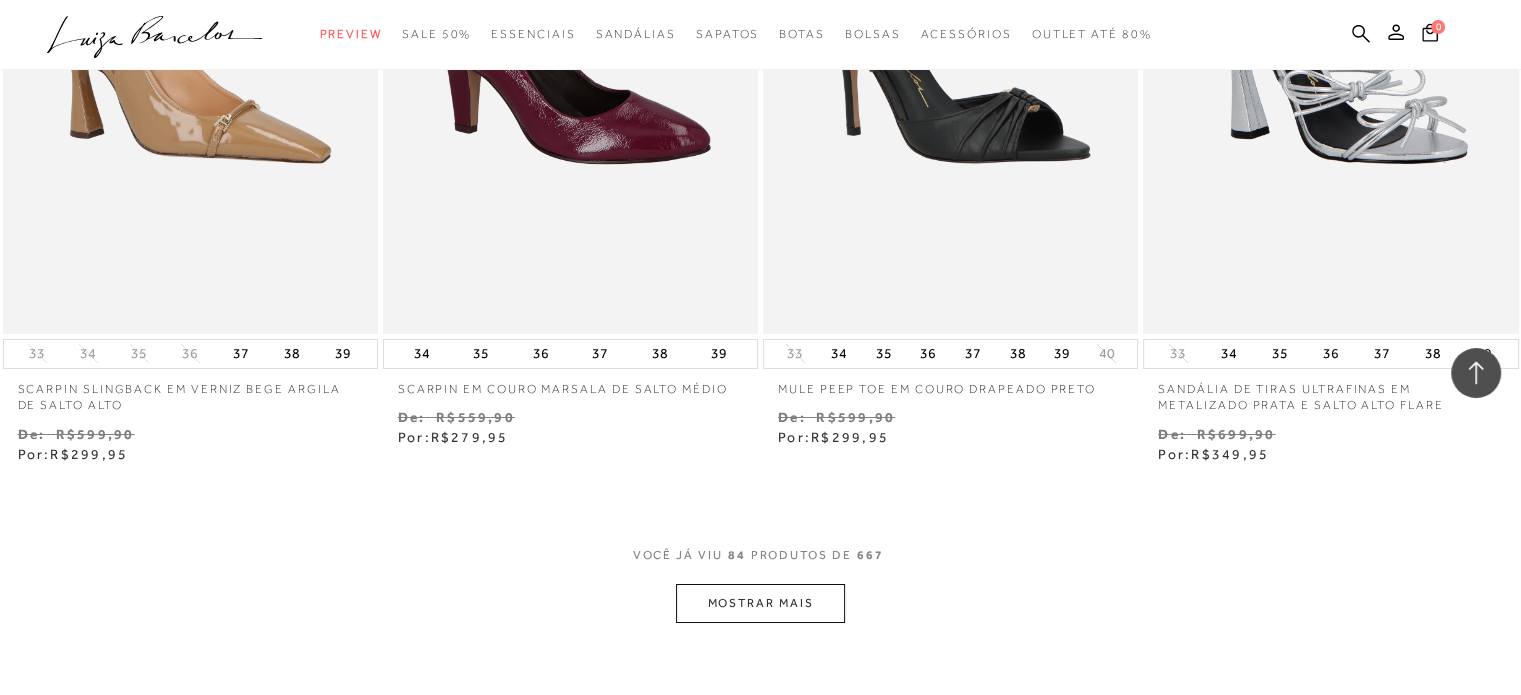scroll, scrollTop: 14900, scrollLeft: 0, axis: vertical 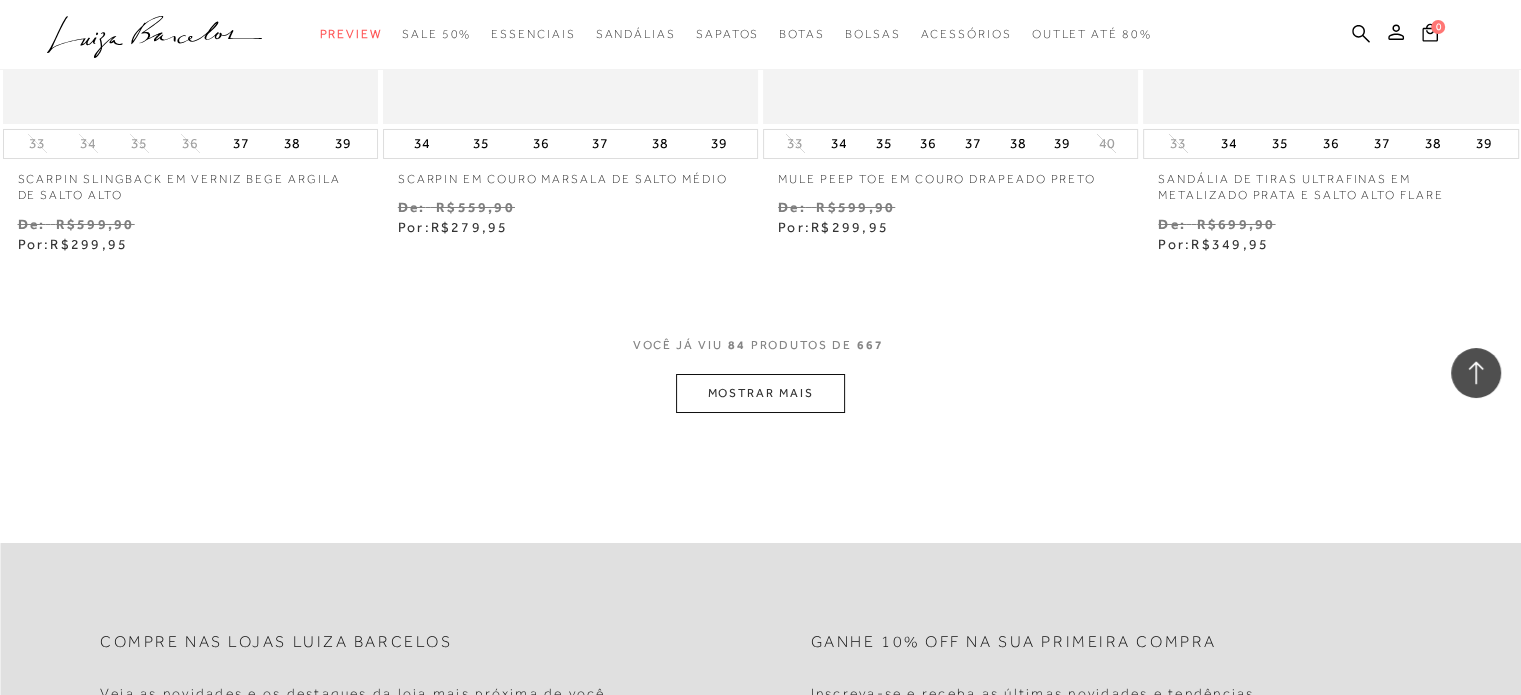 click on "MOSTRAR MAIS" at bounding box center (760, 393) 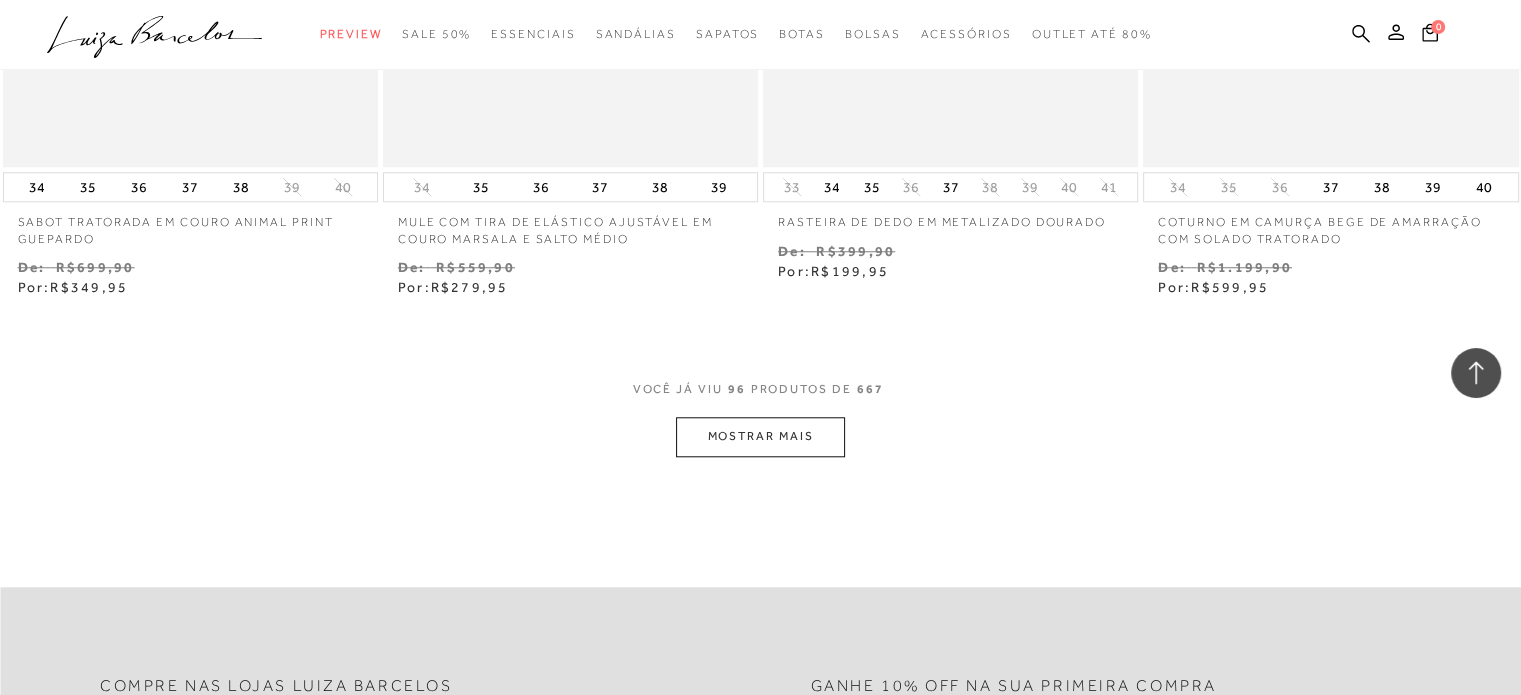 scroll, scrollTop: 17000, scrollLeft: 0, axis: vertical 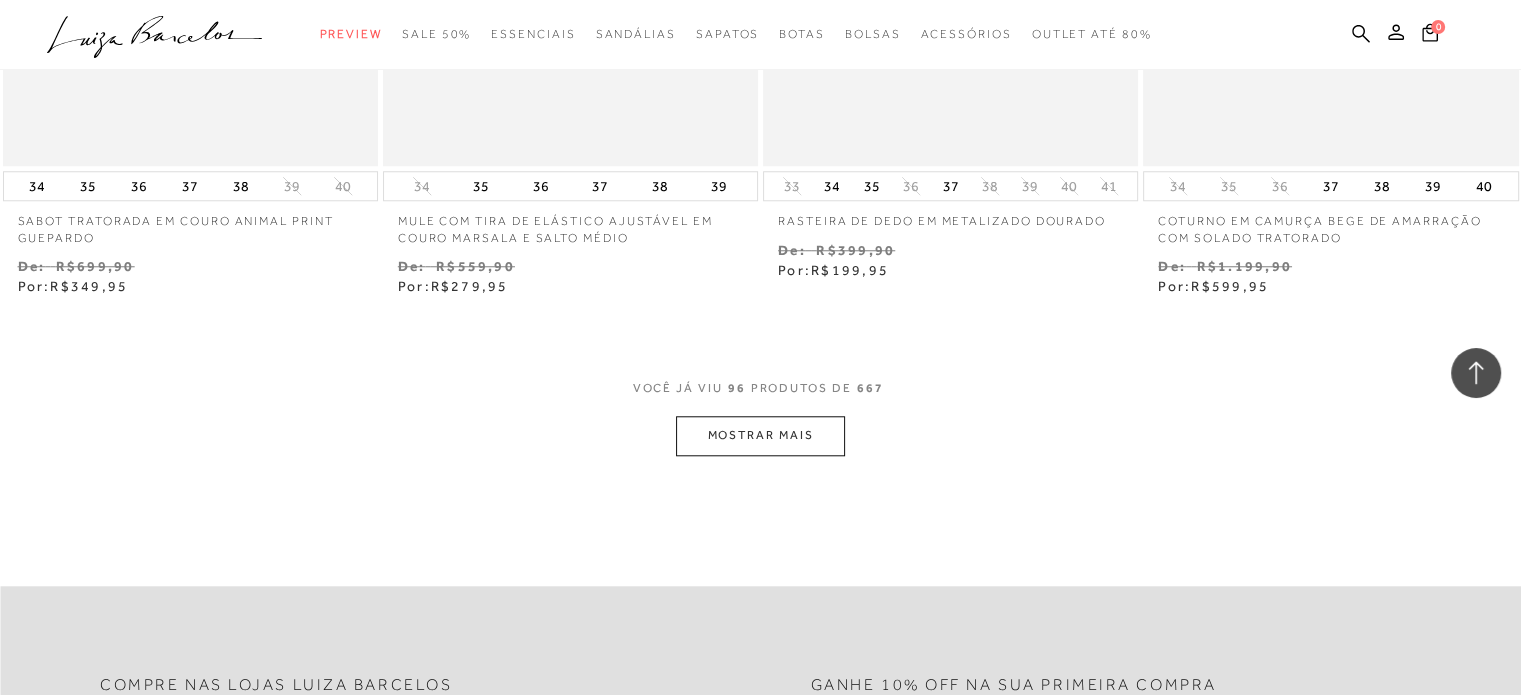 click on "MOSTRAR MAIS" at bounding box center [760, 435] 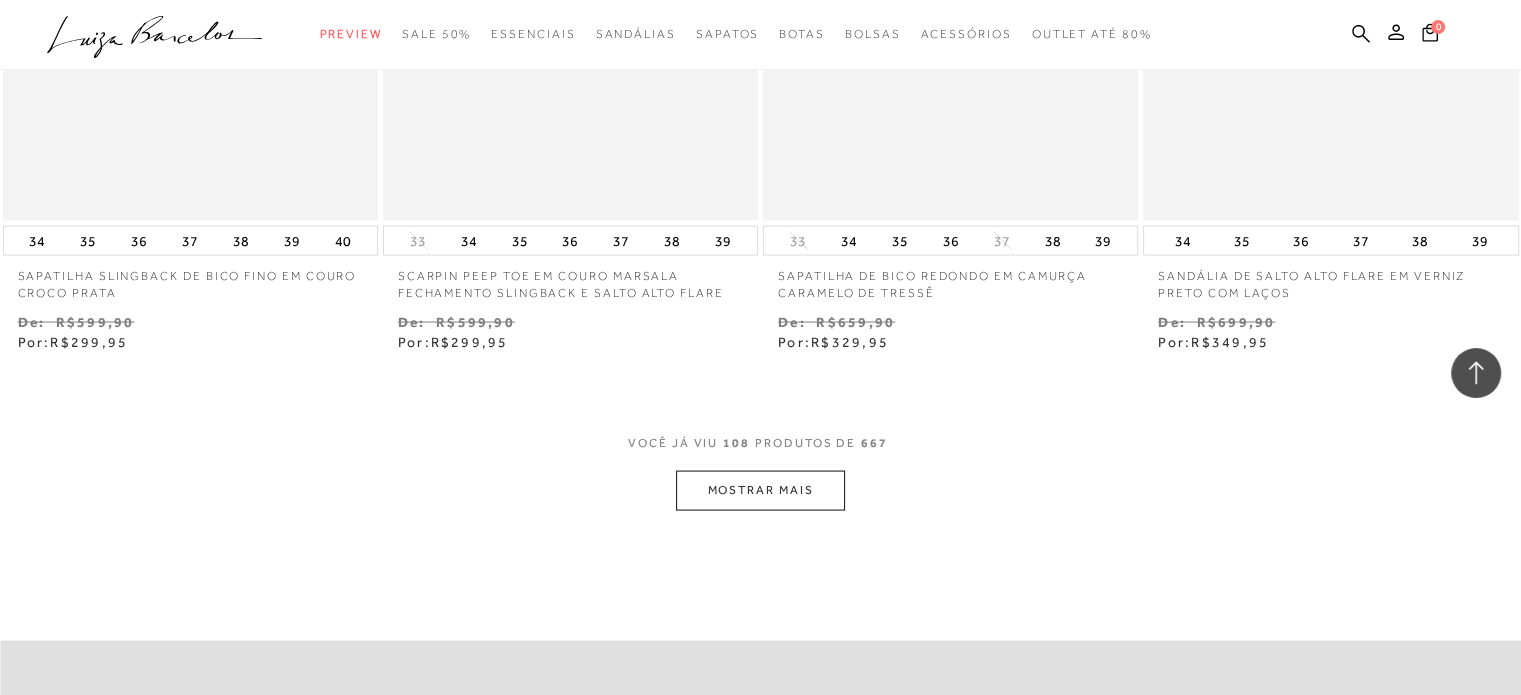 scroll, scrollTop: 19100, scrollLeft: 0, axis: vertical 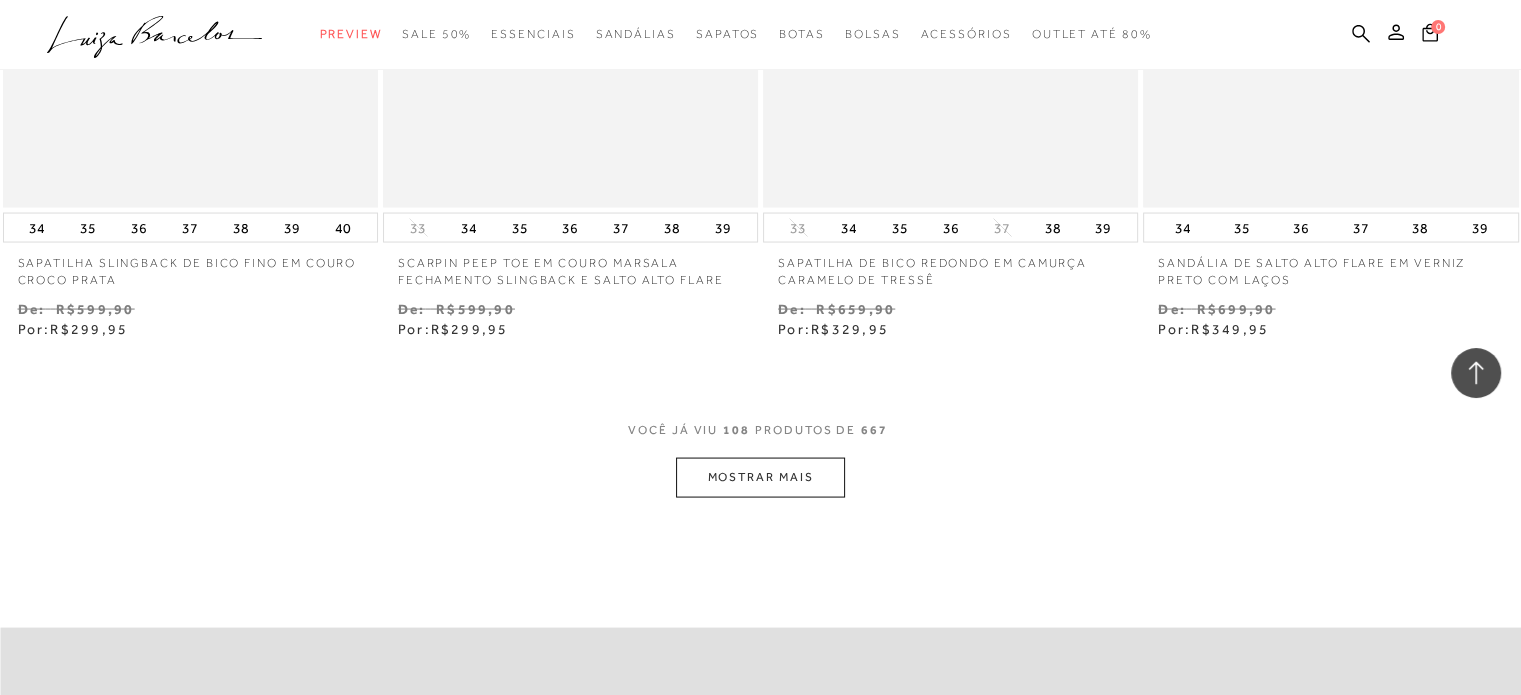 click on "MOSTRAR MAIS" at bounding box center (760, 477) 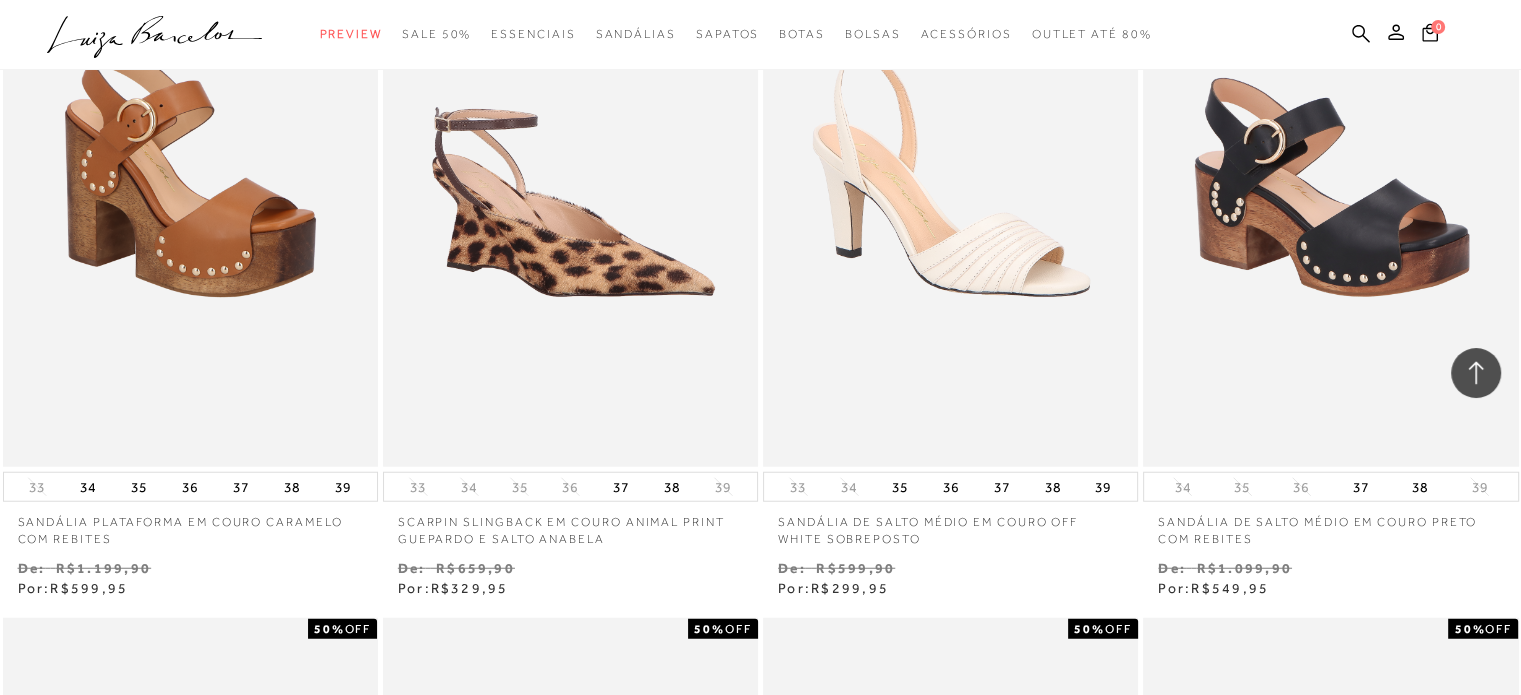scroll, scrollTop: 20400, scrollLeft: 0, axis: vertical 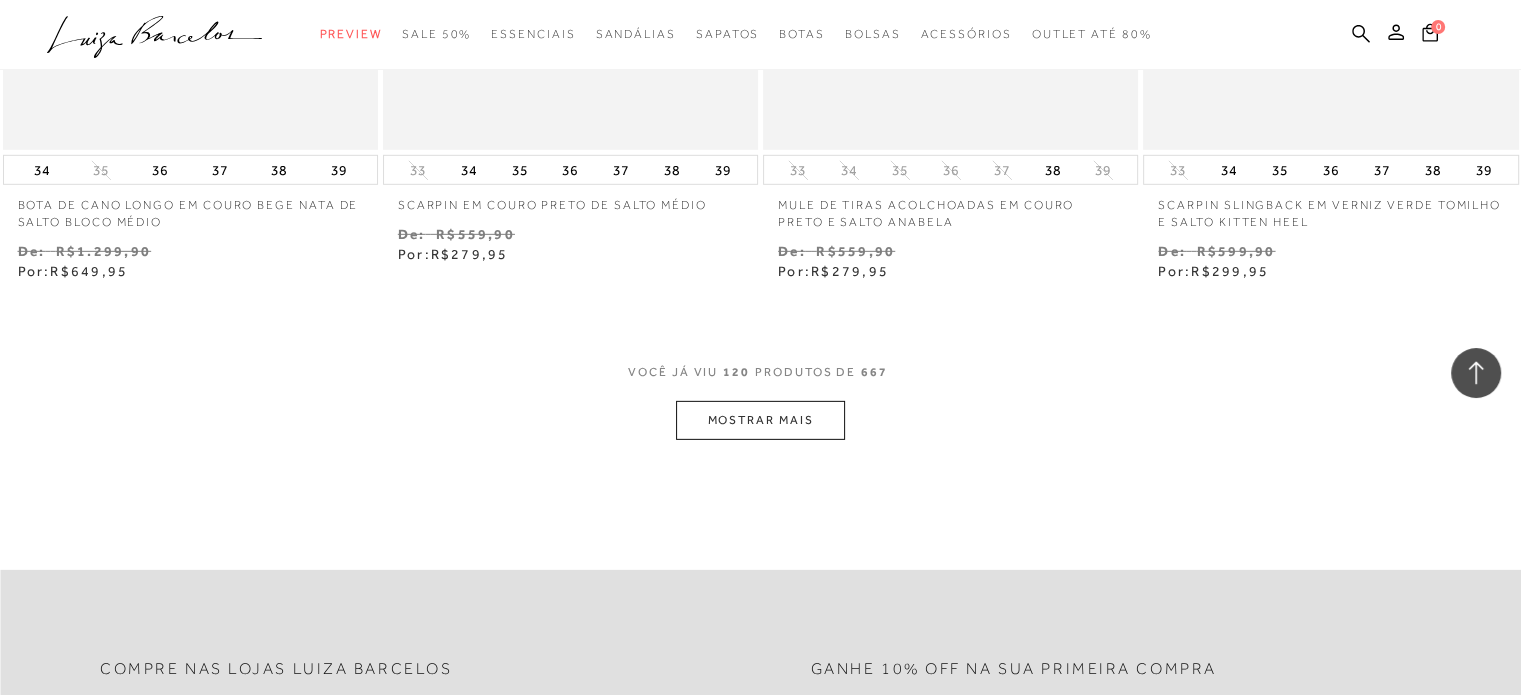 click on "MOSTRAR MAIS" at bounding box center [760, 420] 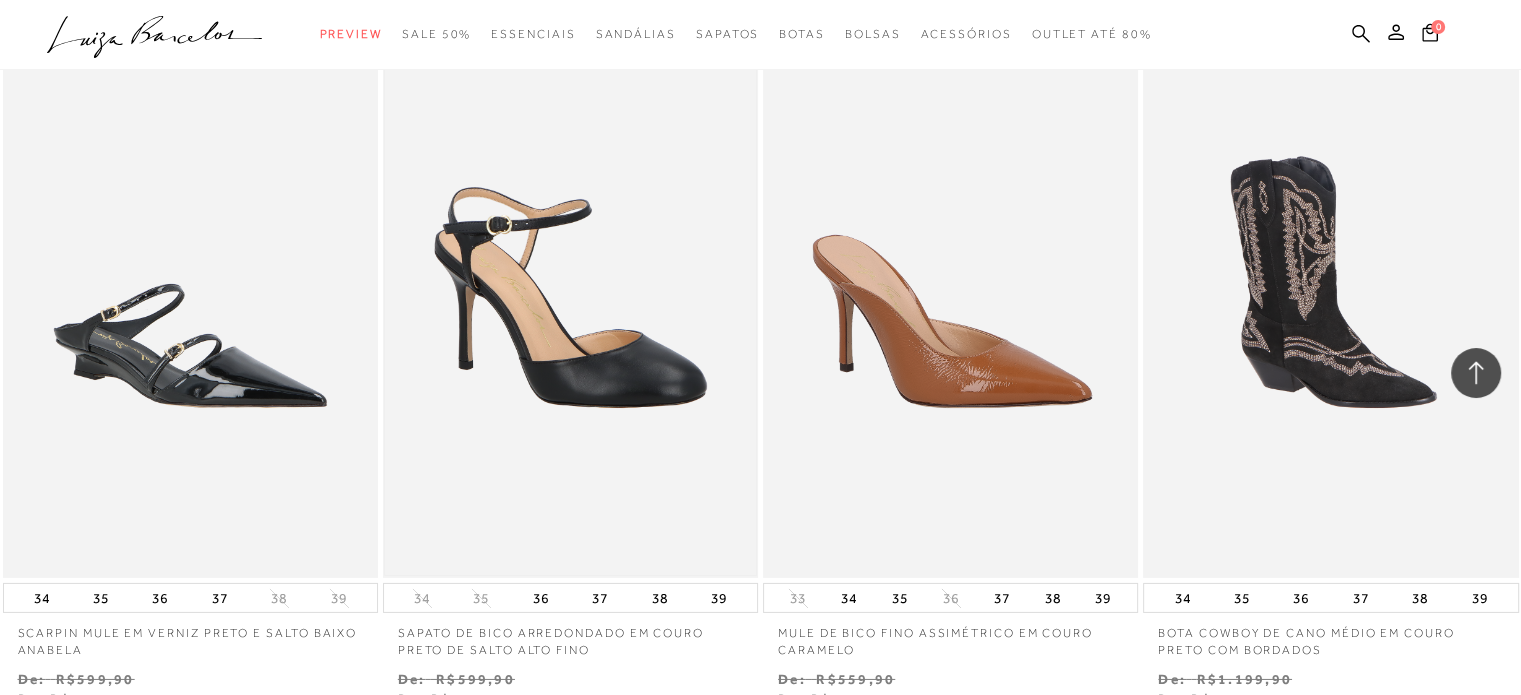 scroll, scrollTop: 21600, scrollLeft: 0, axis: vertical 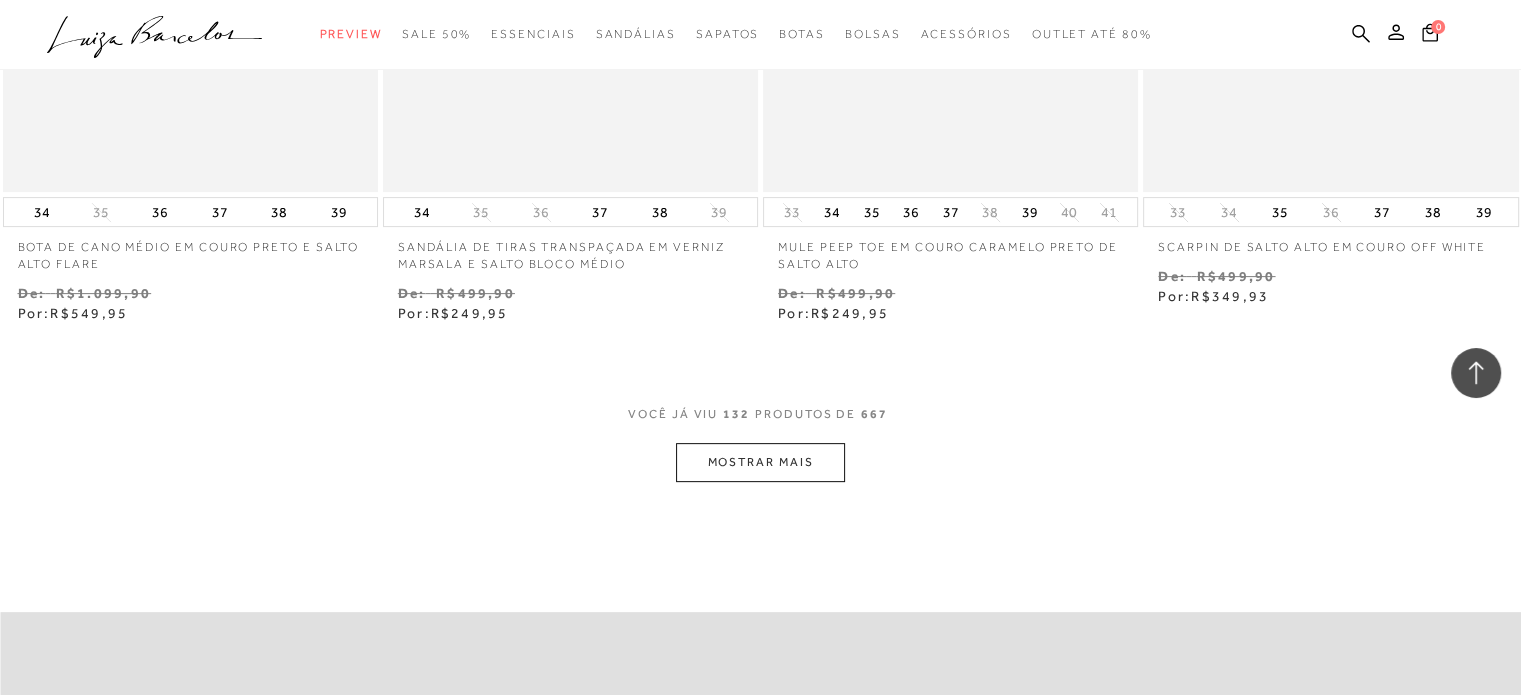 click on "MOSTRAR MAIS" at bounding box center [760, 462] 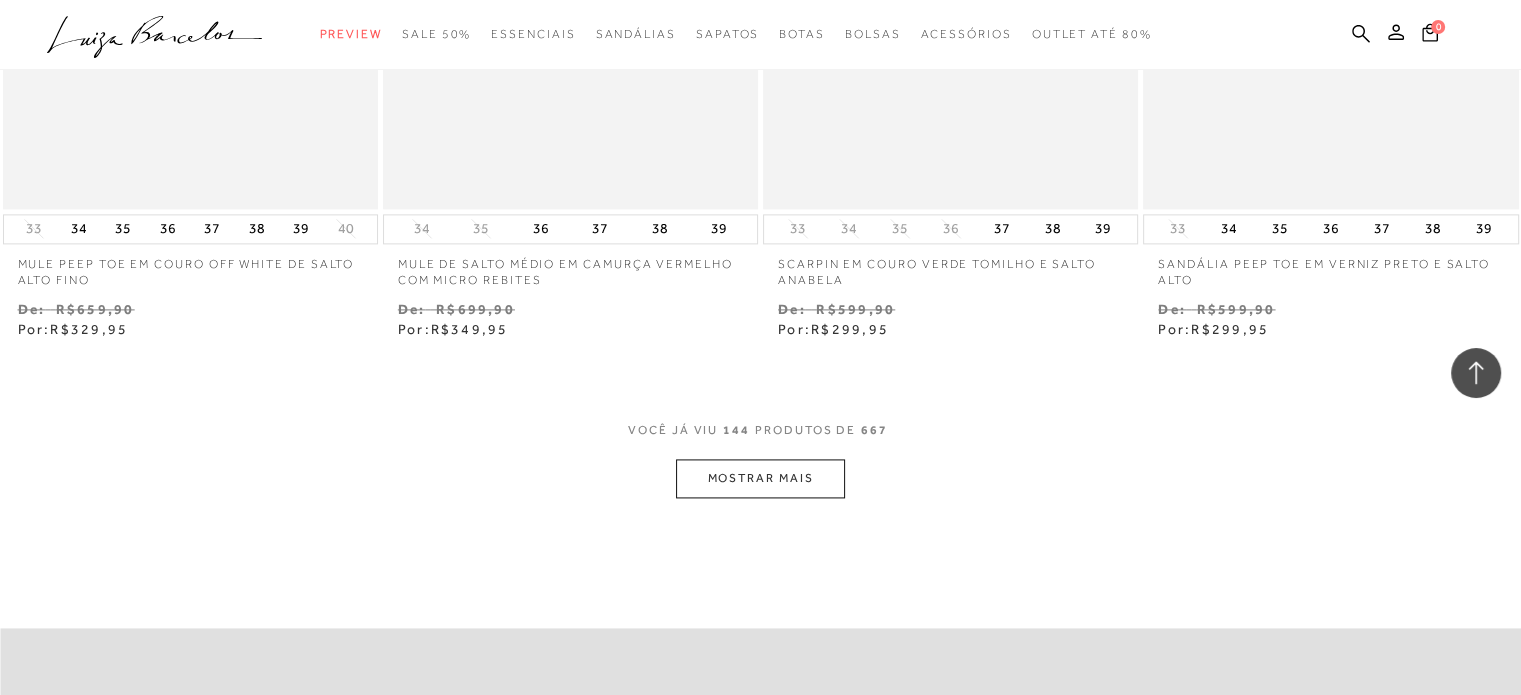 scroll, scrollTop: 25600, scrollLeft: 0, axis: vertical 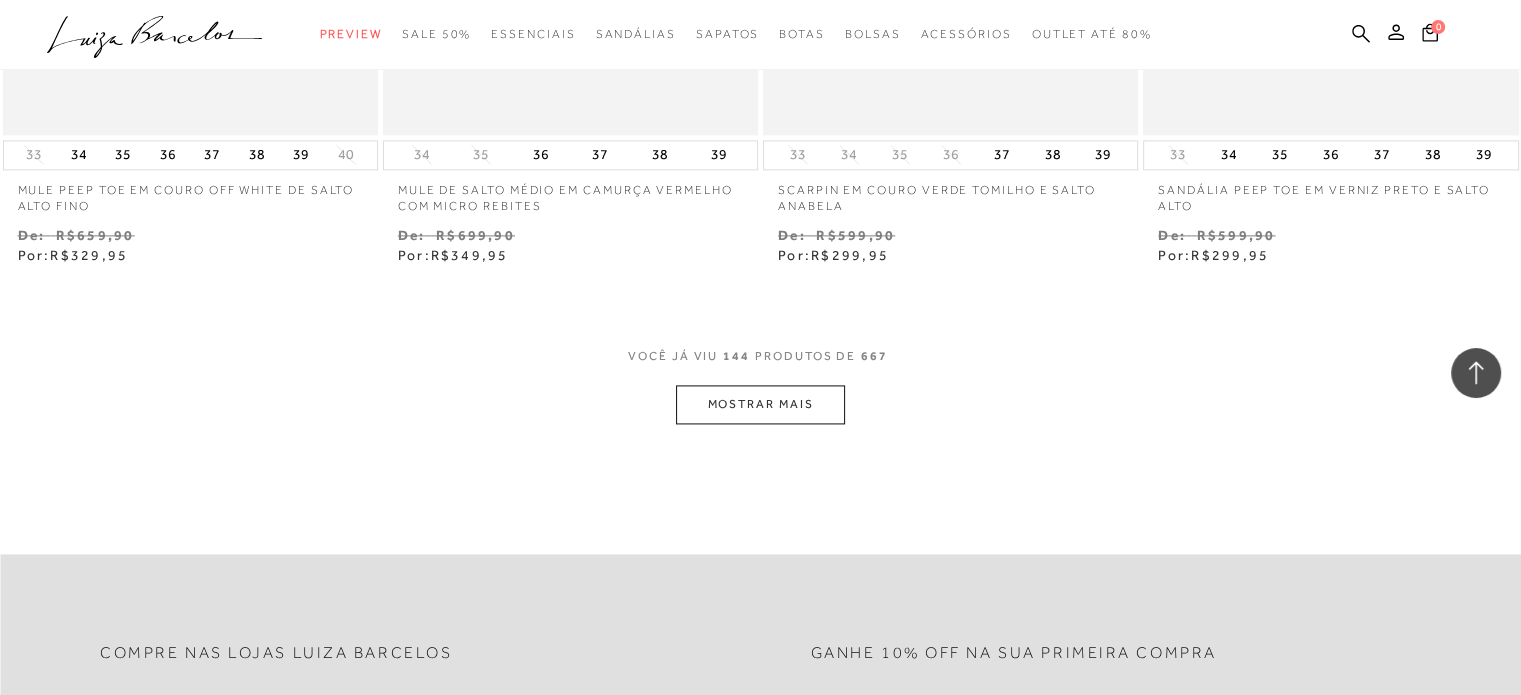 click on "MOSTRAR MAIS" at bounding box center [760, 404] 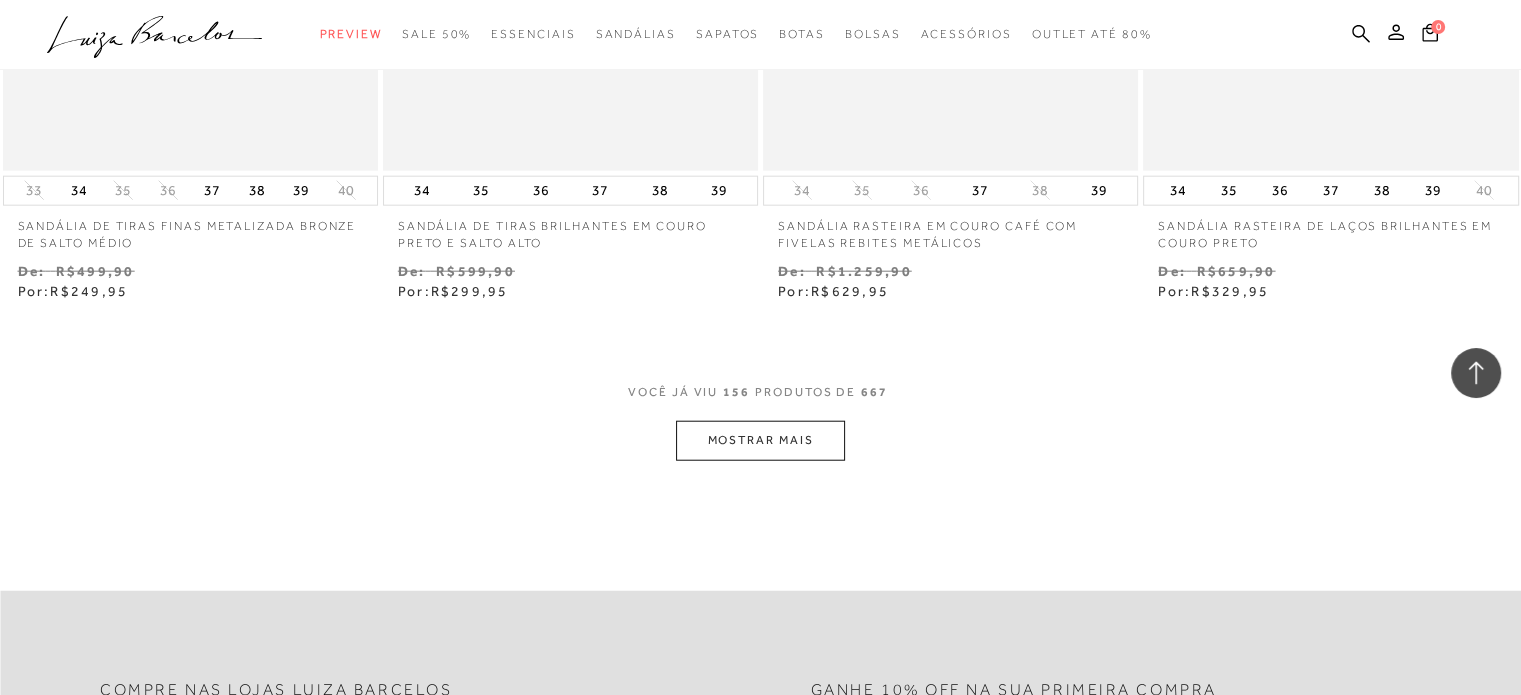 scroll, scrollTop: 27800, scrollLeft: 0, axis: vertical 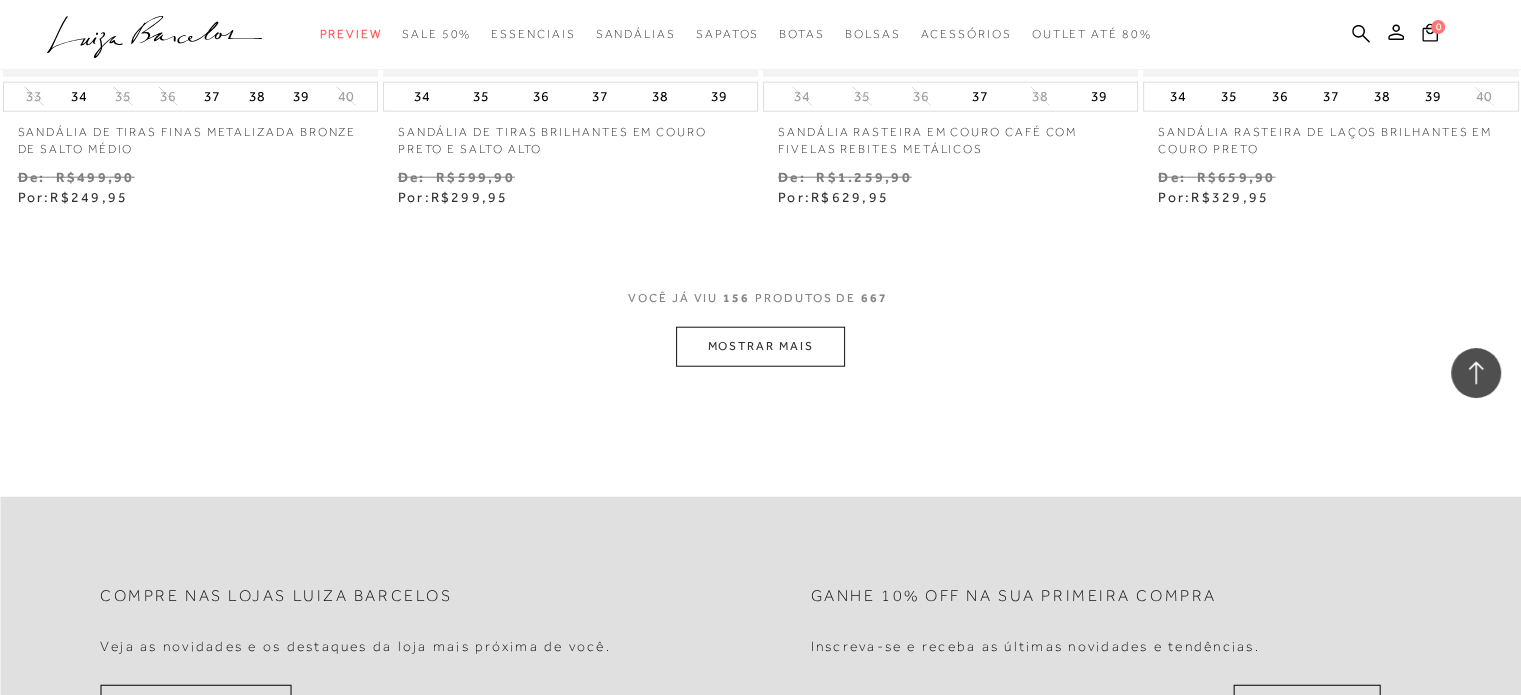 click on "MOSTRAR MAIS" at bounding box center [760, 346] 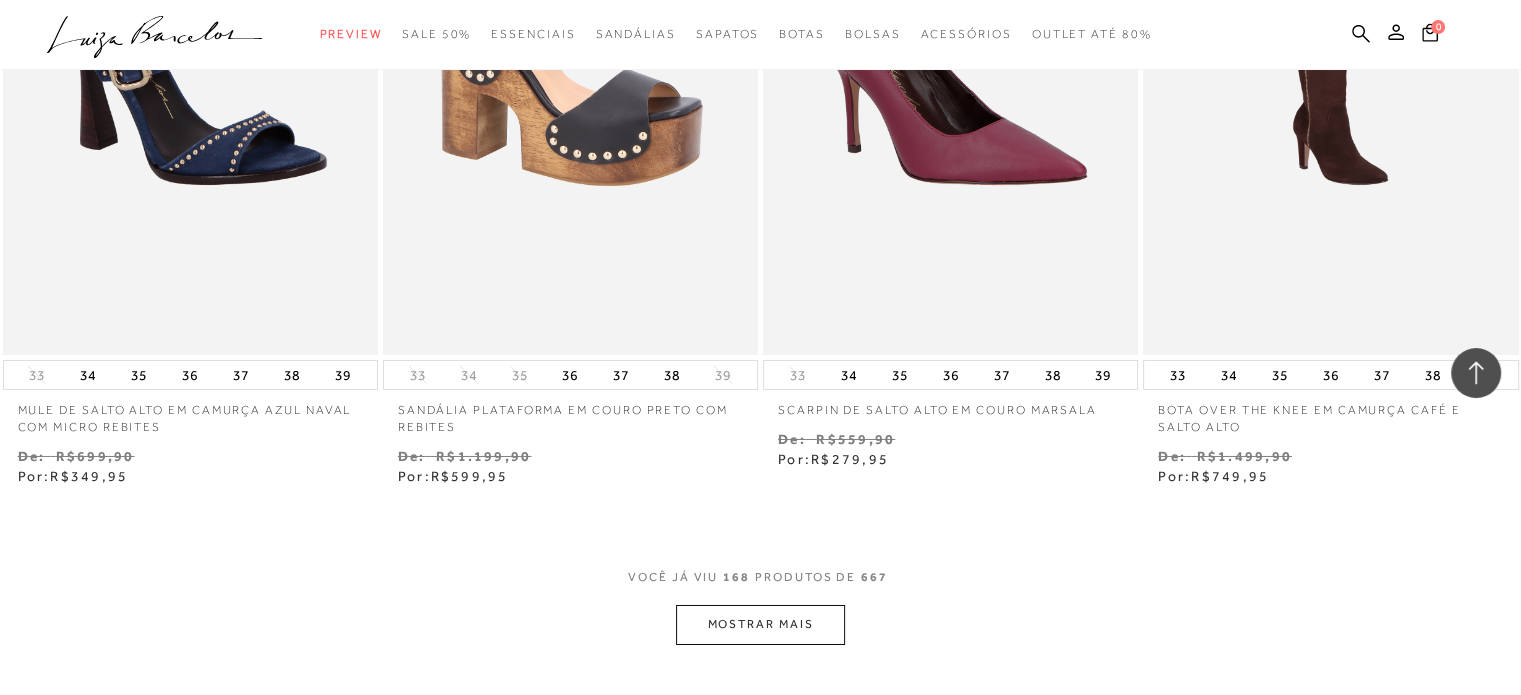 scroll, scrollTop: 29700, scrollLeft: 0, axis: vertical 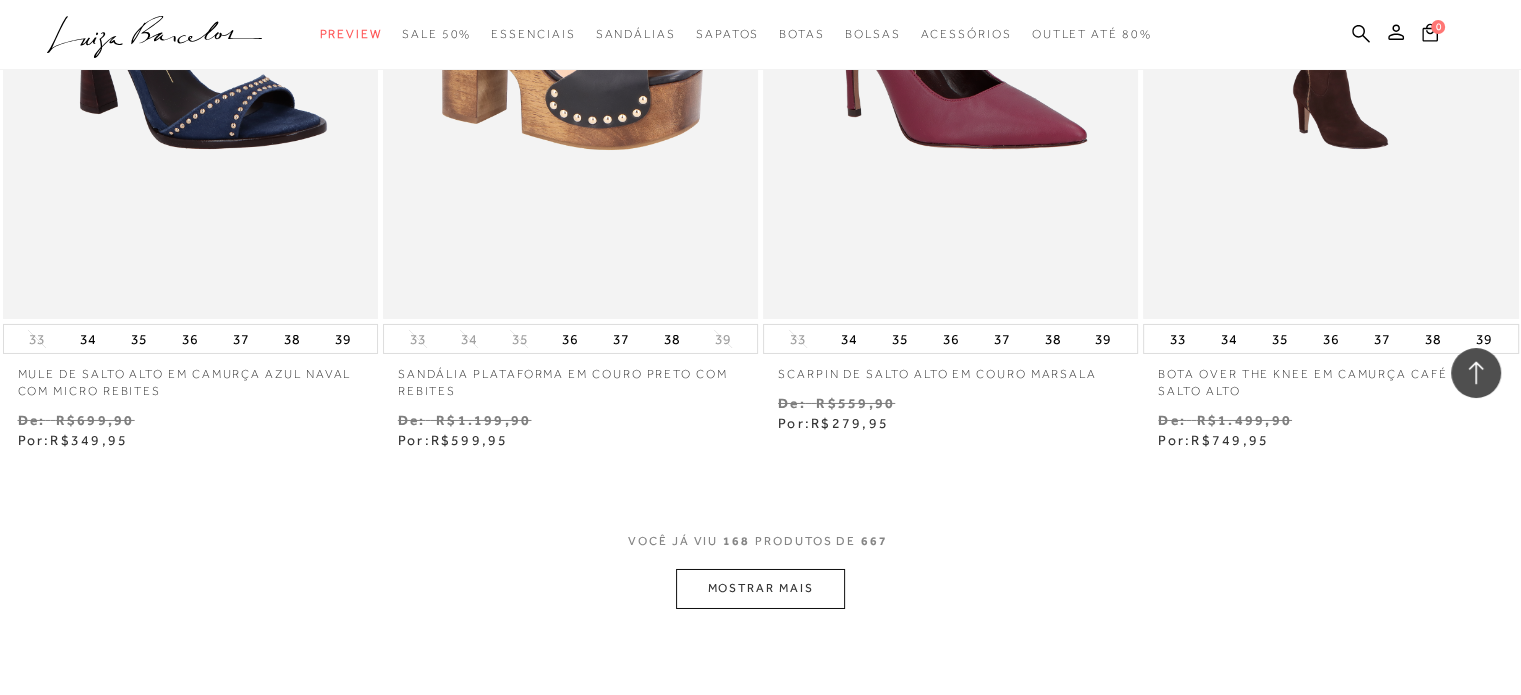 click on "MOSTRAR MAIS" at bounding box center [760, 588] 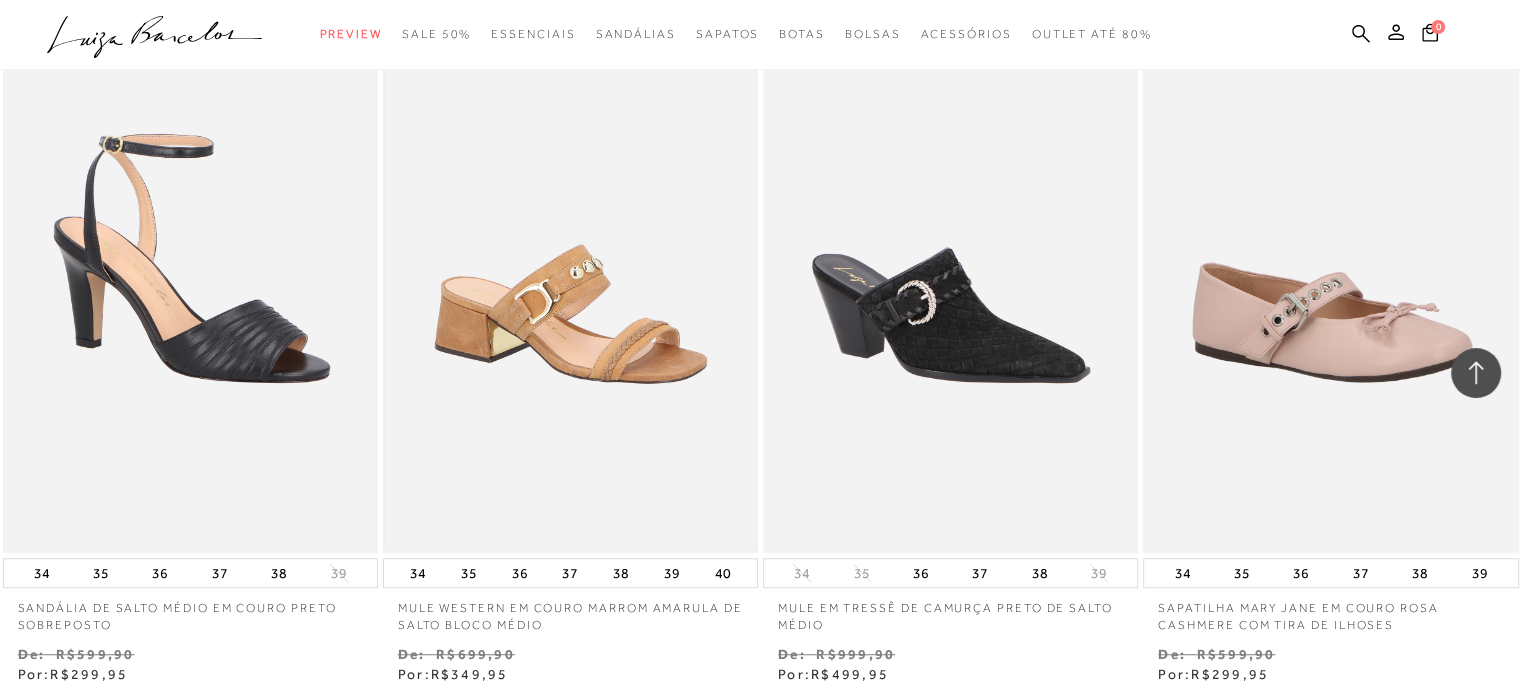 scroll, scrollTop: 31900, scrollLeft: 0, axis: vertical 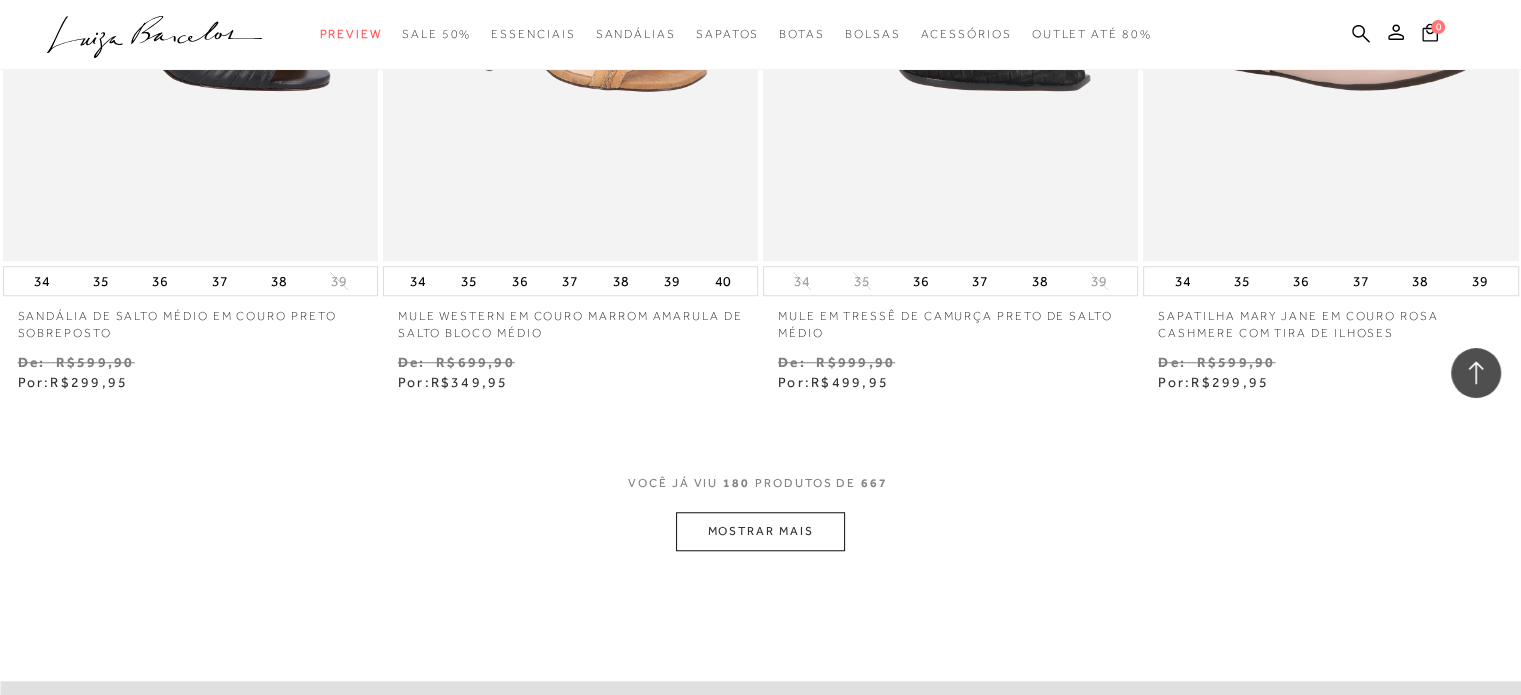 click on "MOSTRAR MAIS" at bounding box center [760, 531] 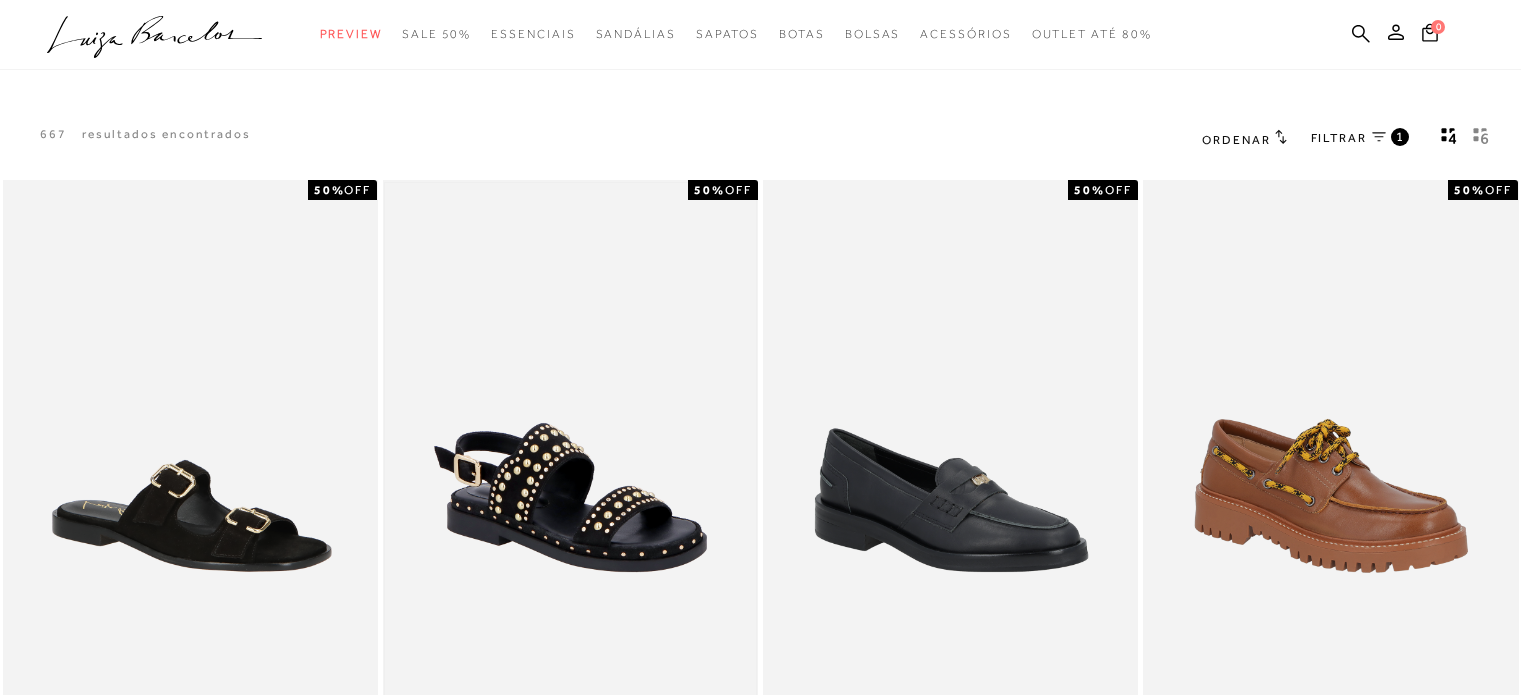 scroll, scrollTop: 0, scrollLeft: 0, axis: both 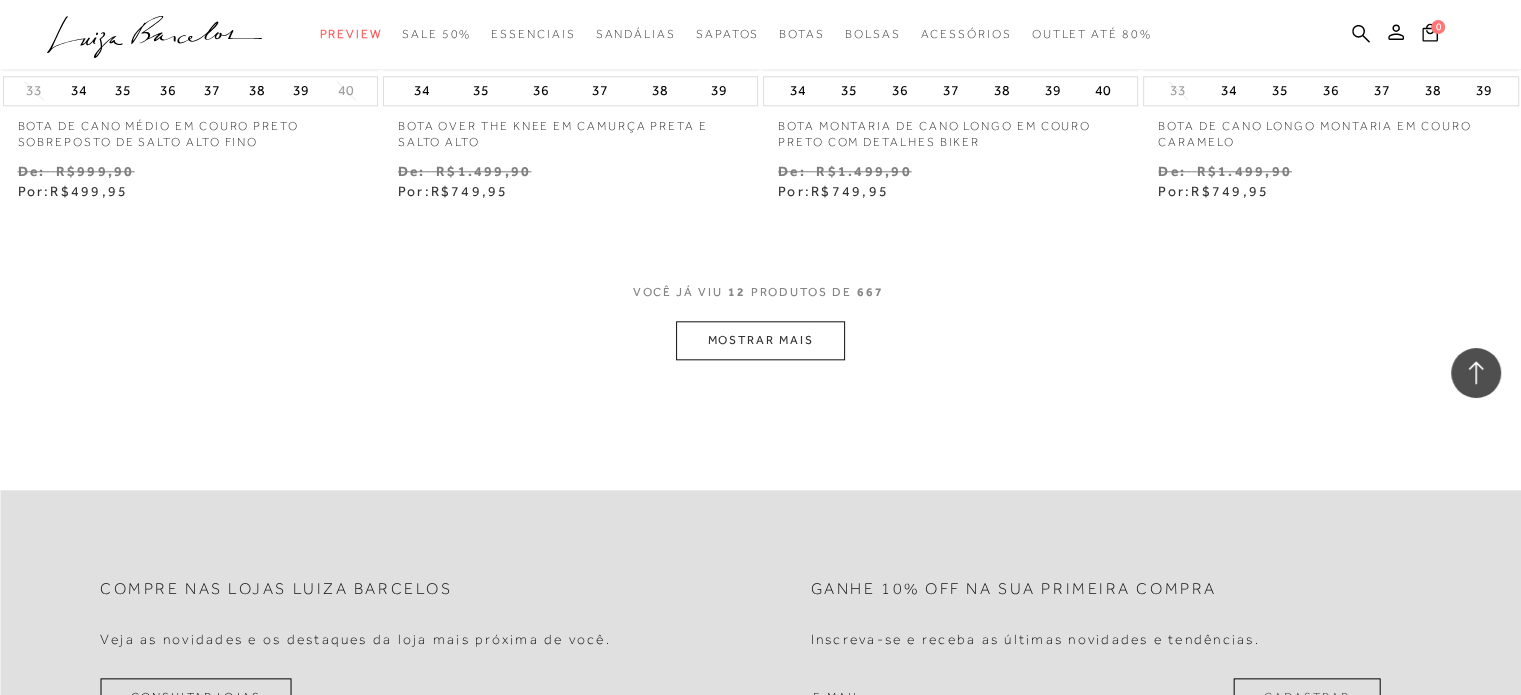 click on "MOSTRAR MAIS" at bounding box center (760, 340) 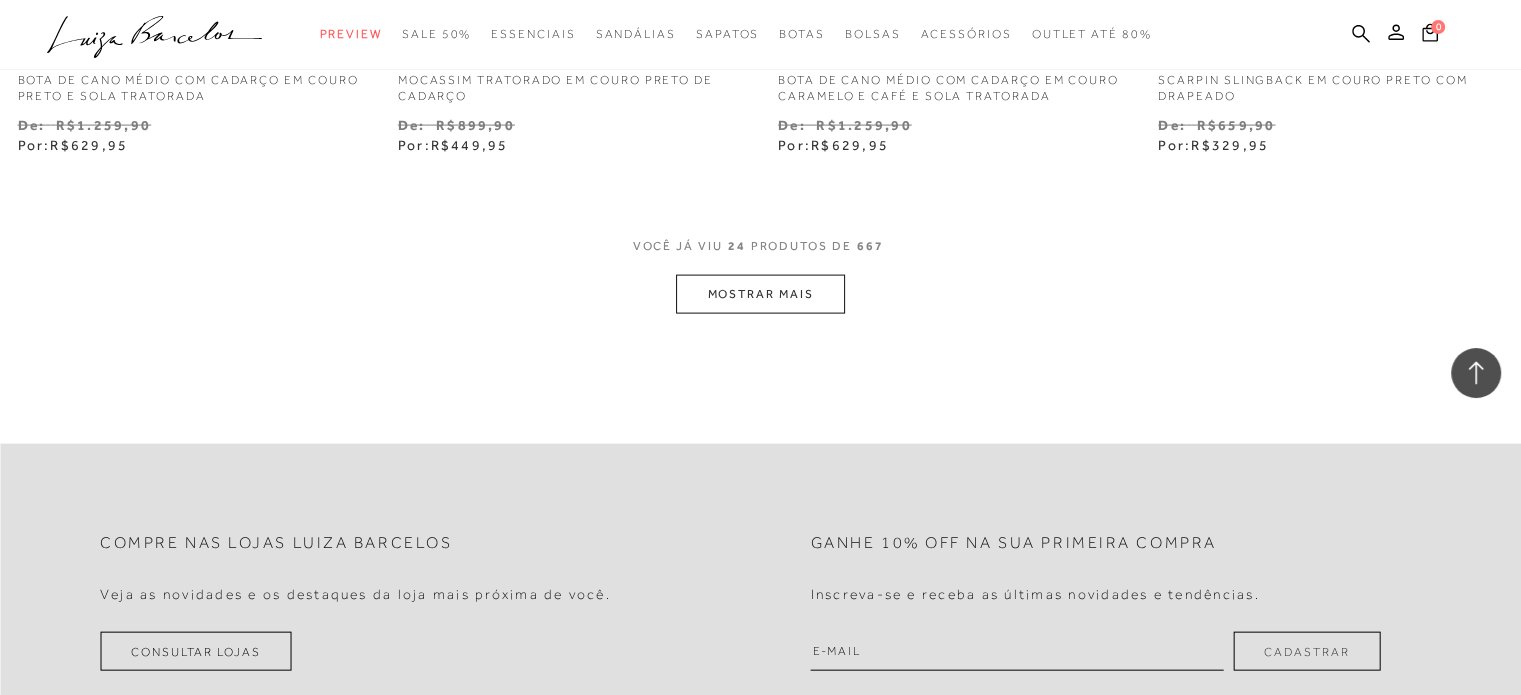 scroll, scrollTop: 4176, scrollLeft: 0, axis: vertical 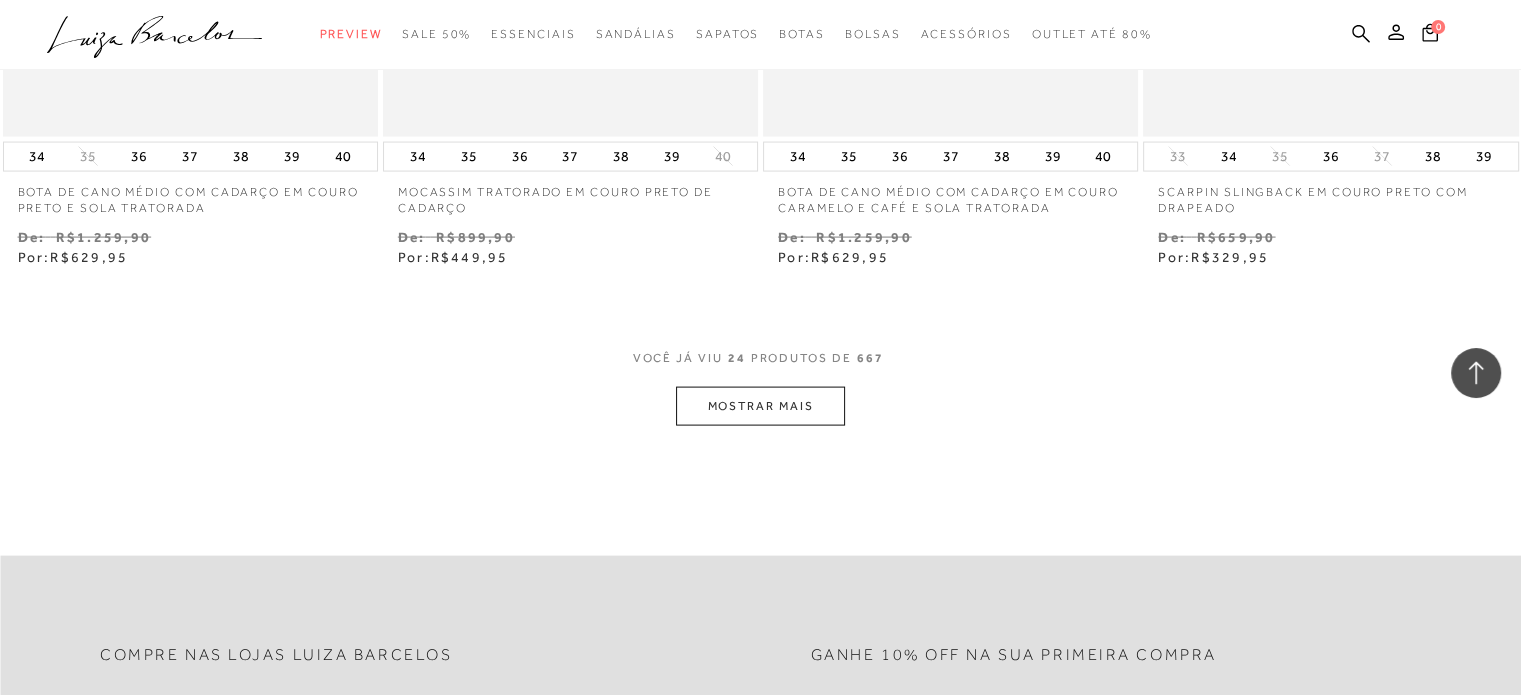 click on "MOSTRAR MAIS" at bounding box center (760, 406) 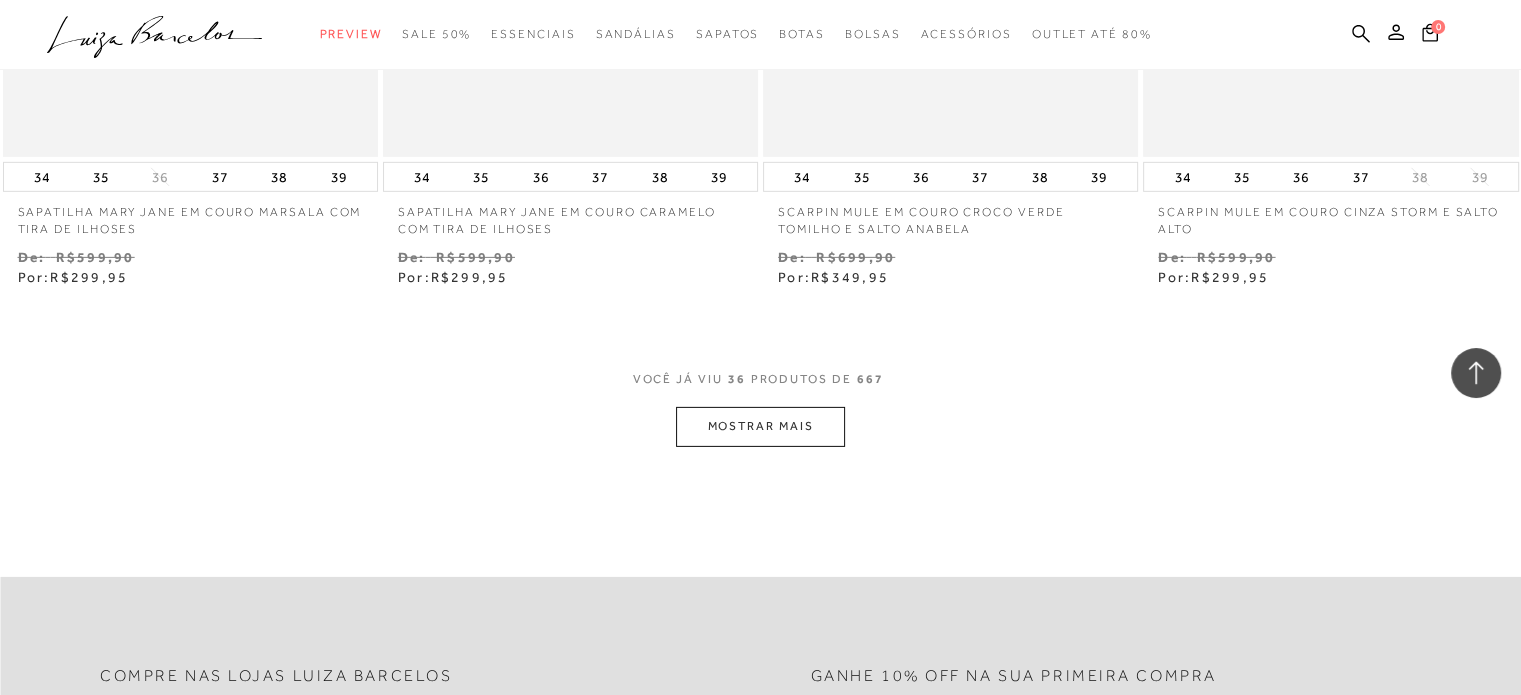 scroll, scrollTop: 6276, scrollLeft: 0, axis: vertical 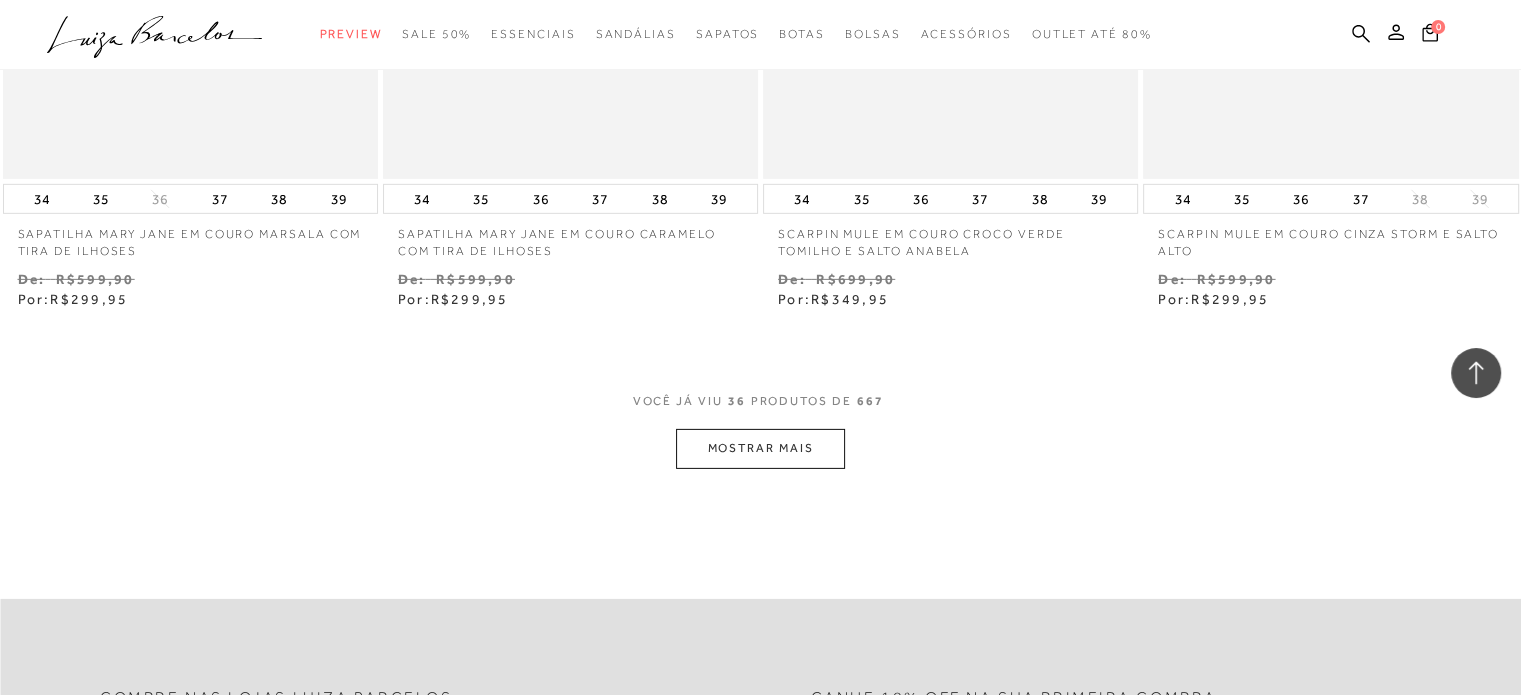 click on "MOSTRAR MAIS" at bounding box center (760, 448) 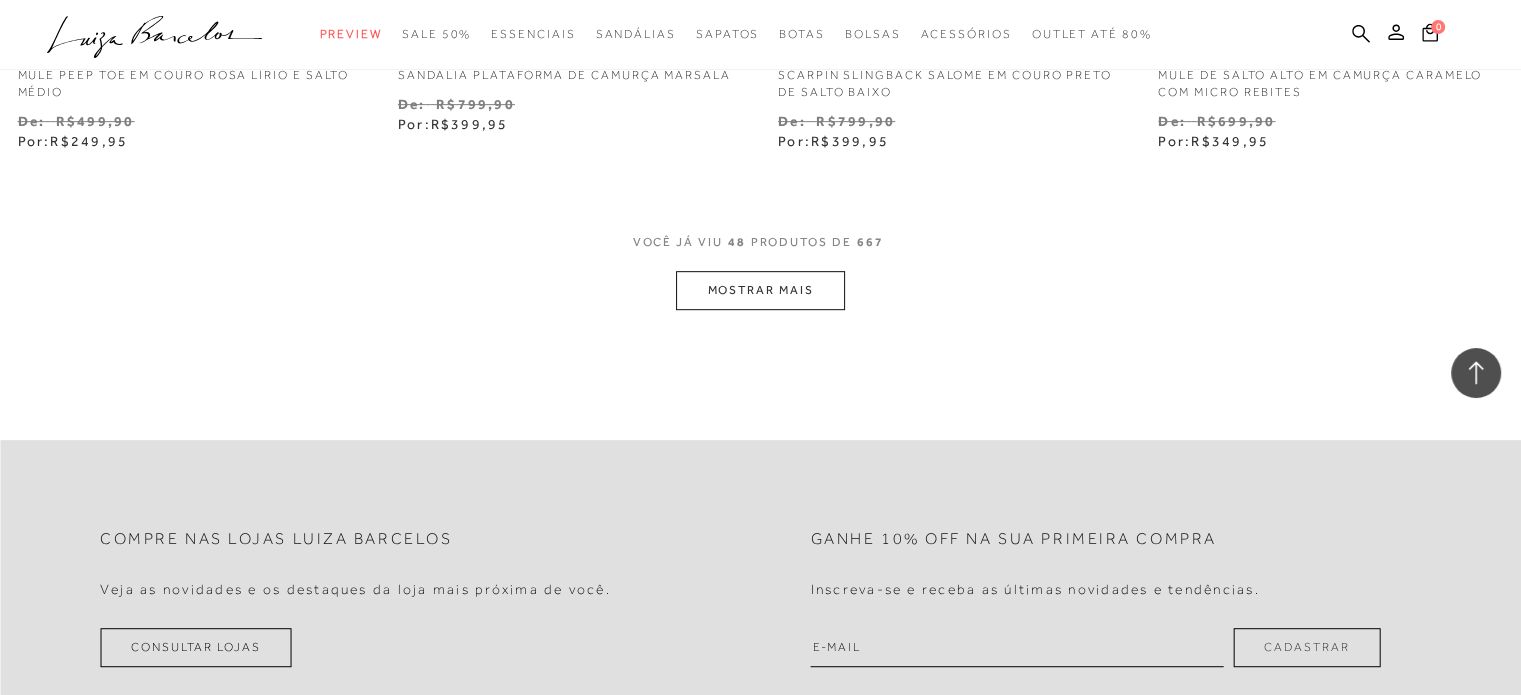 scroll, scrollTop: 8576, scrollLeft: 0, axis: vertical 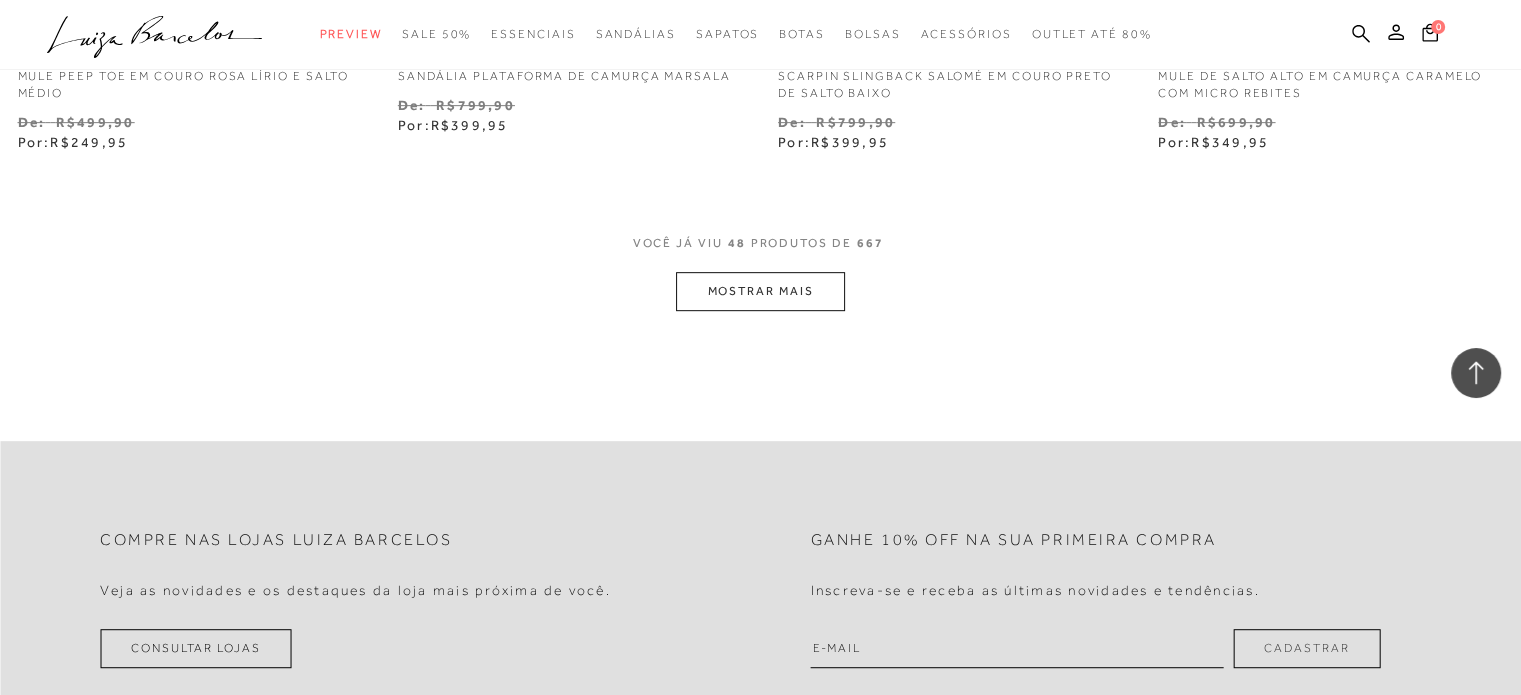 click on "MOSTRAR MAIS" at bounding box center [760, 291] 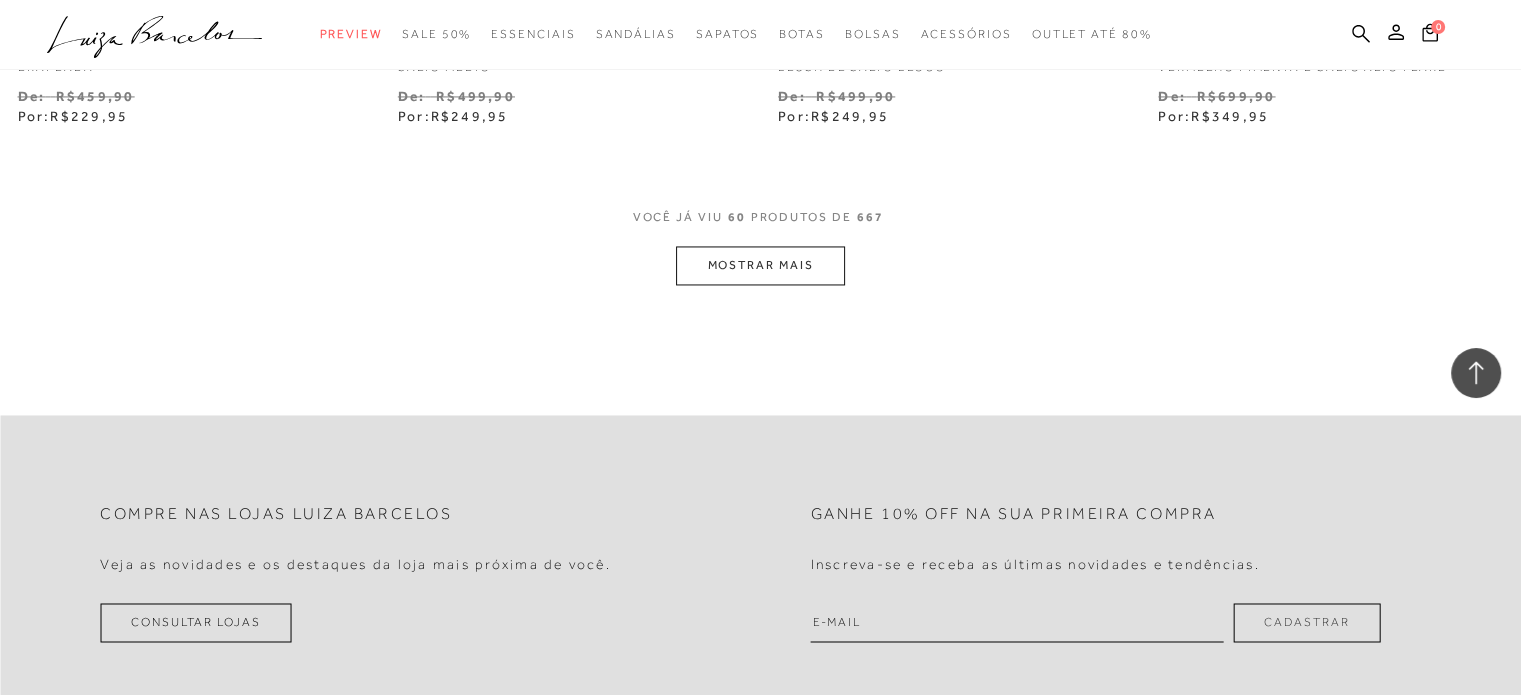 scroll, scrollTop: 10827, scrollLeft: 0, axis: vertical 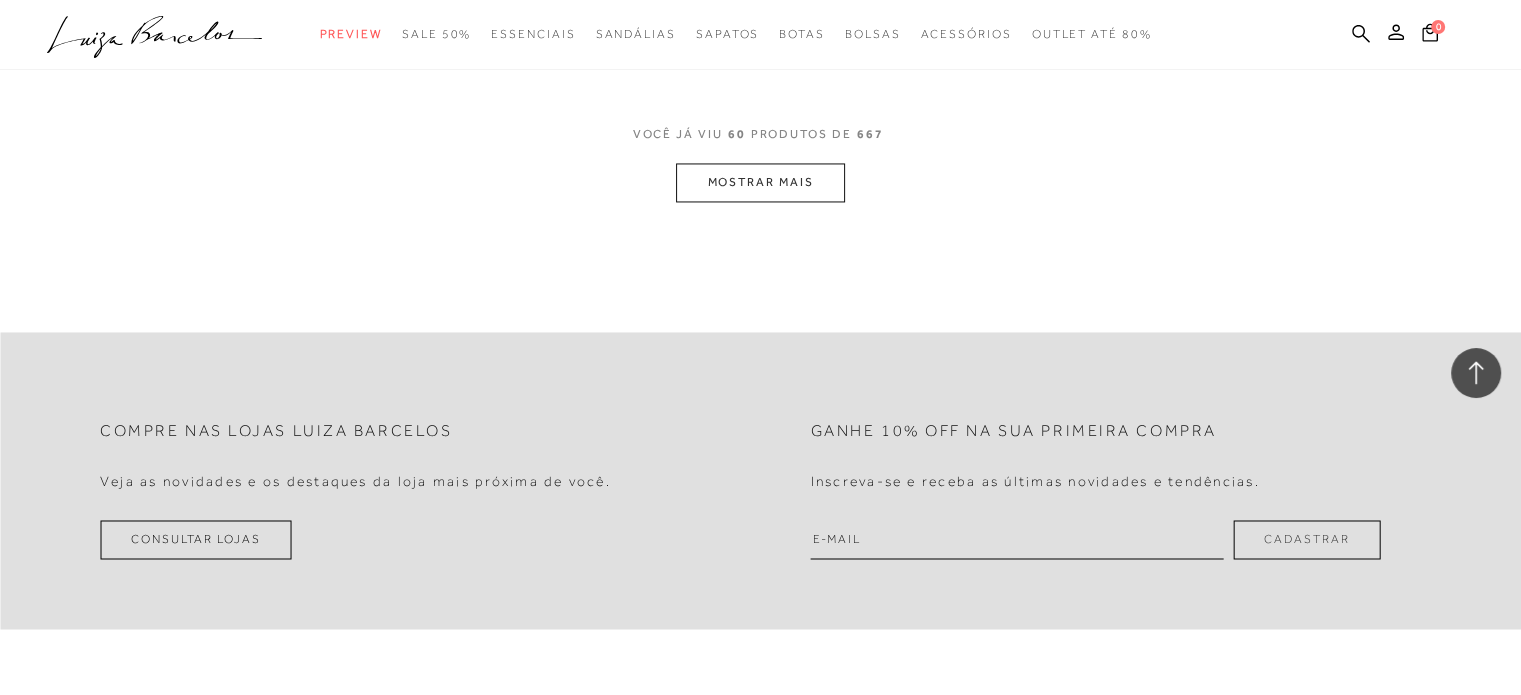 click on "MOSTRAR MAIS" at bounding box center (760, 182) 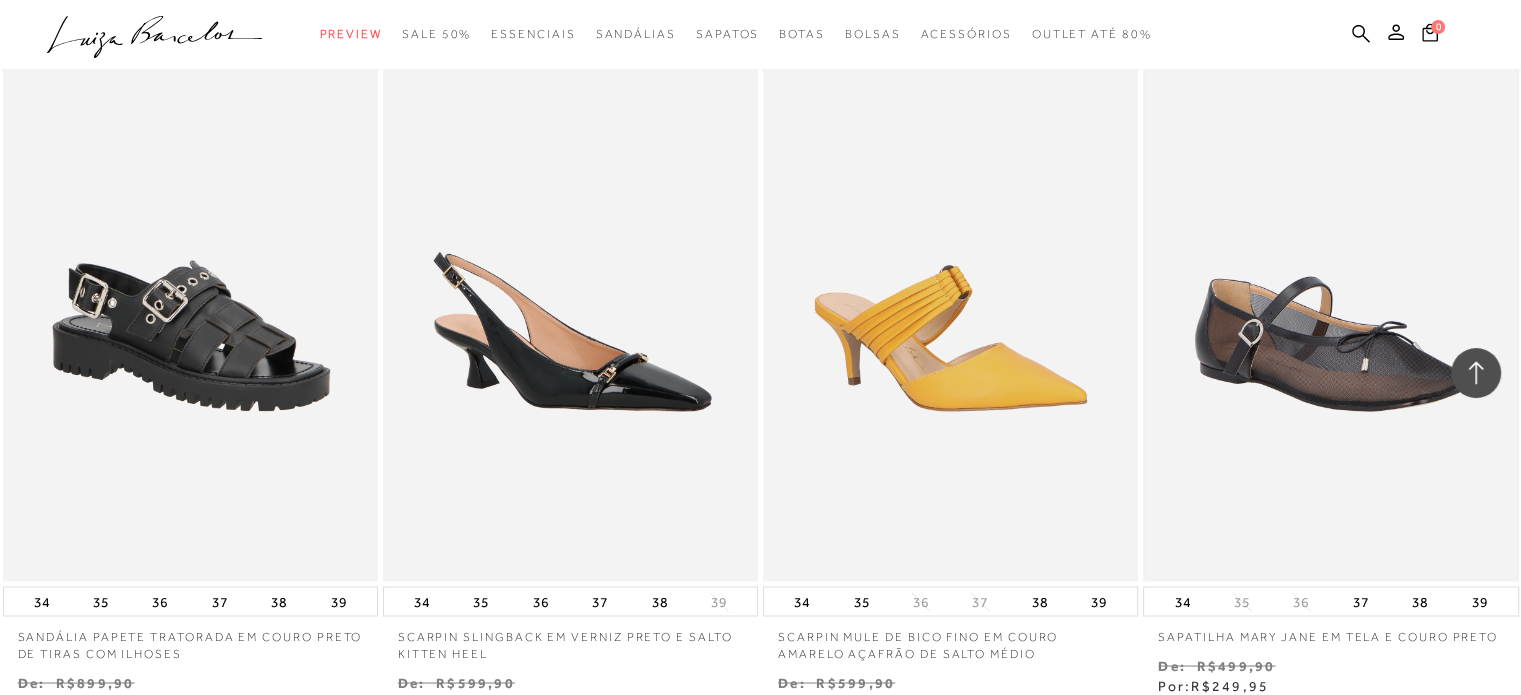 scroll, scrollTop: 10827, scrollLeft: 0, axis: vertical 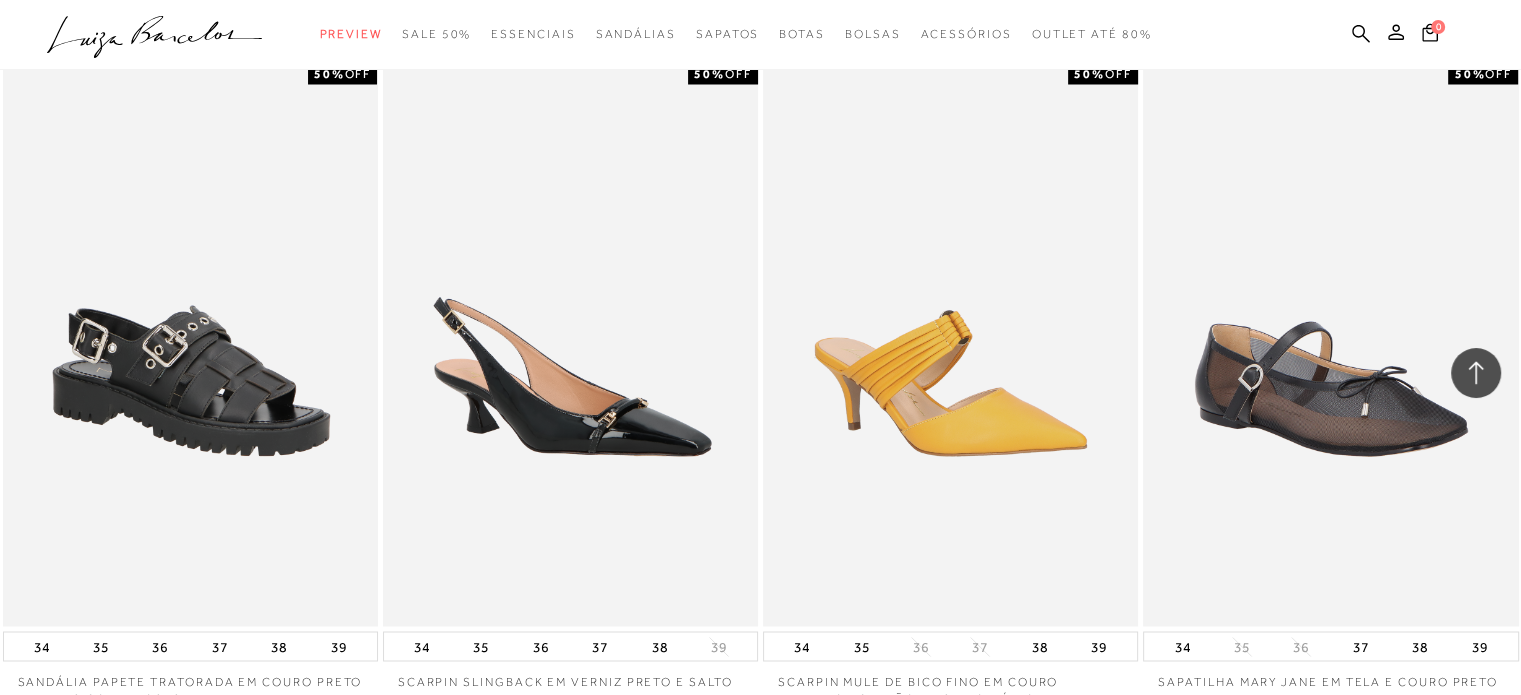 click 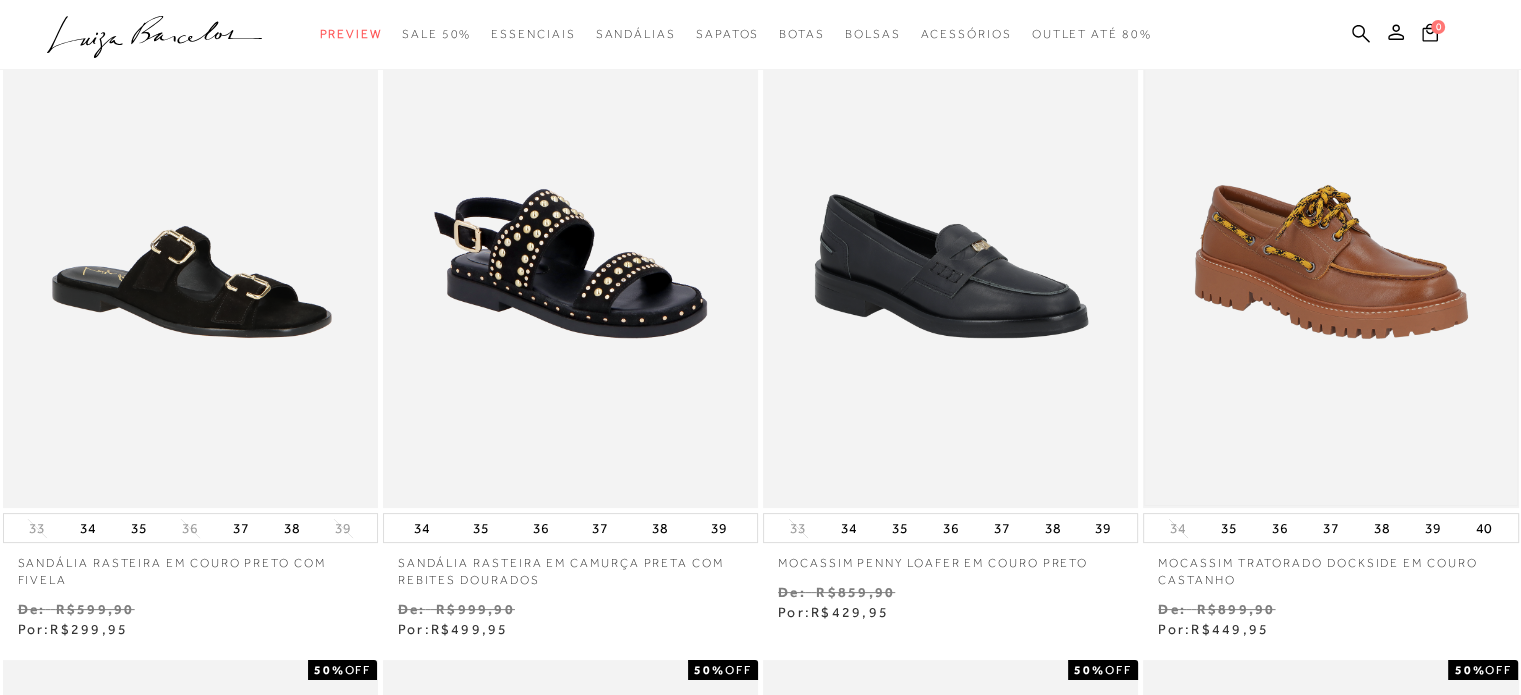 scroll, scrollTop: 500, scrollLeft: 0, axis: vertical 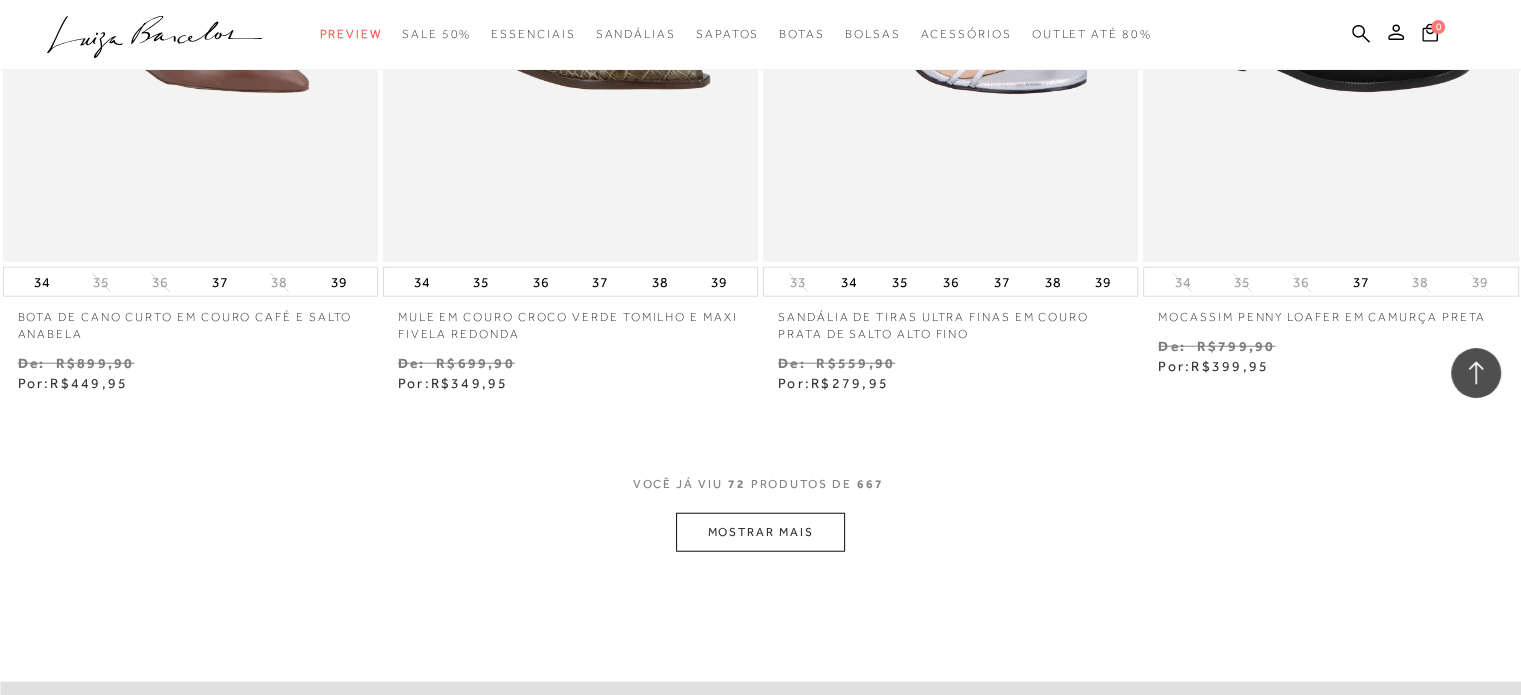 click on "MOSTRAR MAIS" at bounding box center (760, 532) 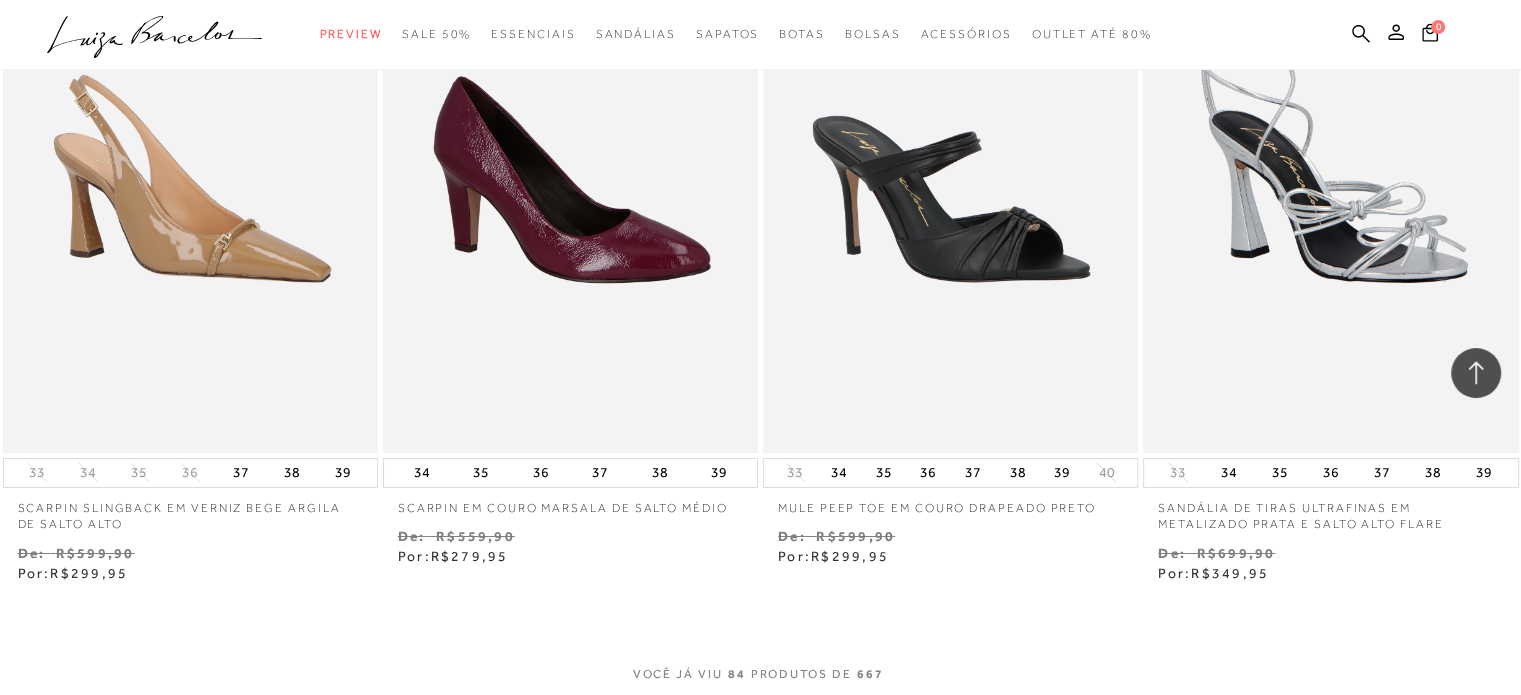 scroll, scrollTop: 14919, scrollLeft: 0, axis: vertical 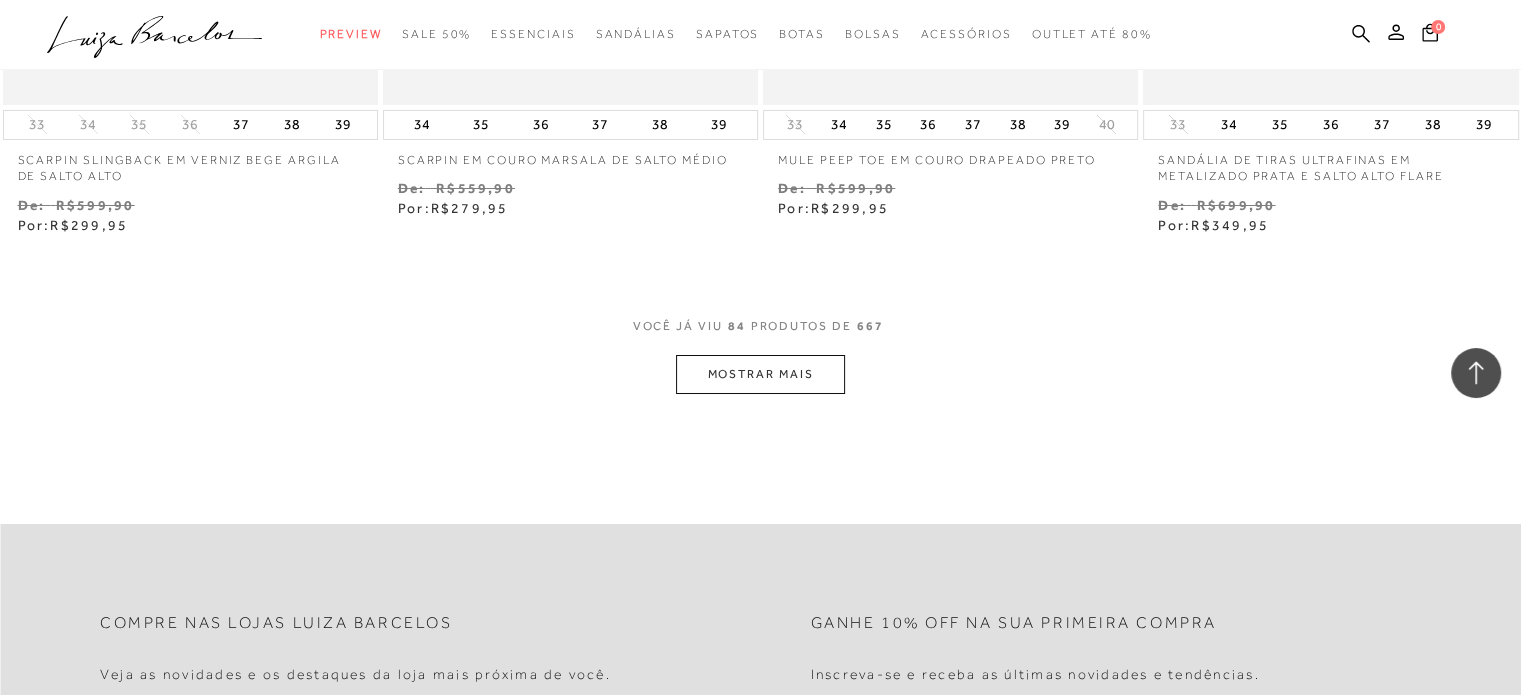 click on "MOSTRAR MAIS" at bounding box center [760, 374] 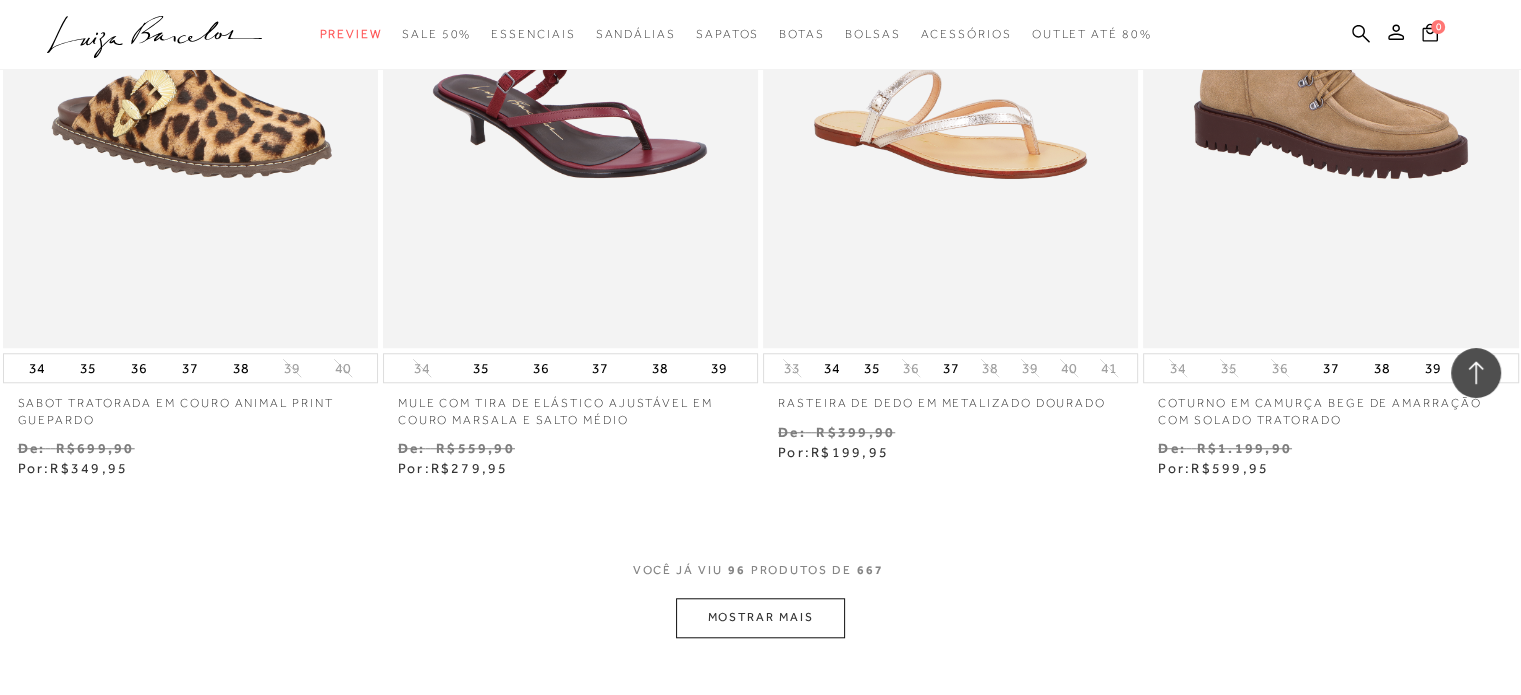scroll, scrollTop: 16819, scrollLeft: 0, axis: vertical 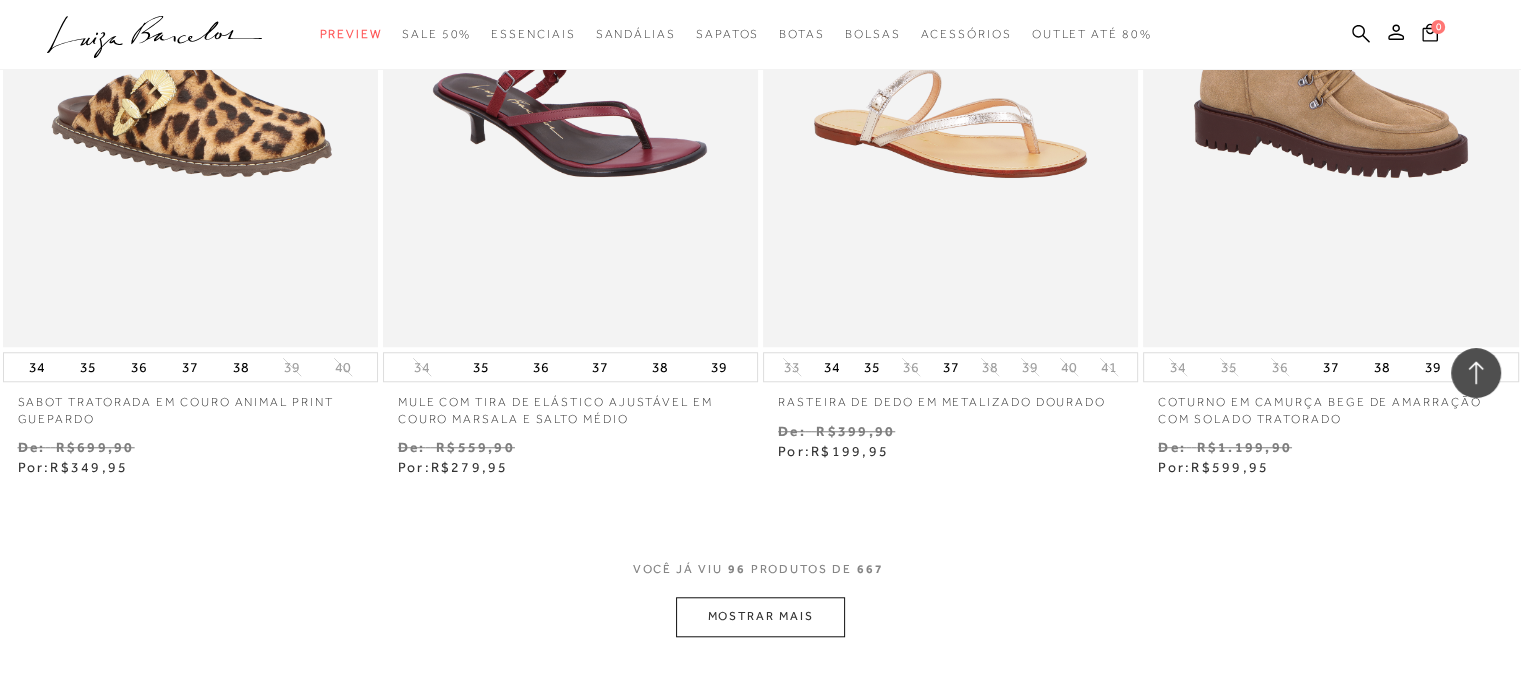 click on "MOSTRAR MAIS" at bounding box center (760, 616) 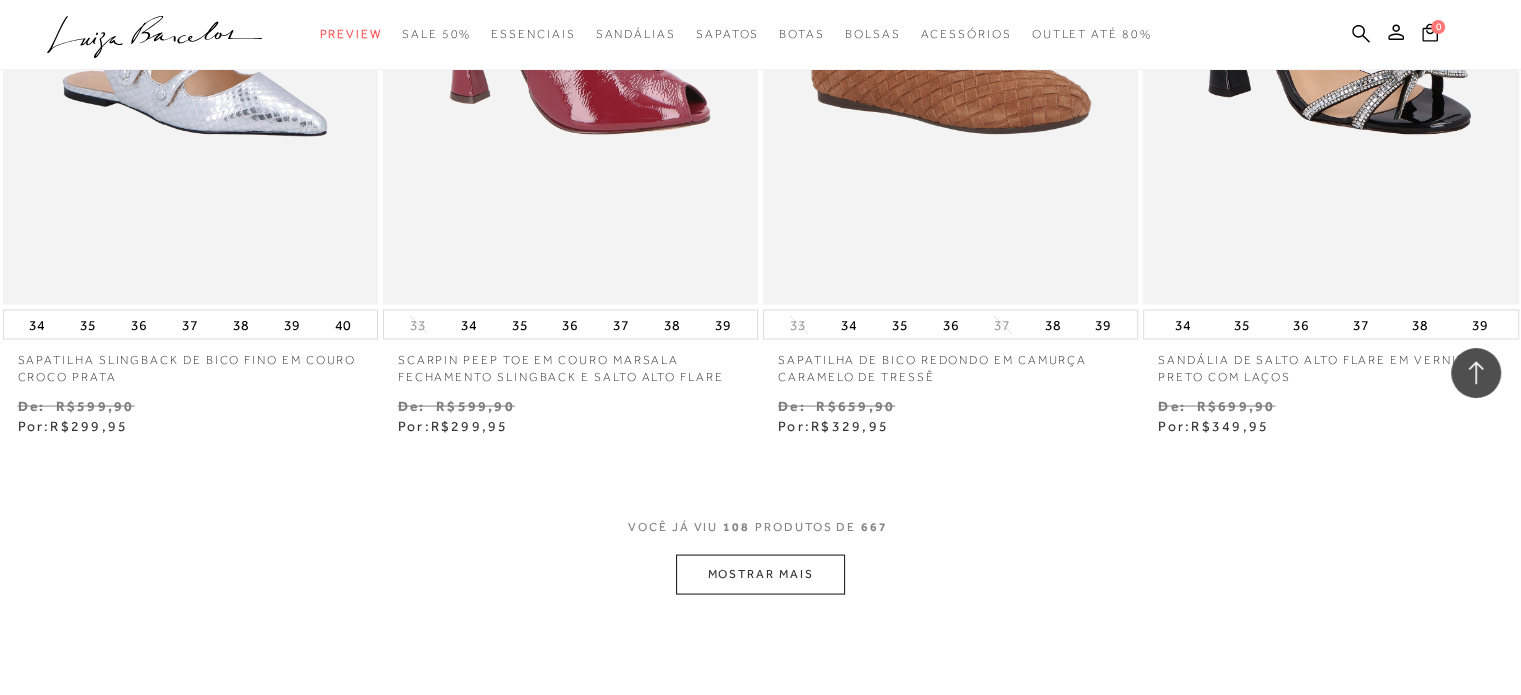 scroll, scrollTop: 19019, scrollLeft: 0, axis: vertical 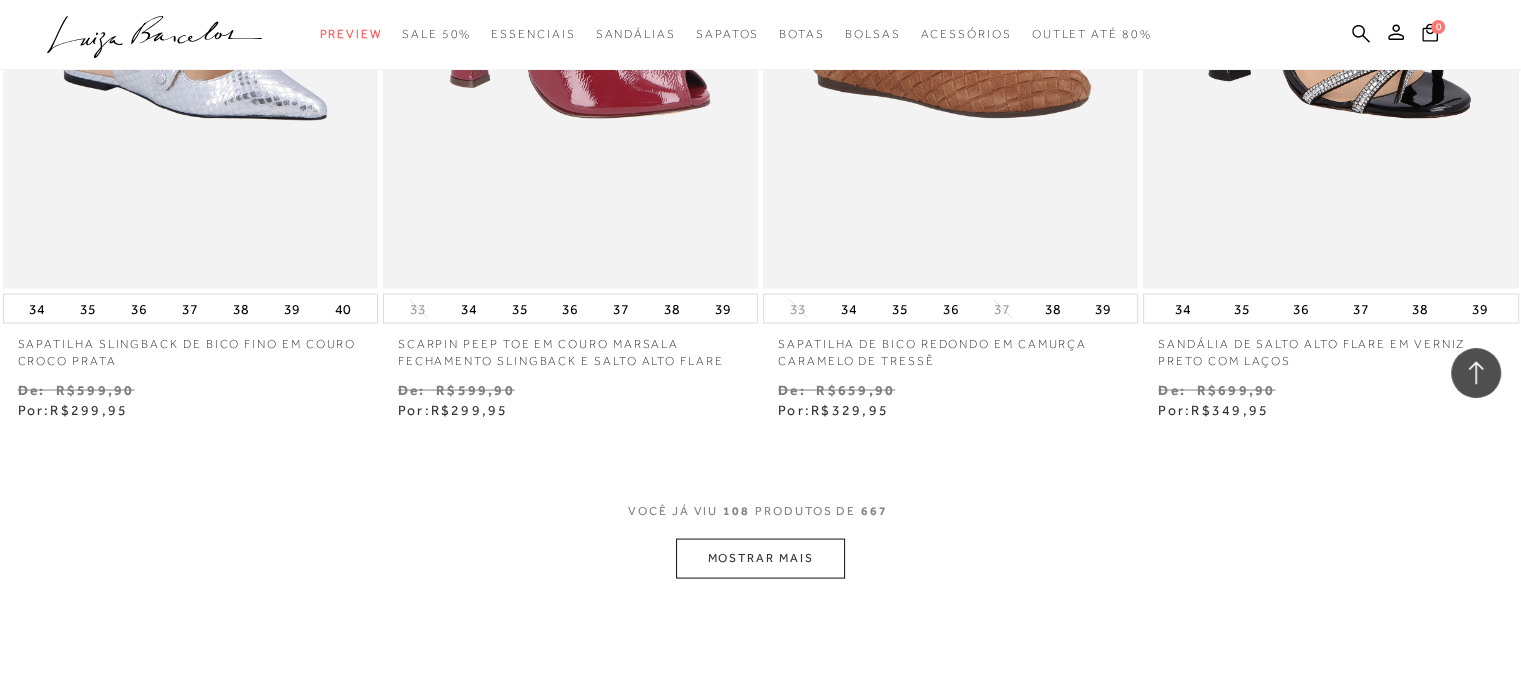 click on "MOSTRAR MAIS" at bounding box center (760, 558) 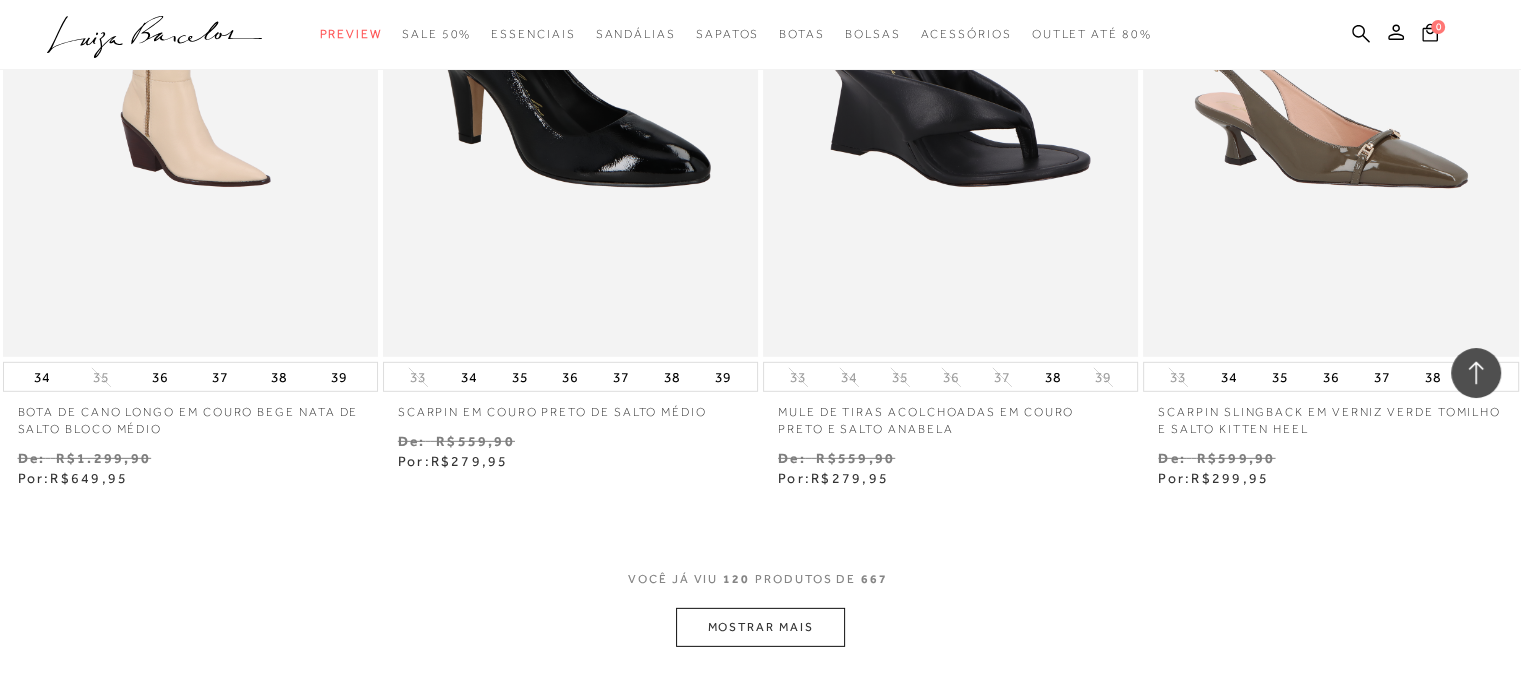 scroll, scrollTop: 21519, scrollLeft: 0, axis: vertical 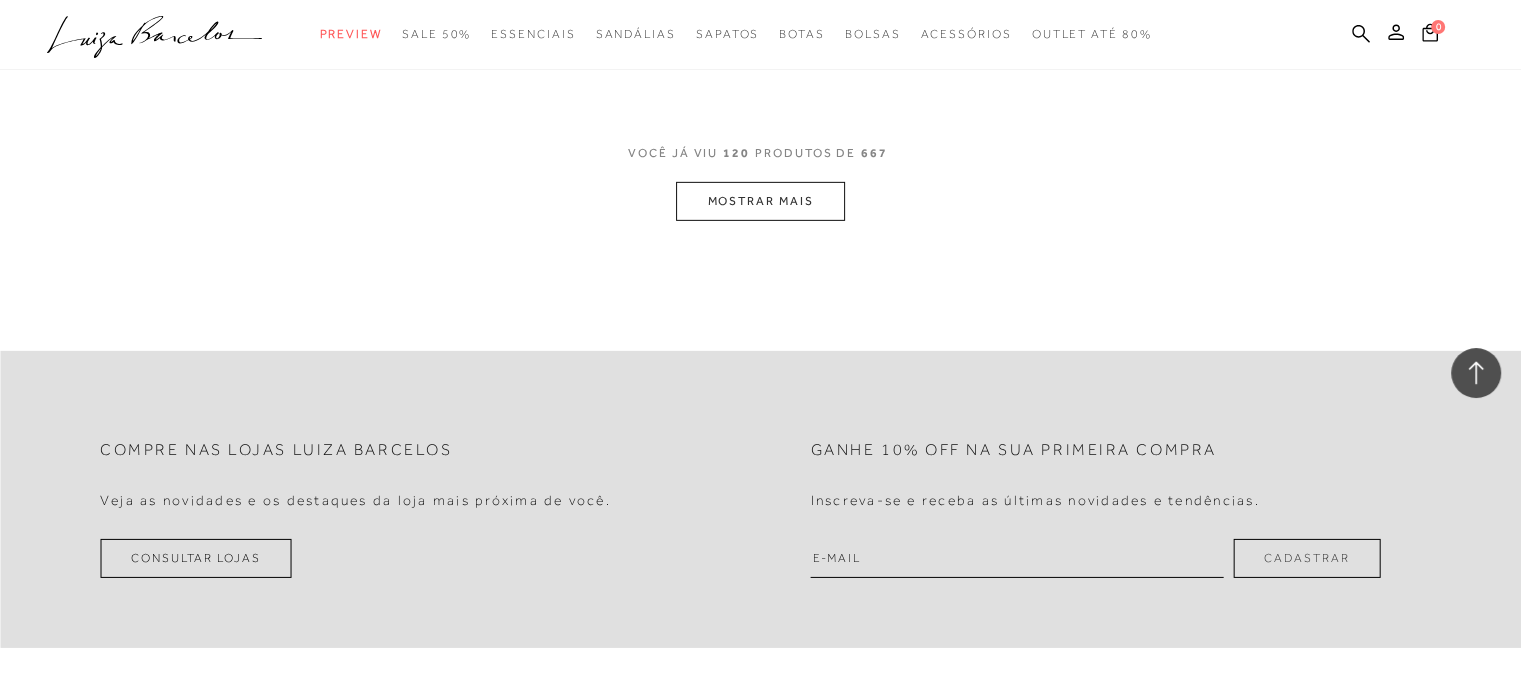 click on "MOSTRAR MAIS" at bounding box center (760, 201) 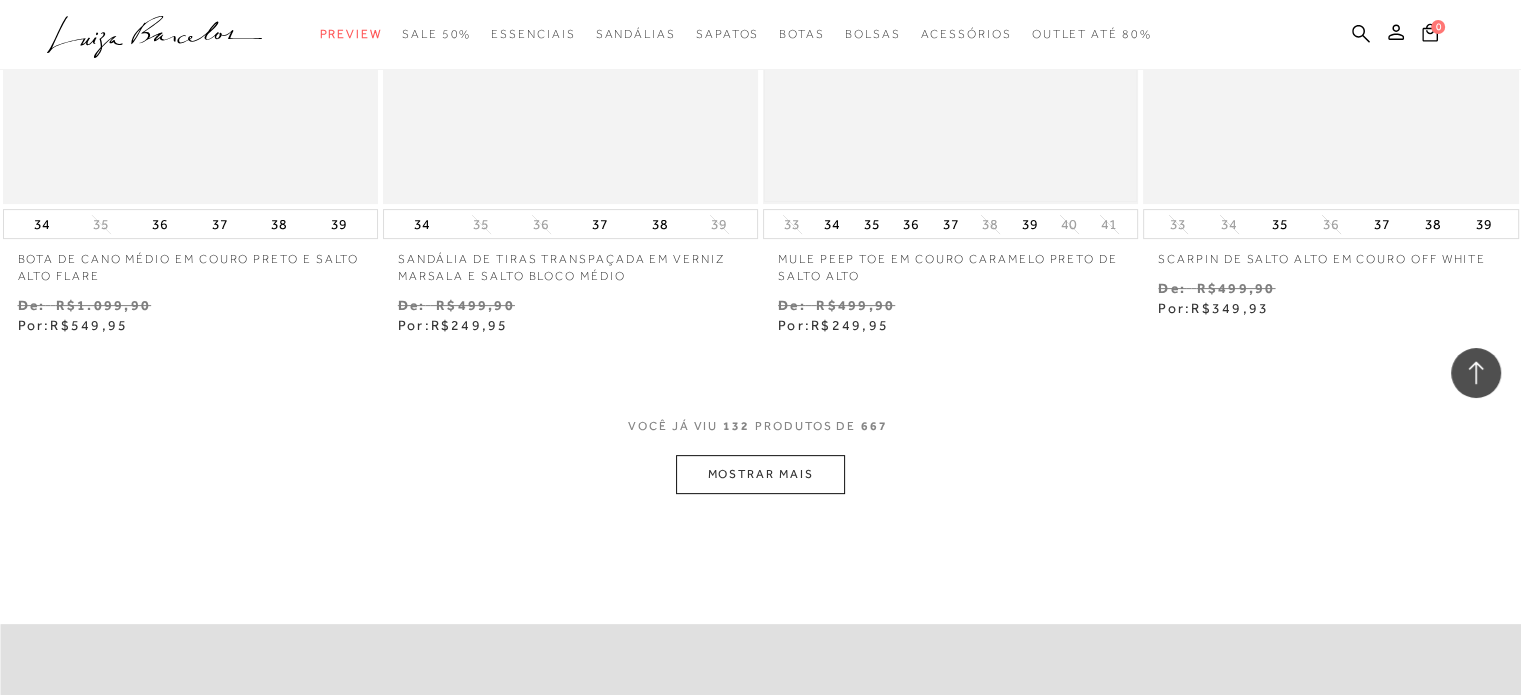 scroll, scrollTop: 23419, scrollLeft: 0, axis: vertical 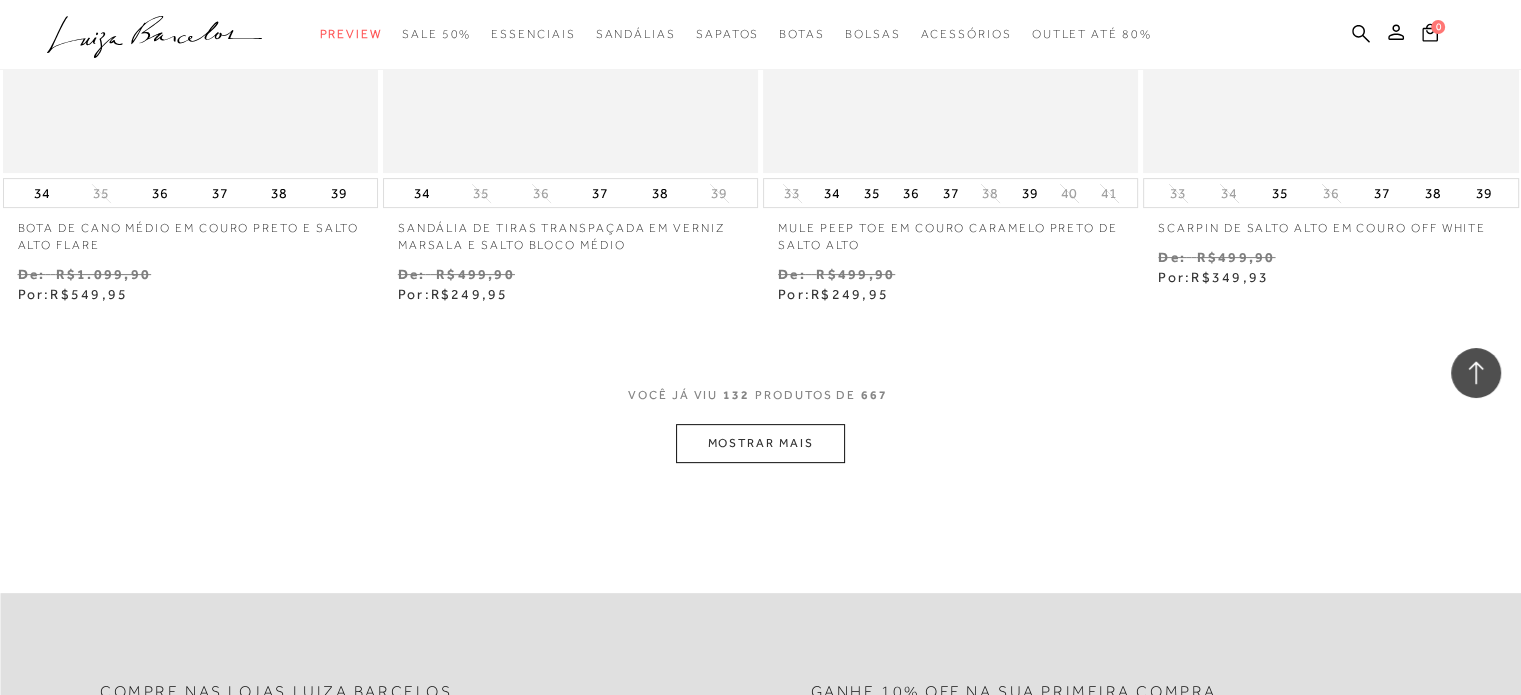 click on "MOSTRAR MAIS" at bounding box center (760, 443) 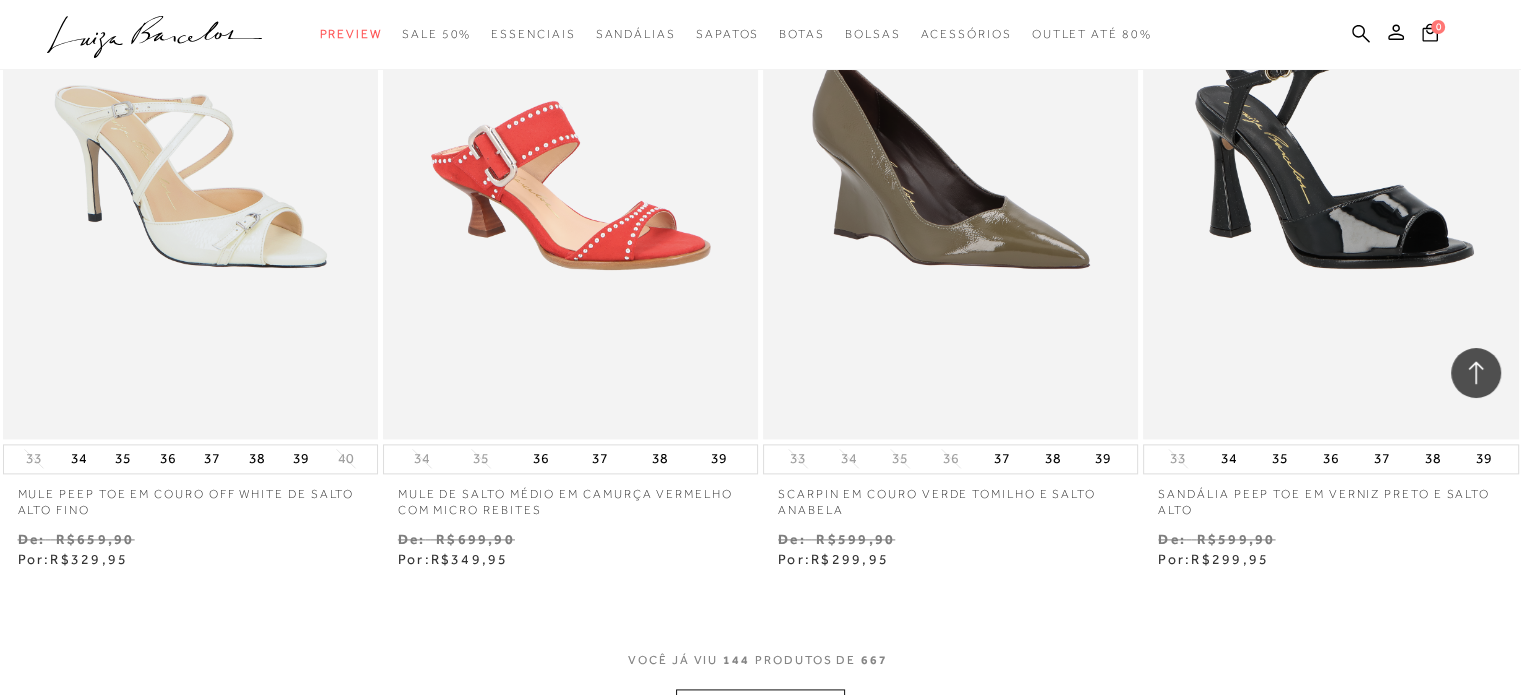 scroll, scrollTop: 25419, scrollLeft: 0, axis: vertical 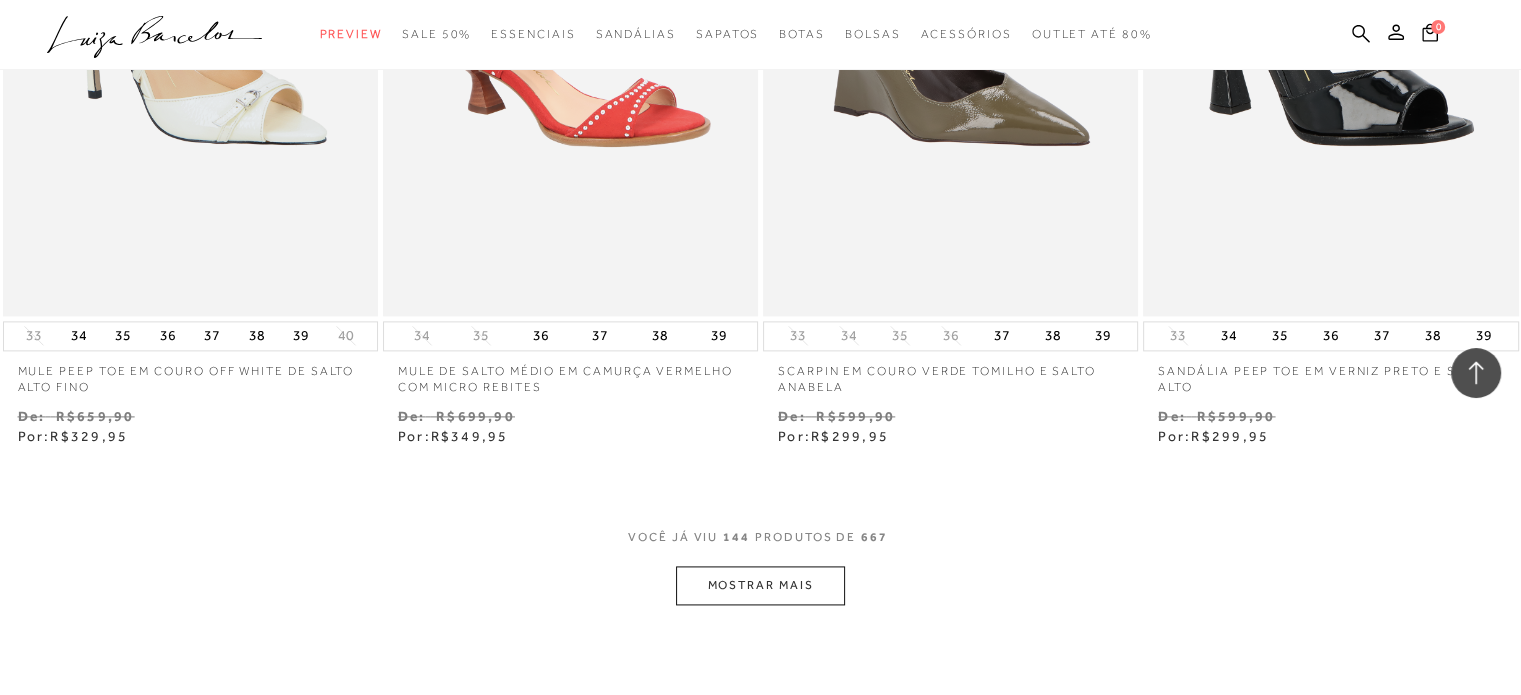 click on "MOSTRAR MAIS" at bounding box center (760, 585) 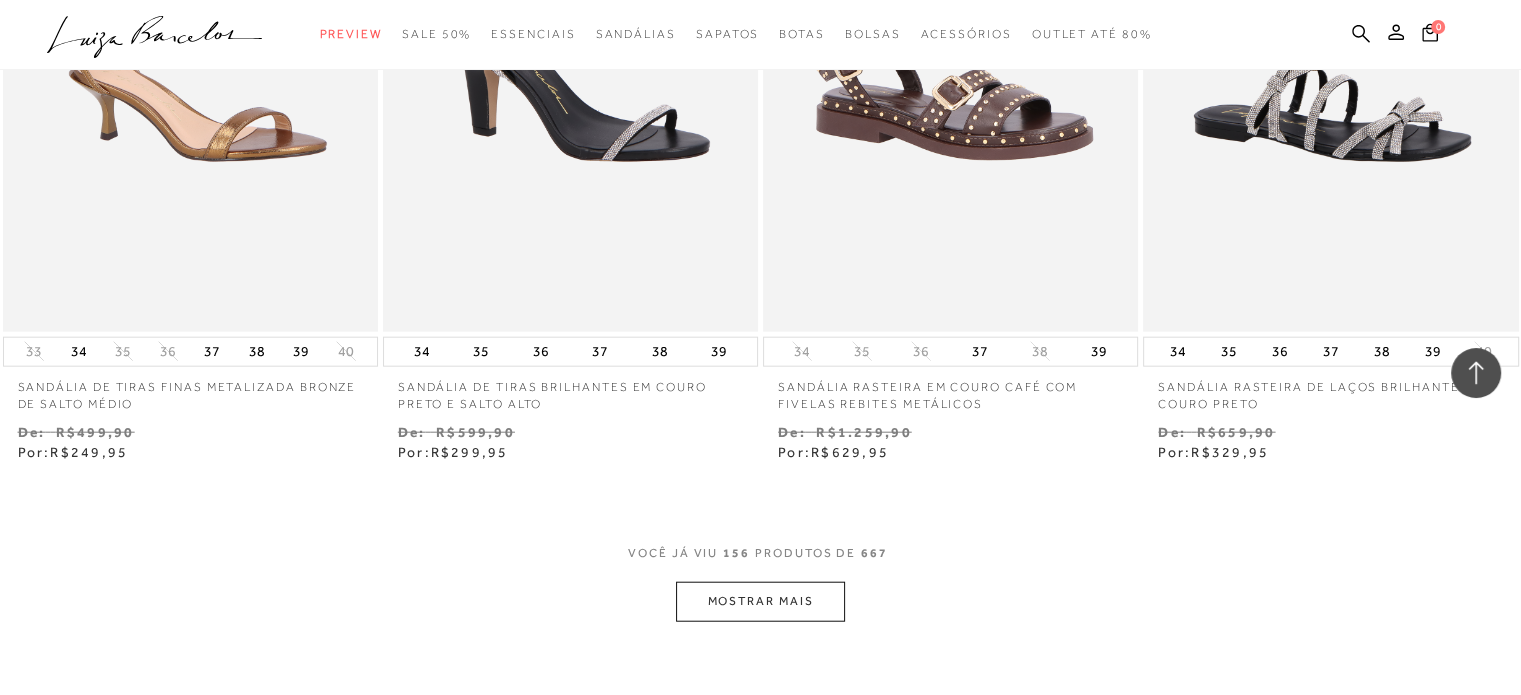 scroll, scrollTop: 27819, scrollLeft: 0, axis: vertical 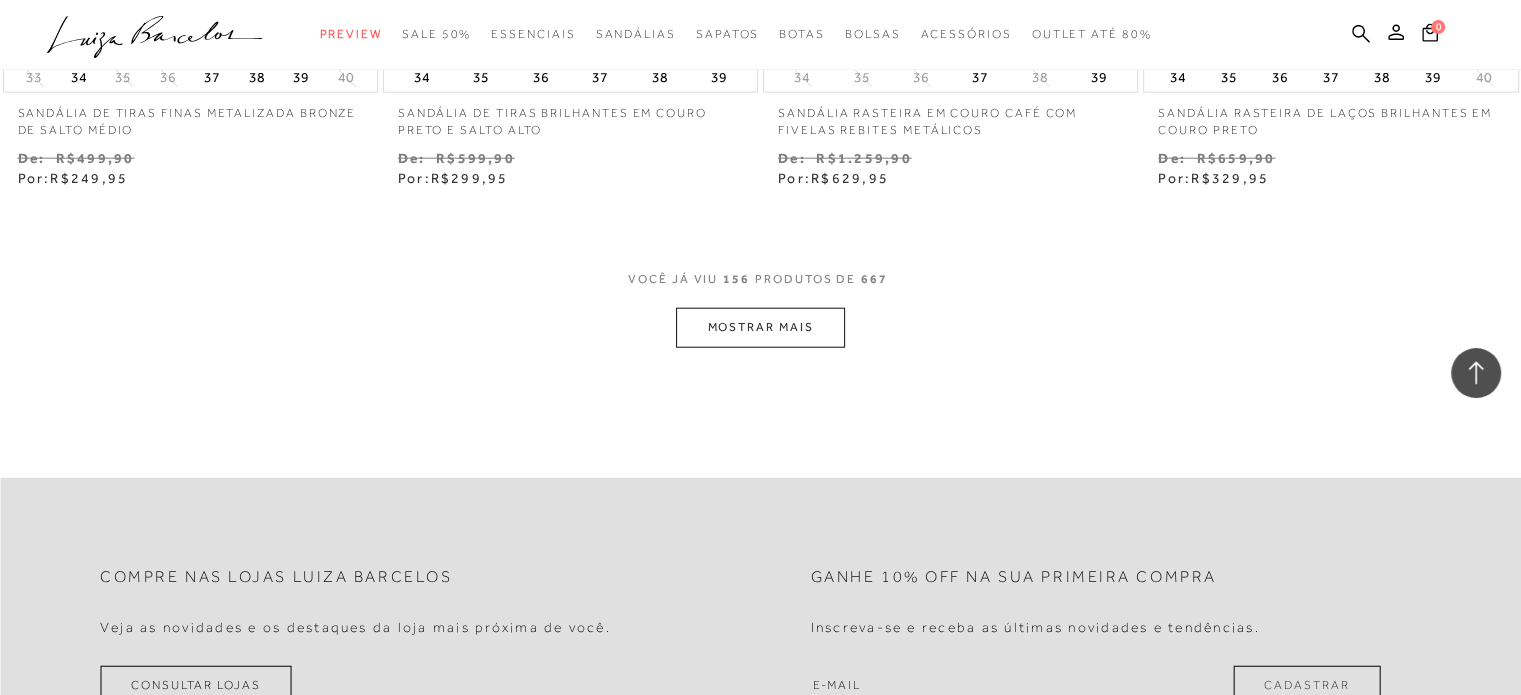 click on "MOSTRAR MAIS" at bounding box center (760, 327) 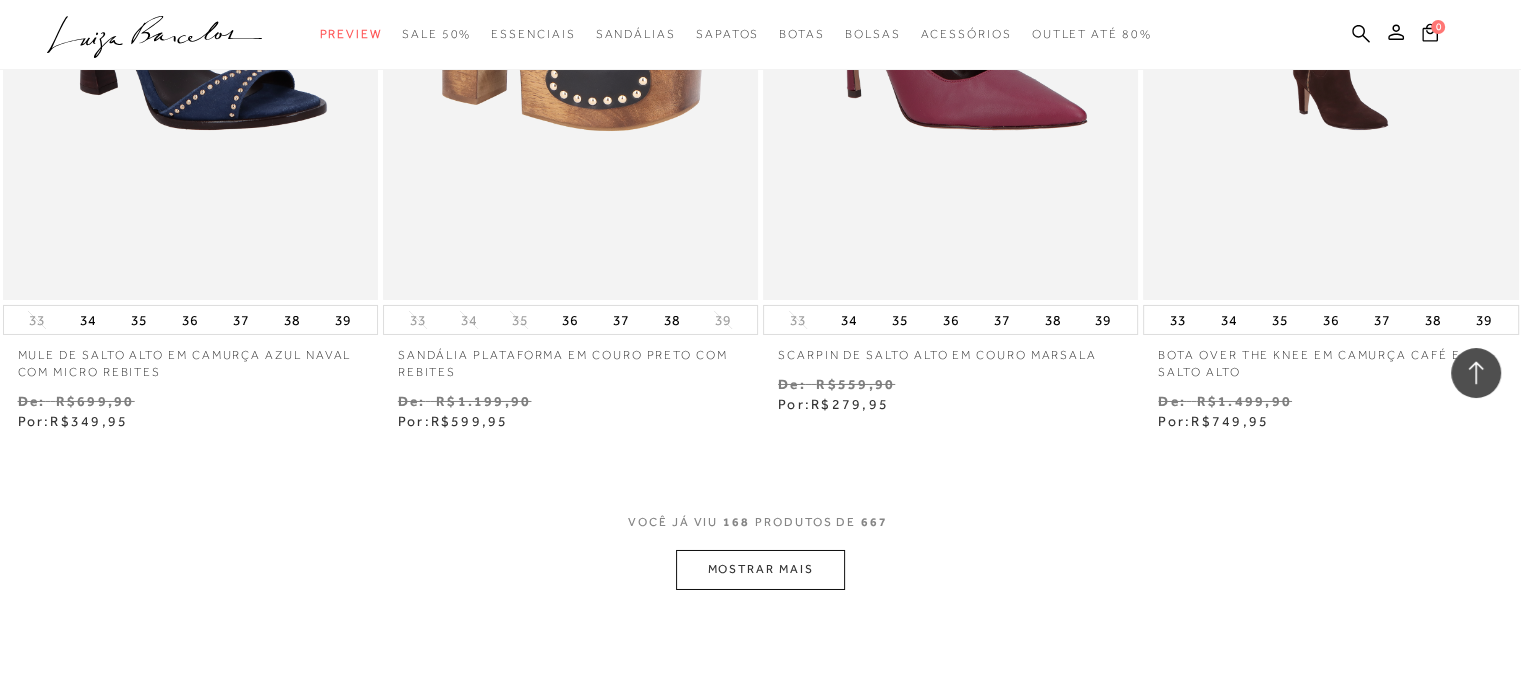 scroll, scrollTop: 29819, scrollLeft: 0, axis: vertical 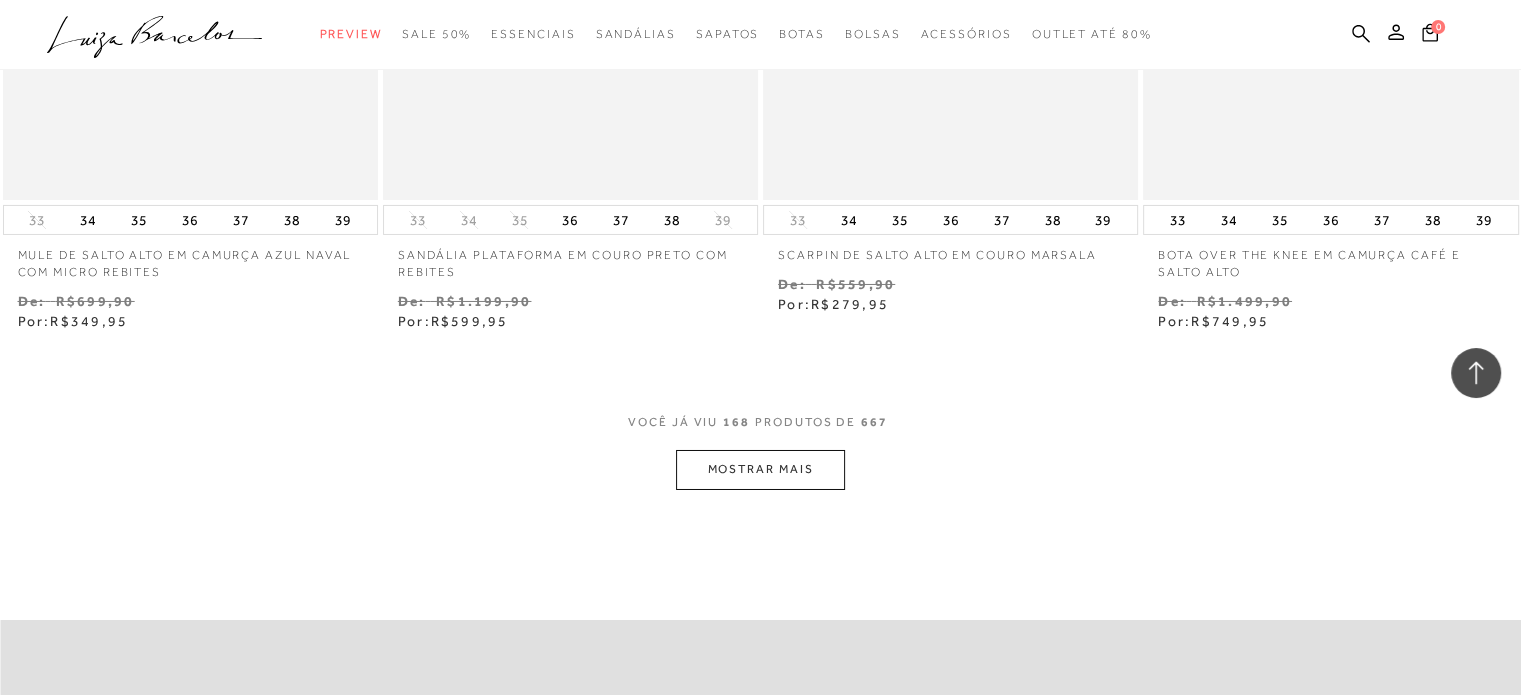 click on "MOSTRAR MAIS" at bounding box center (760, 469) 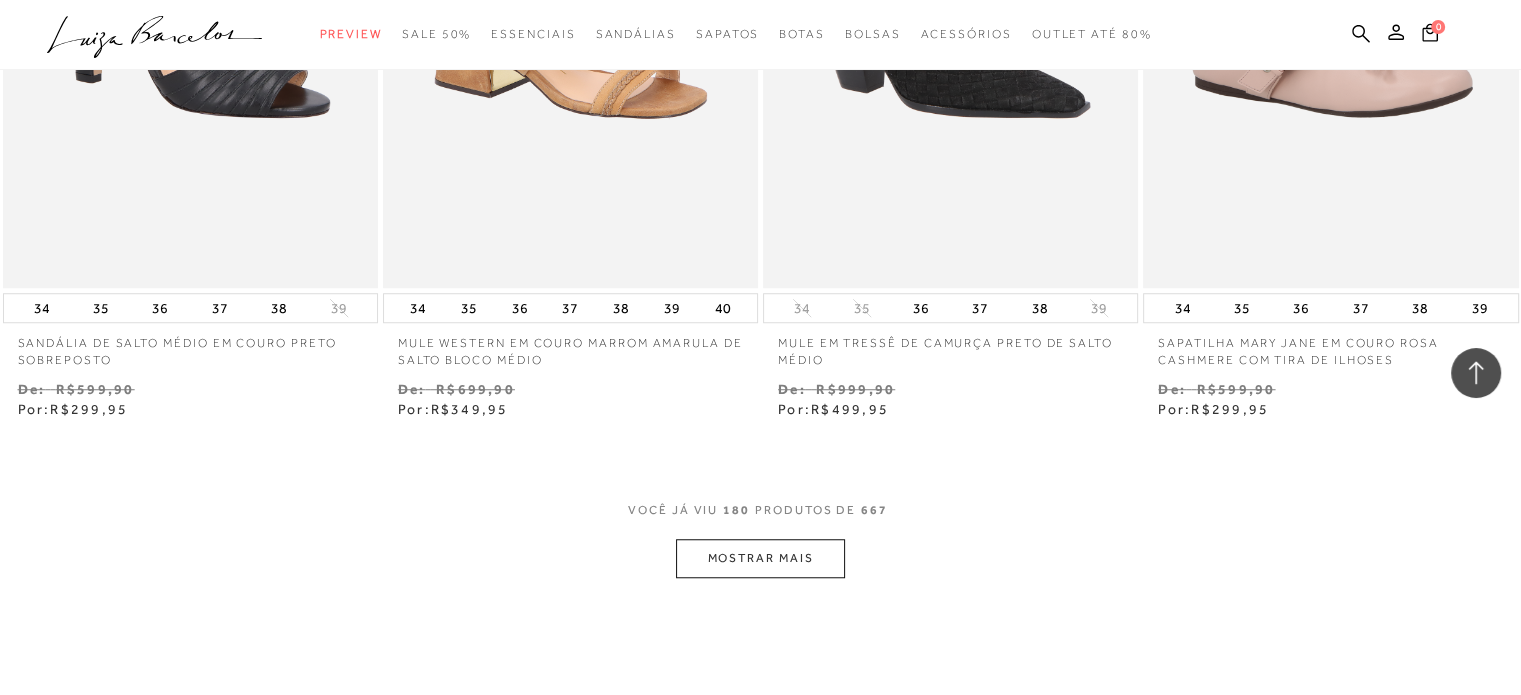 scroll, scrollTop: 32019, scrollLeft: 0, axis: vertical 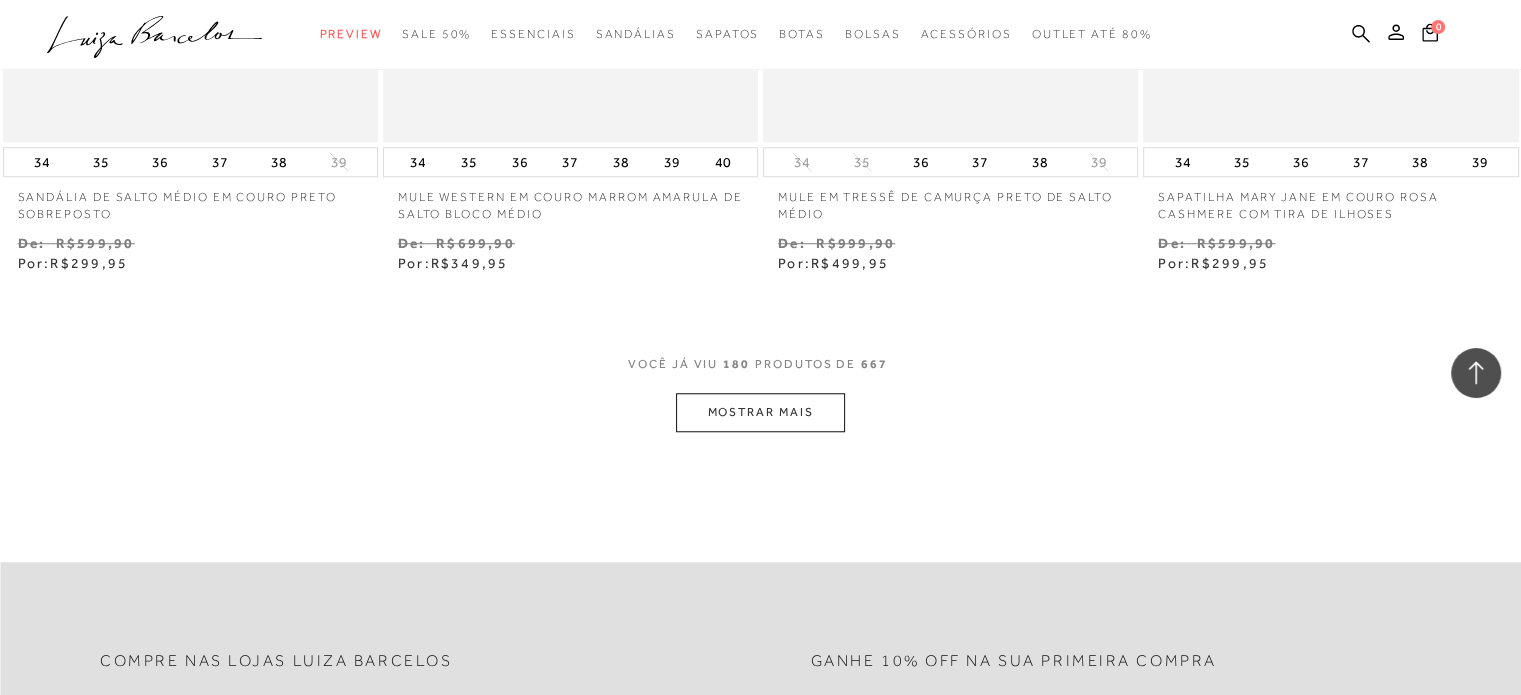 click on "MOSTRAR MAIS" at bounding box center (760, 412) 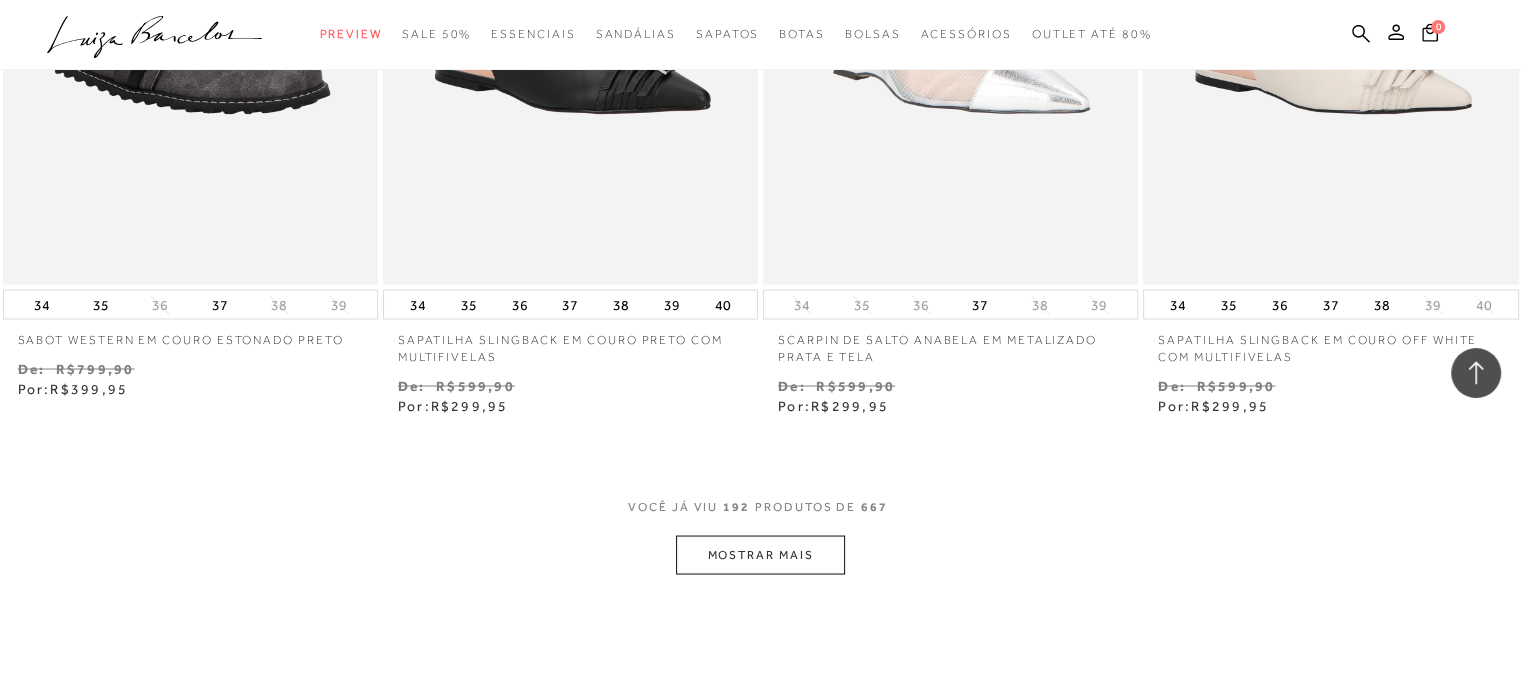 scroll, scrollTop: 34419, scrollLeft: 0, axis: vertical 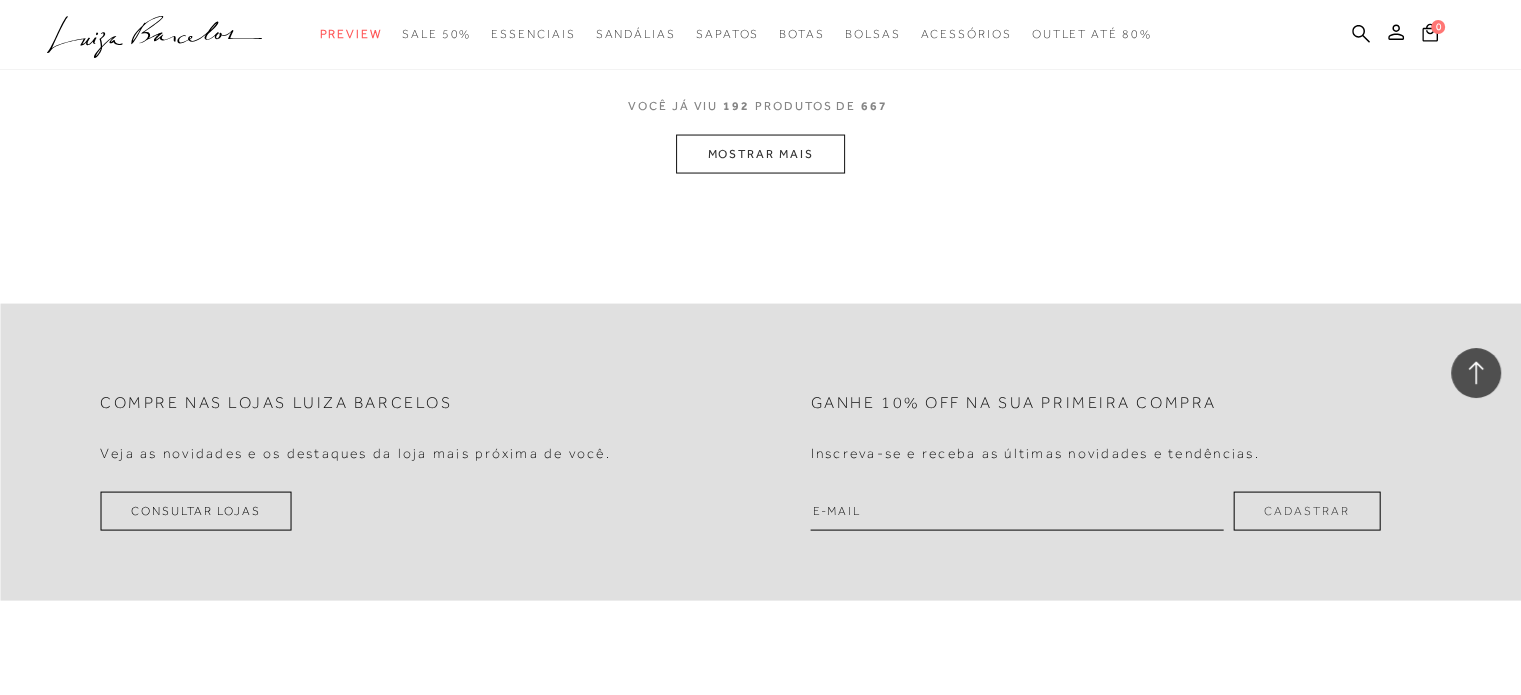 click on "MOSTRAR MAIS" at bounding box center (760, 154) 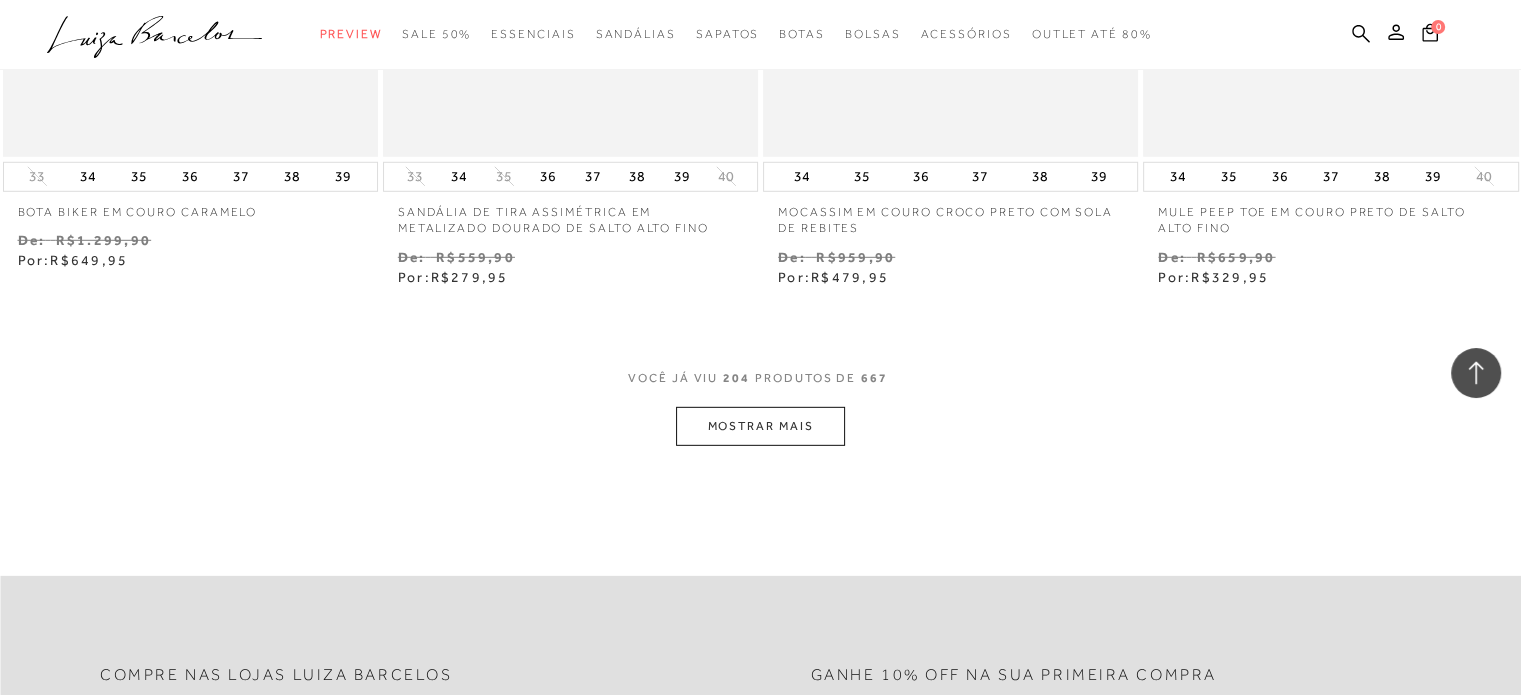 scroll, scrollTop: 36319, scrollLeft: 0, axis: vertical 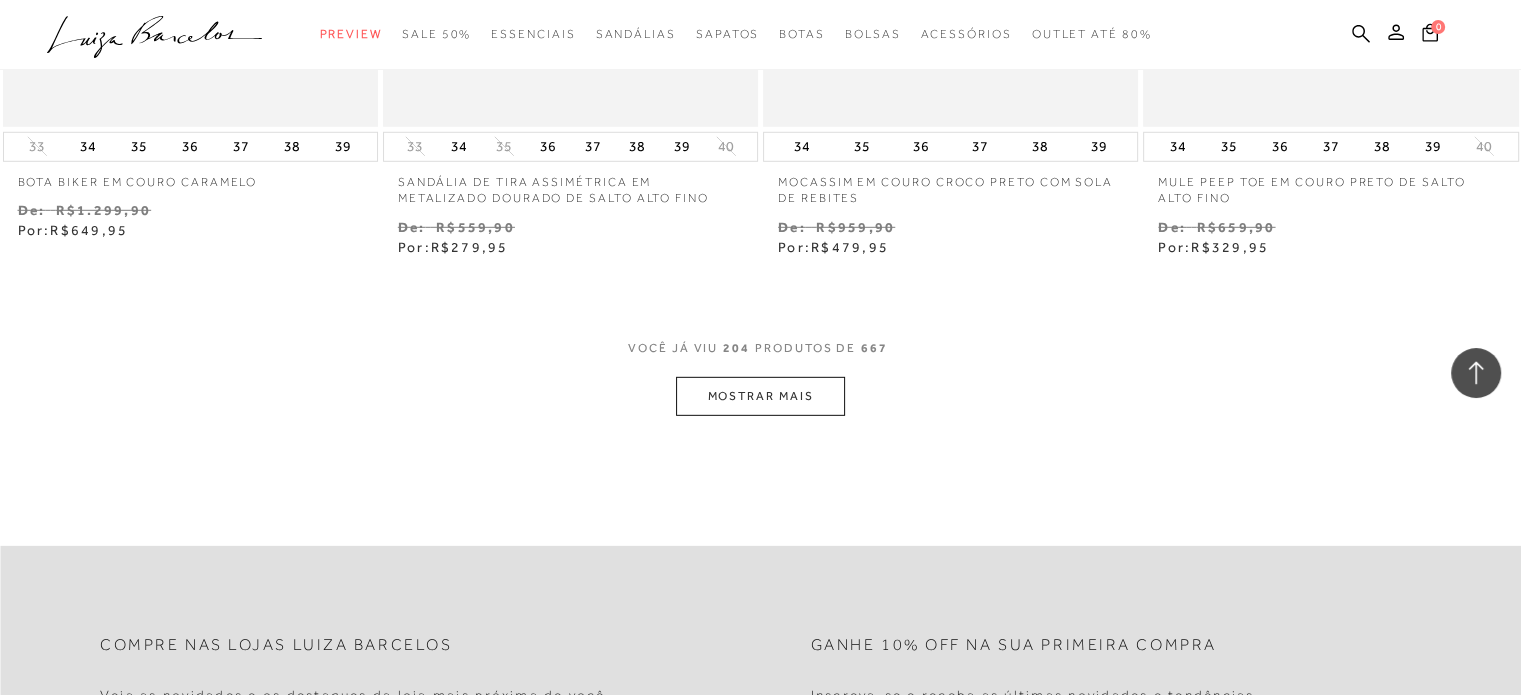click on "MOSTRAR MAIS" at bounding box center [760, 396] 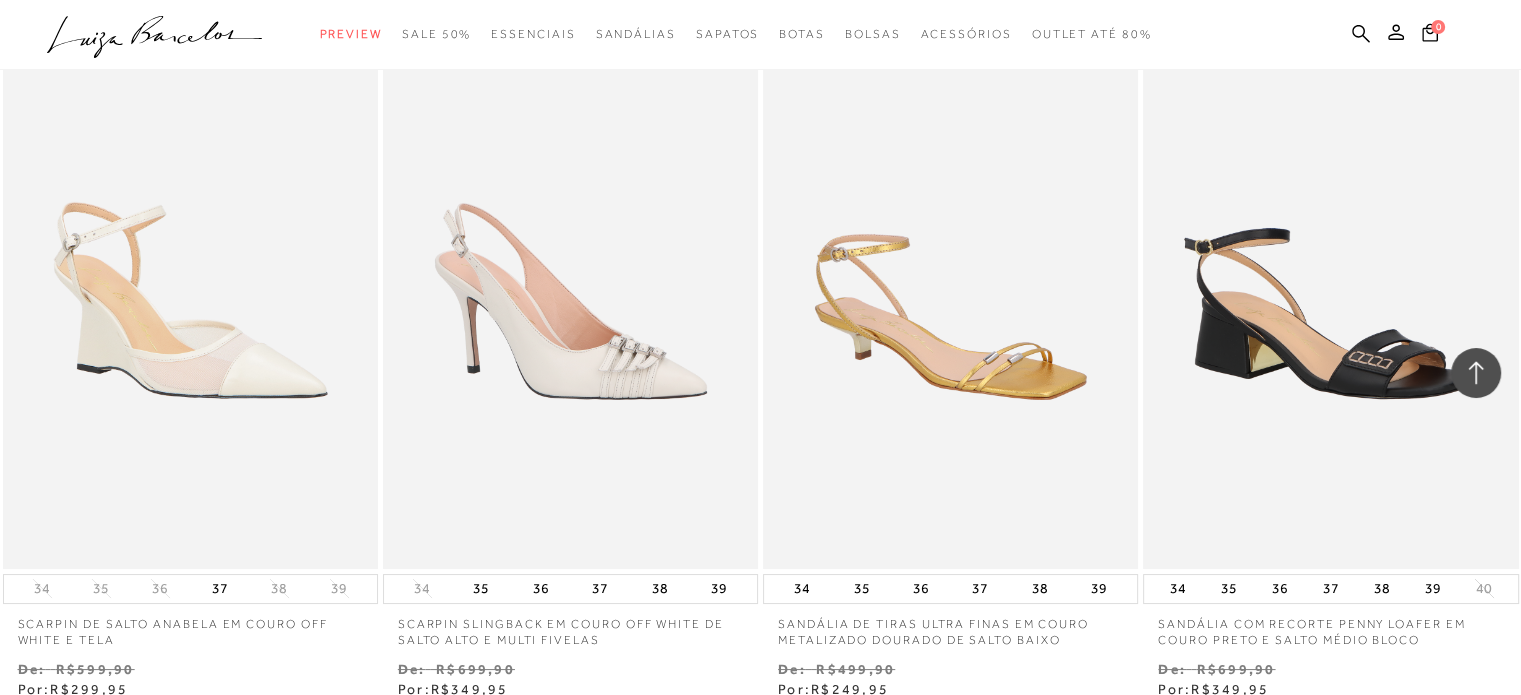 scroll, scrollTop: 38619, scrollLeft: 0, axis: vertical 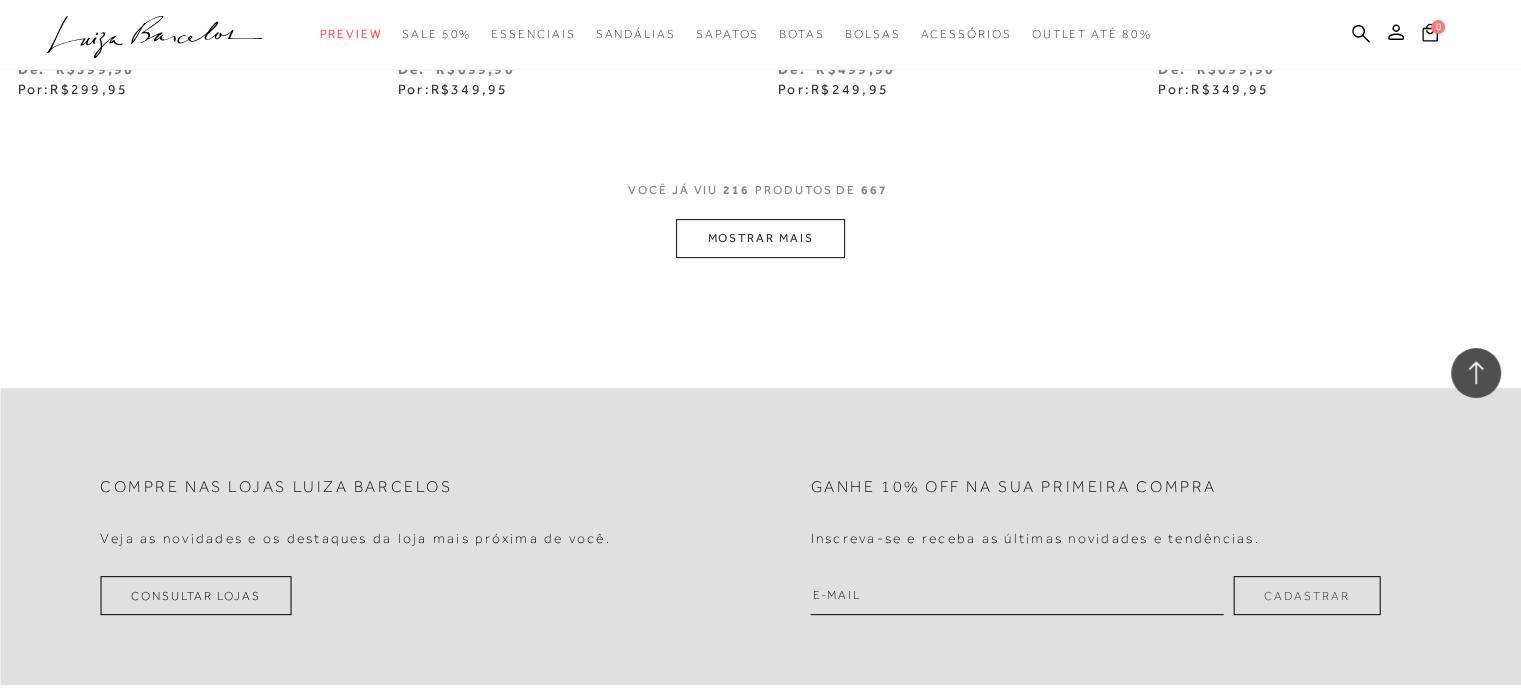 click on "MOSTRAR MAIS" at bounding box center [760, 238] 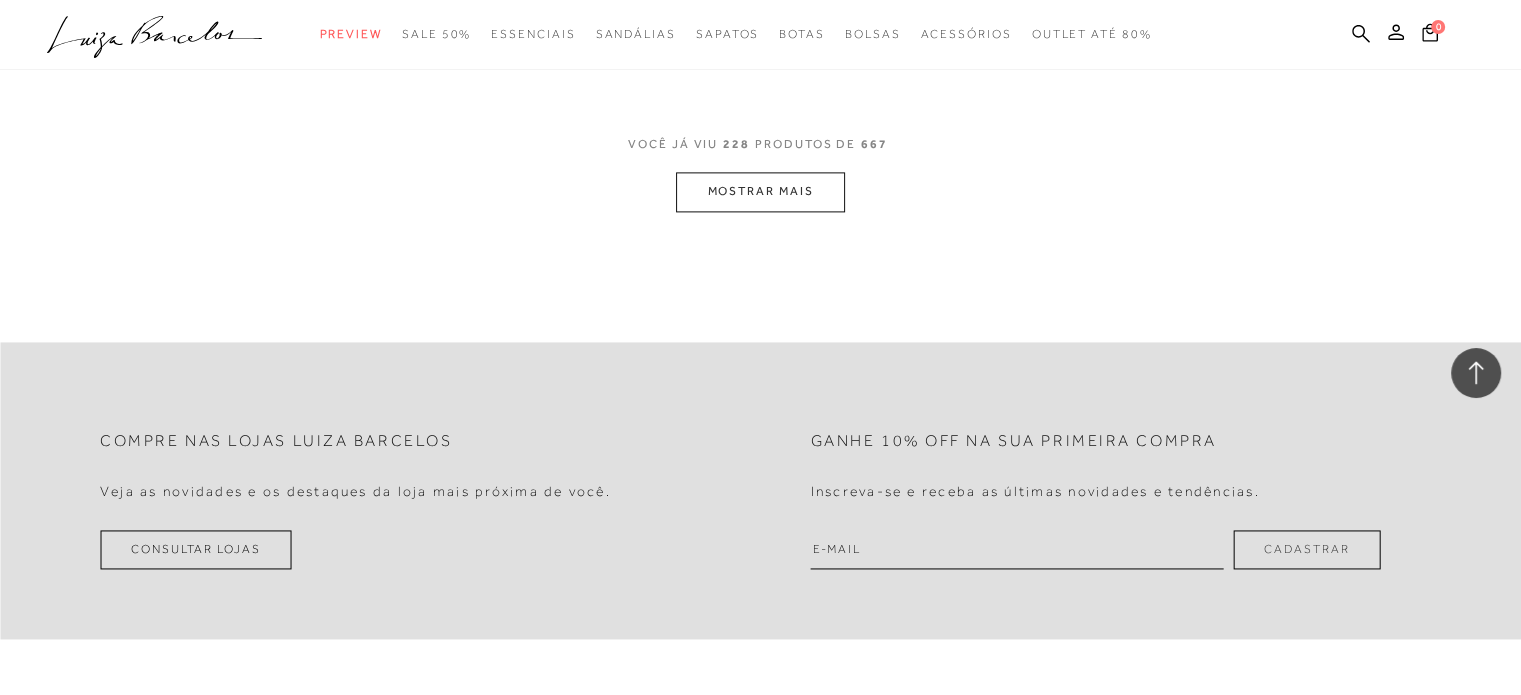 scroll, scrollTop: 40819, scrollLeft: 0, axis: vertical 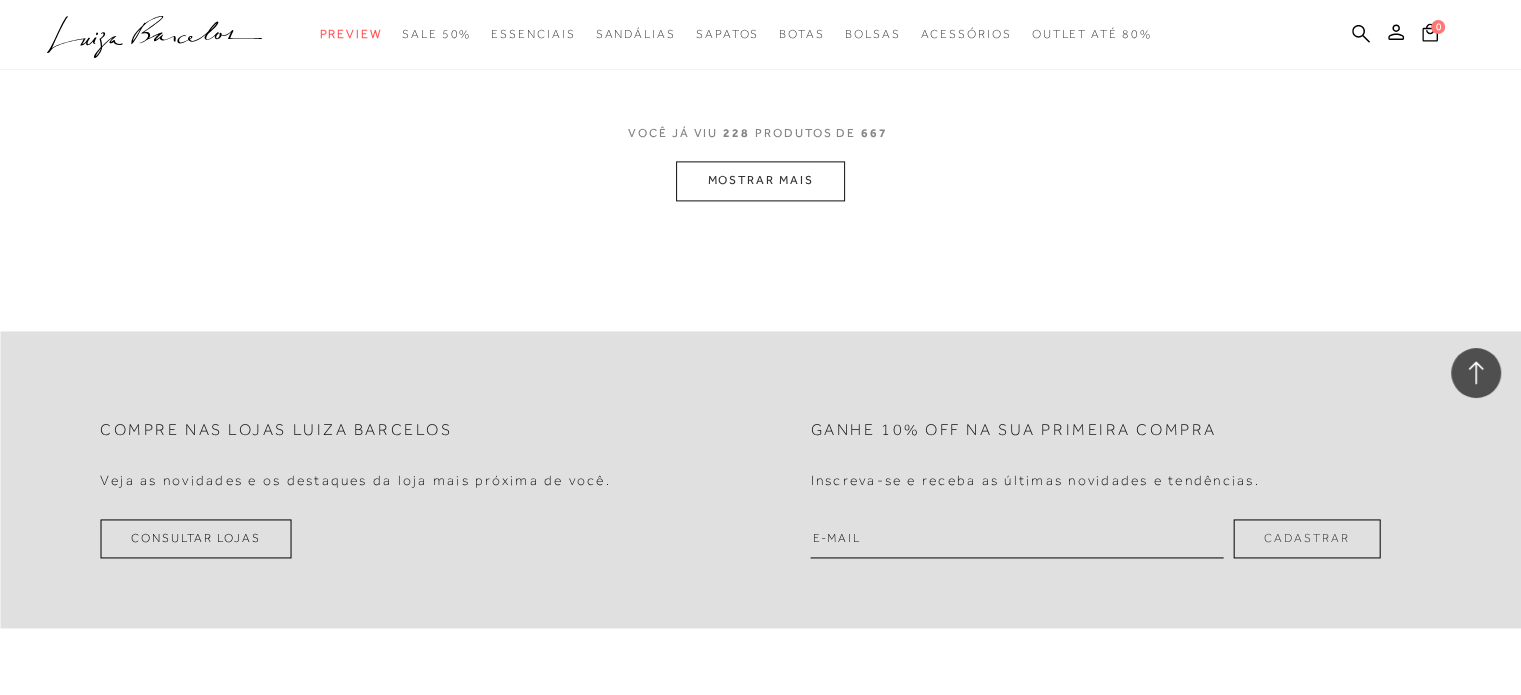 click on "MOSTRAR MAIS" at bounding box center [760, 180] 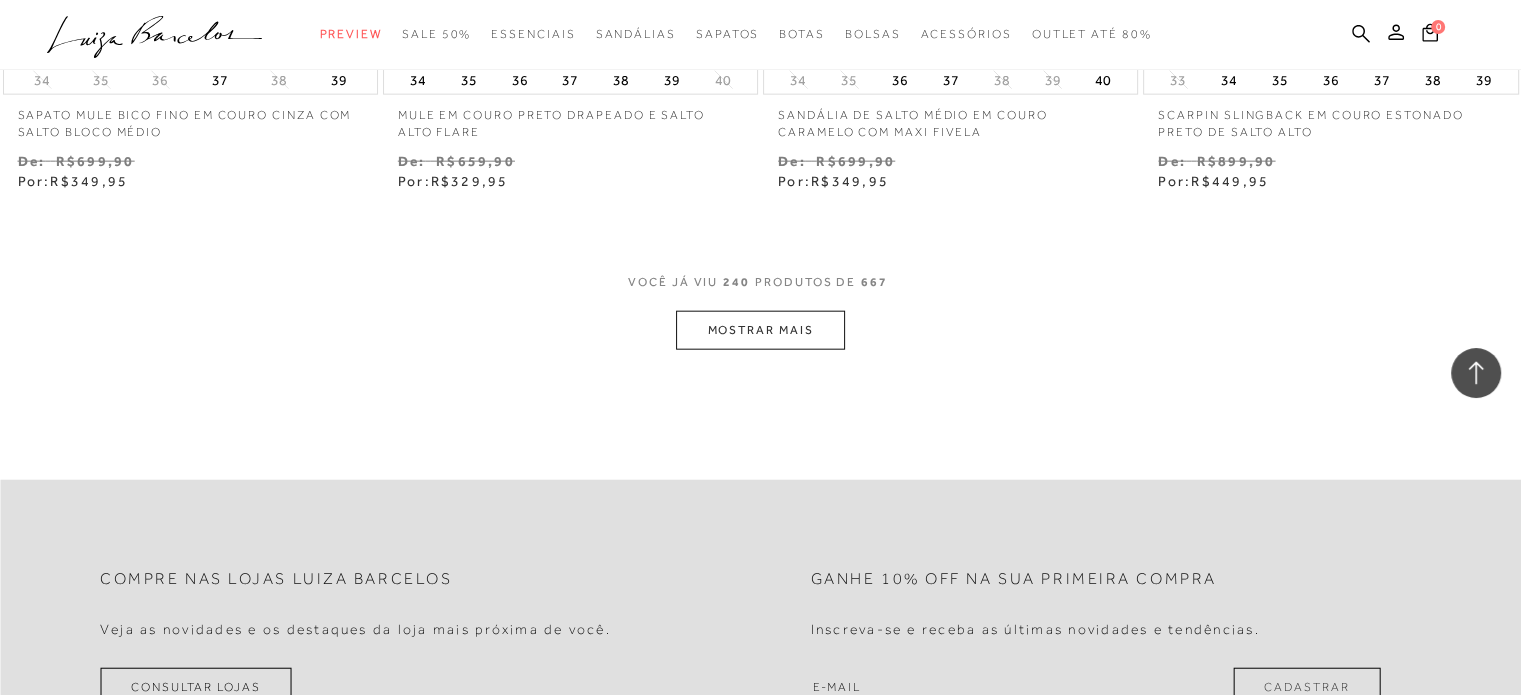 scroll, scrollTop: 42819, scrollLeft: 0, axis: vertical 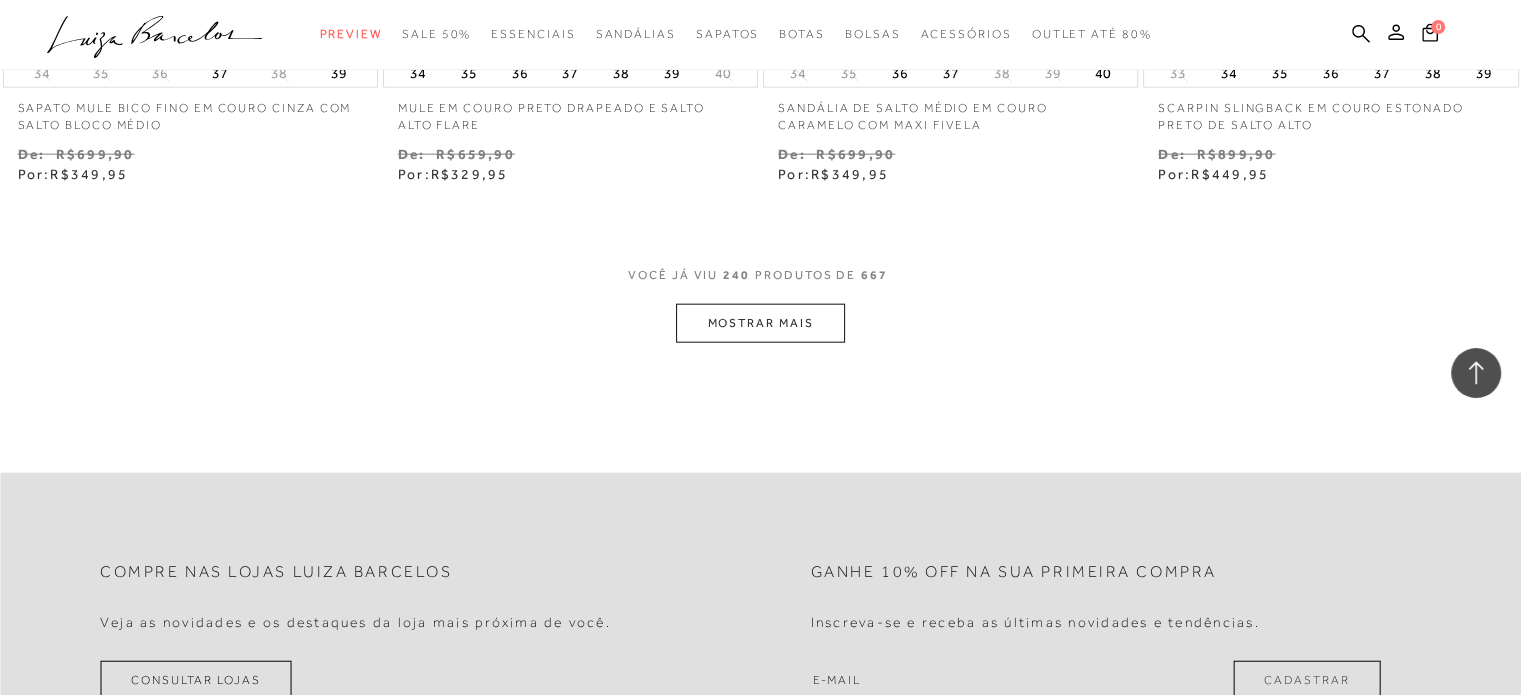 click on "MOSTRAR MAIS" at bounding box center (760, 323) 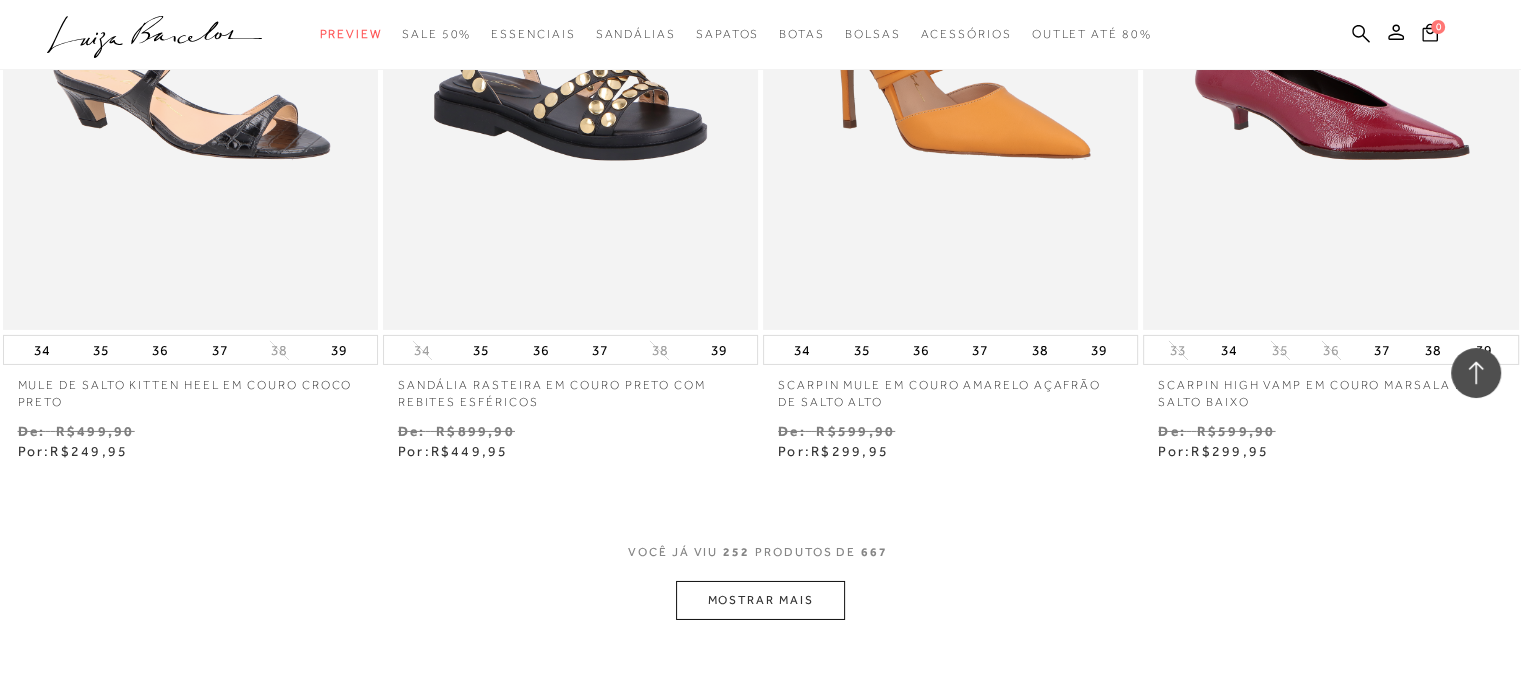 scroll, scrollTop: 44819, scrollLeft: 0, axis: vertical 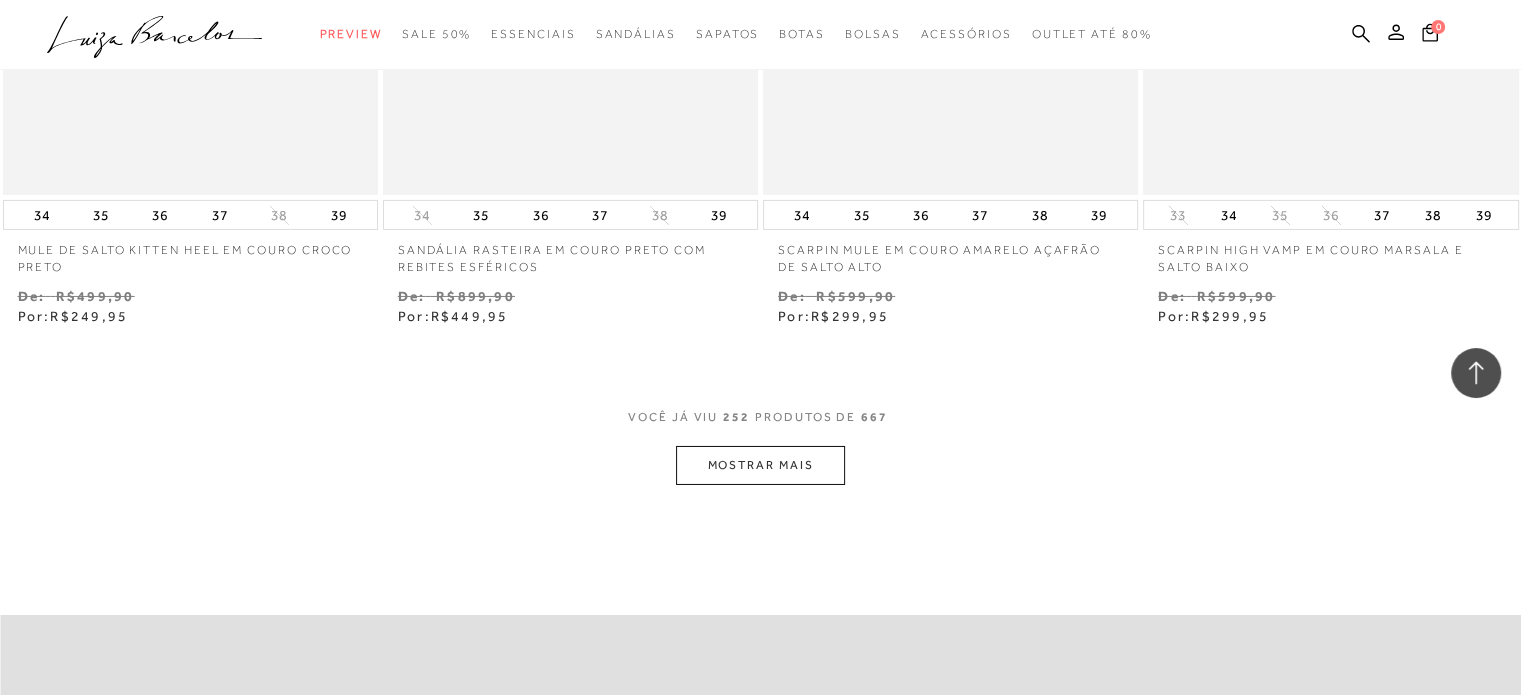 click on "MOSTRAR MAIS" at bounding box center (760, 465) 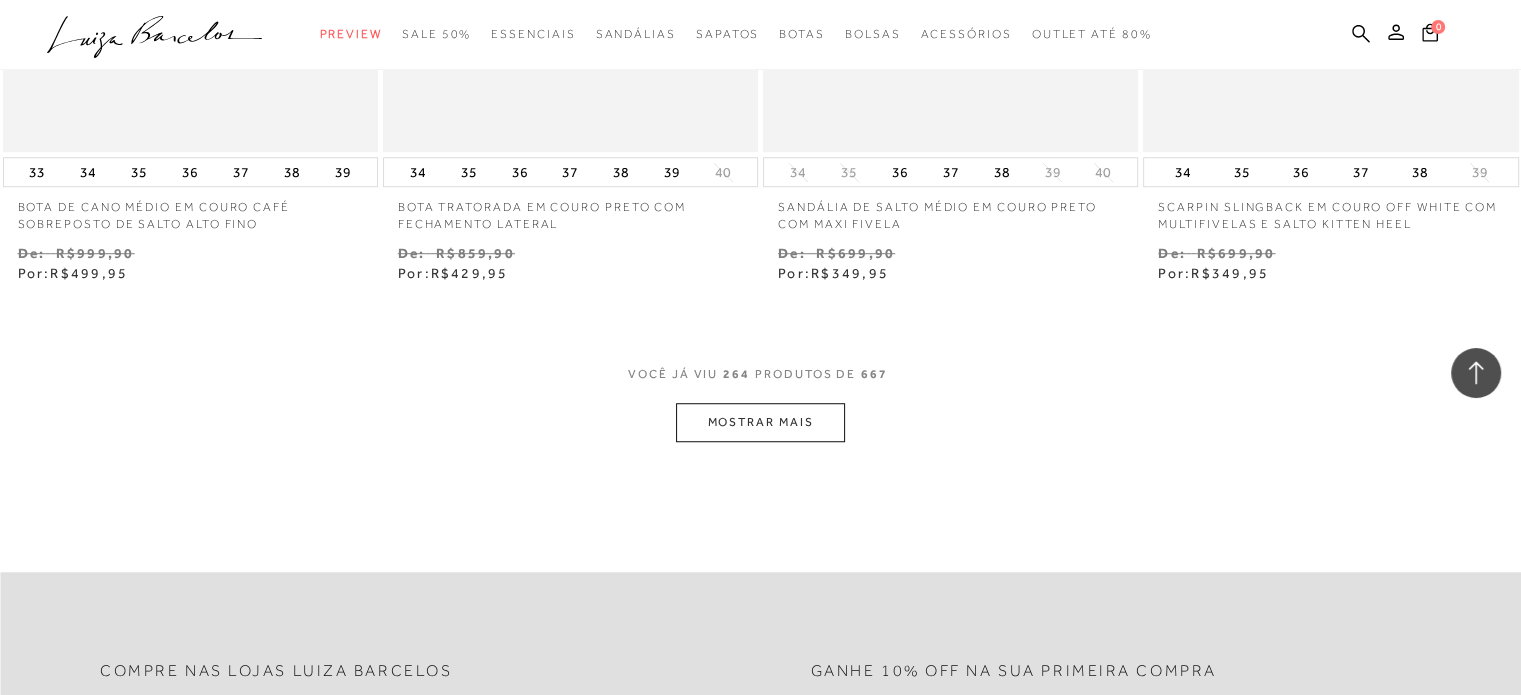 scroll, scrollTop: 47019, scrollLeft: 0, axis: vertical 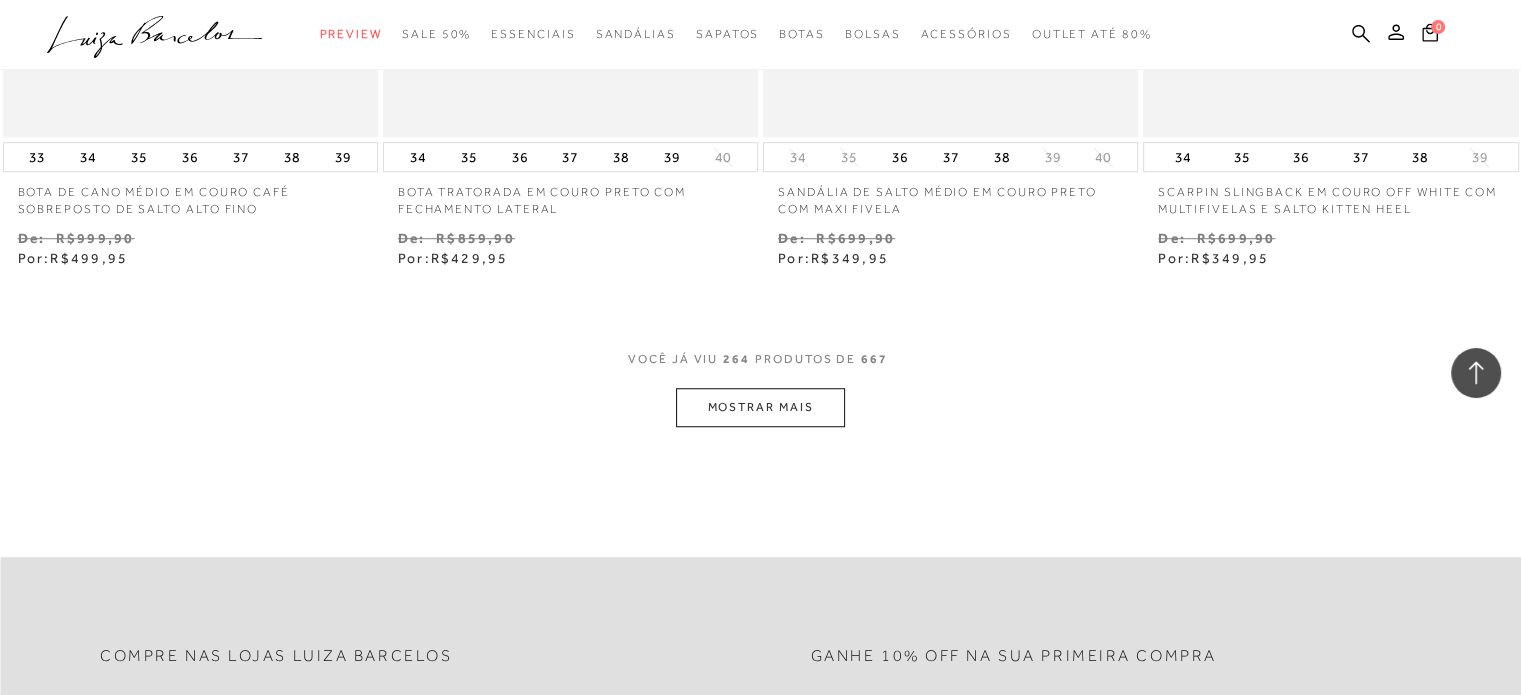 click on "MOSTRAR MAIS" at bounding box center [760, 407] 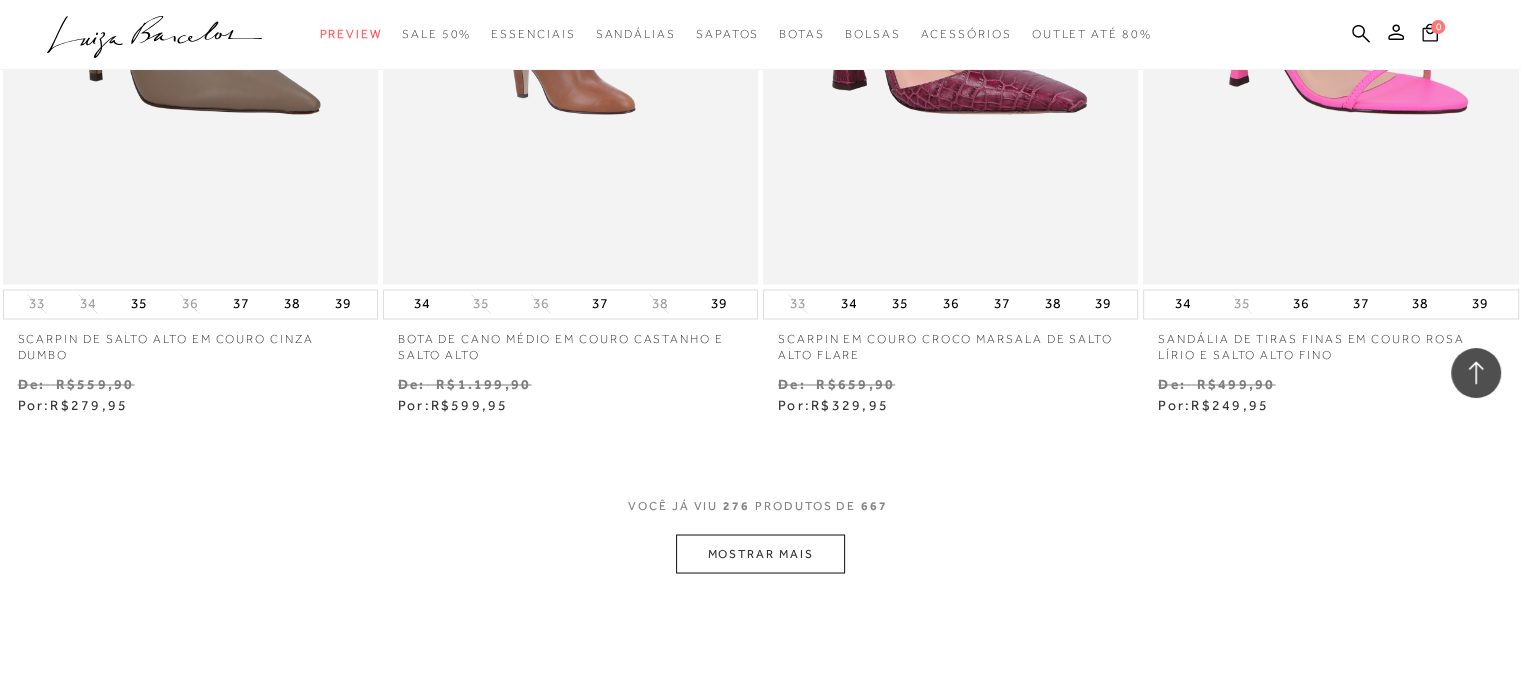 scroll, scrollTop: 49019, scrollLeft: 0, axis: vertical 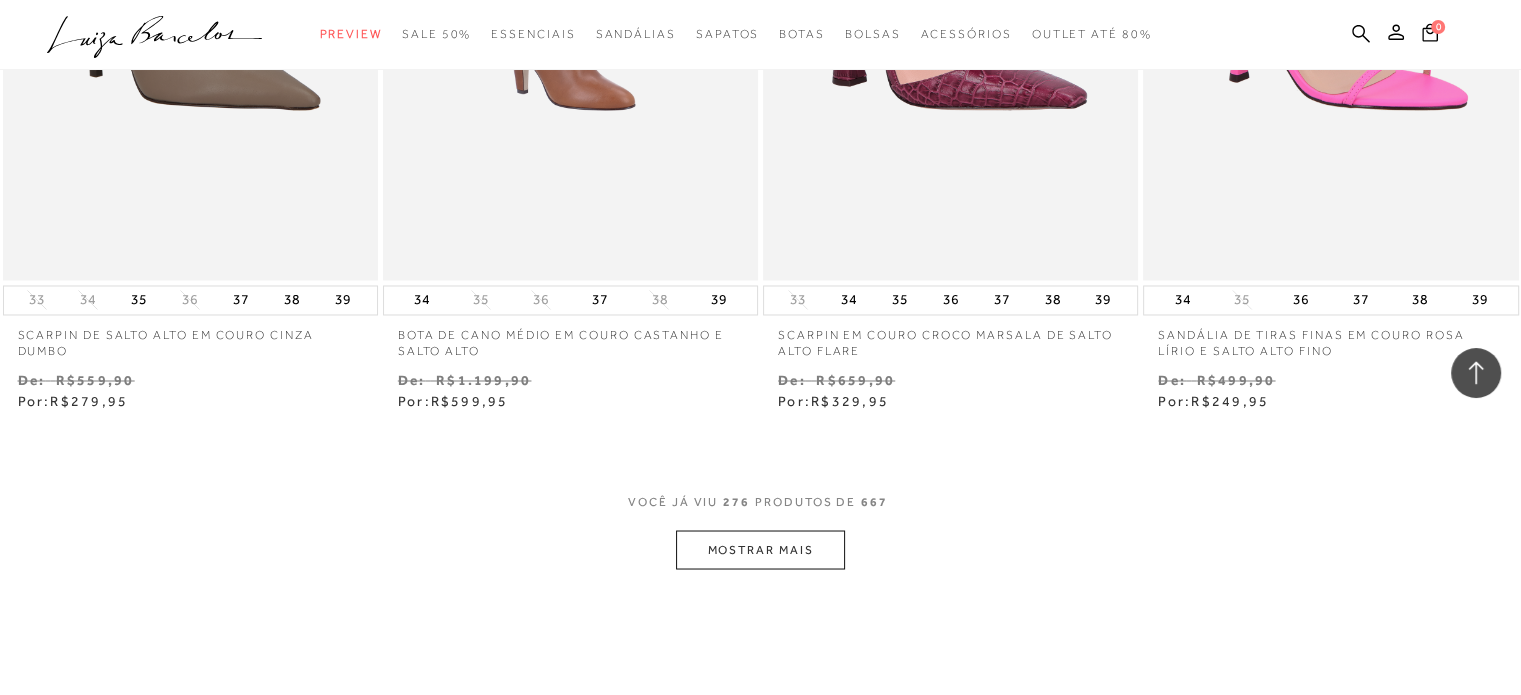 click on "MOSTRAR MAIS" at bounding box center (760, 549) 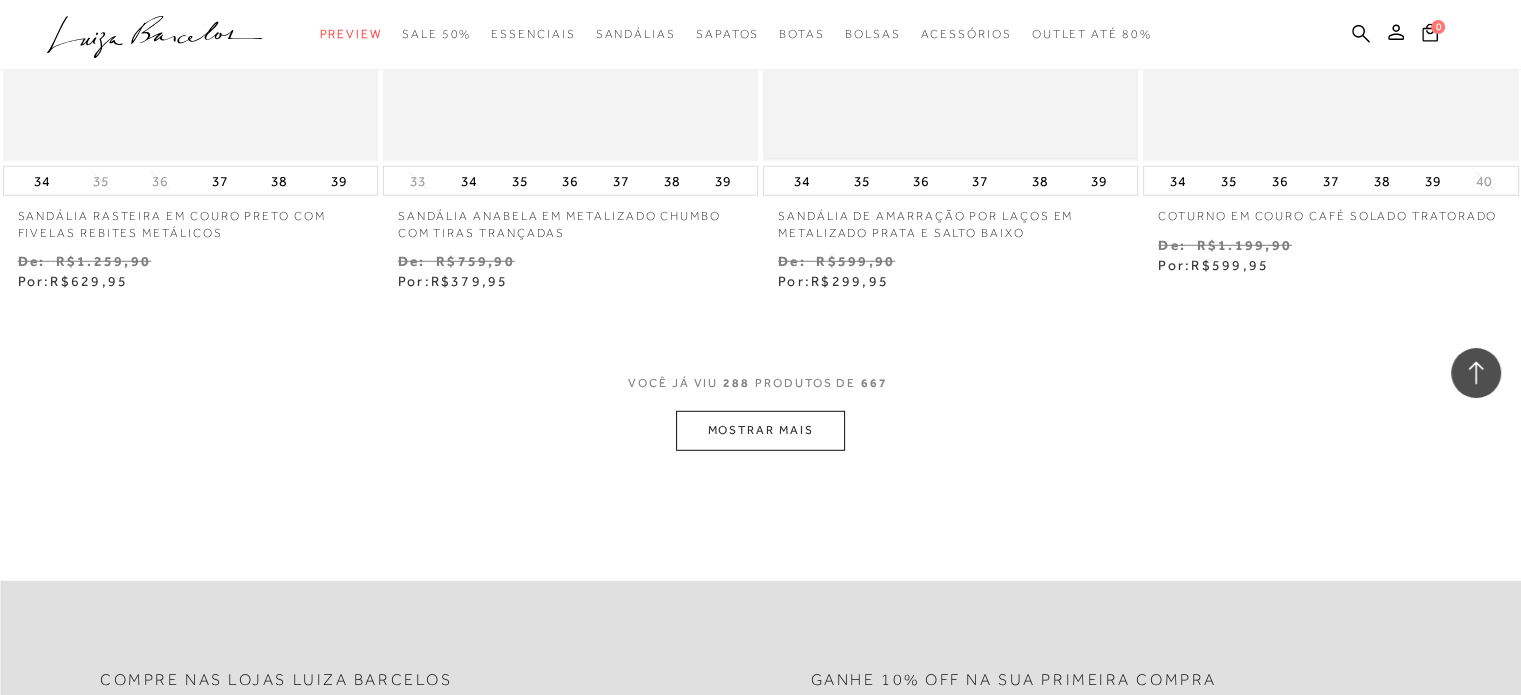 scroll, scrollTop: 51319, scrollLeft: 0, axis: vertical 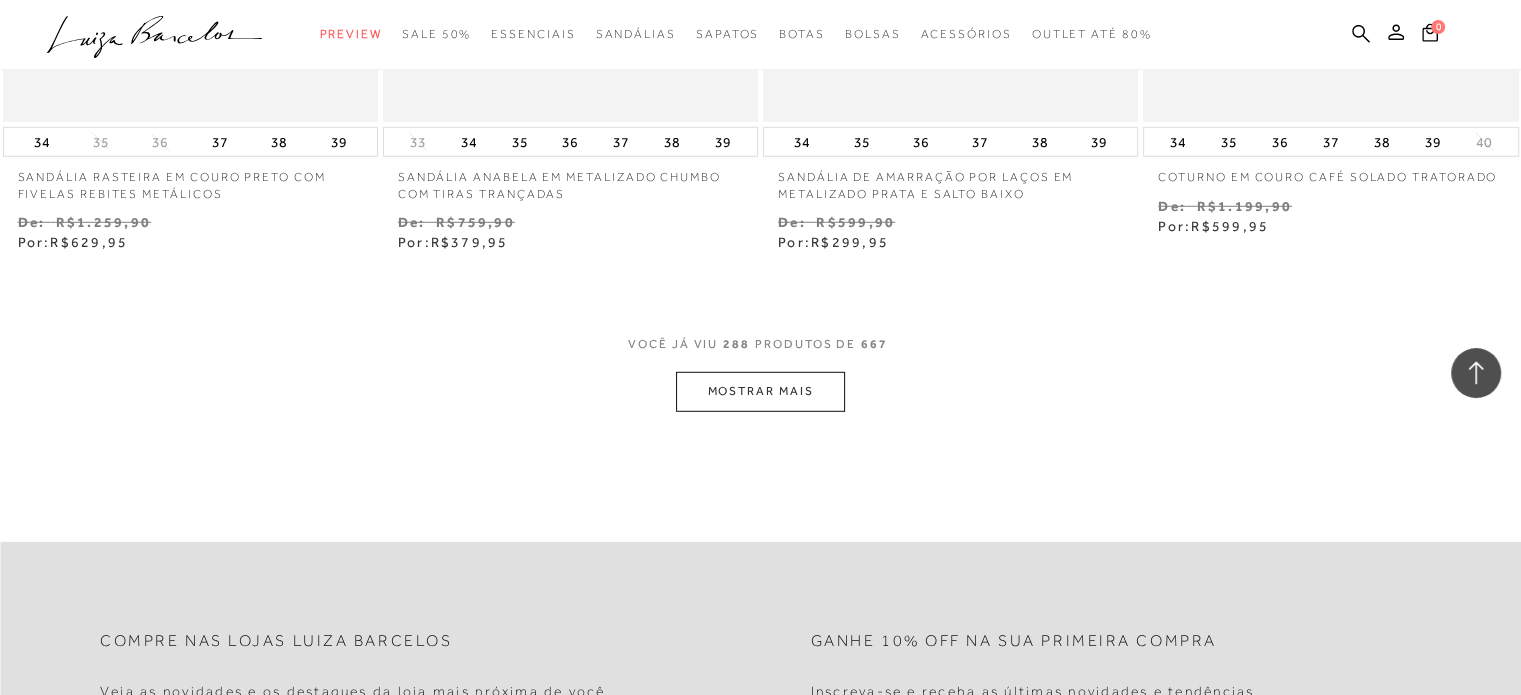 click on "MOSTRAR MAIS" at bounding box center (760, 391) 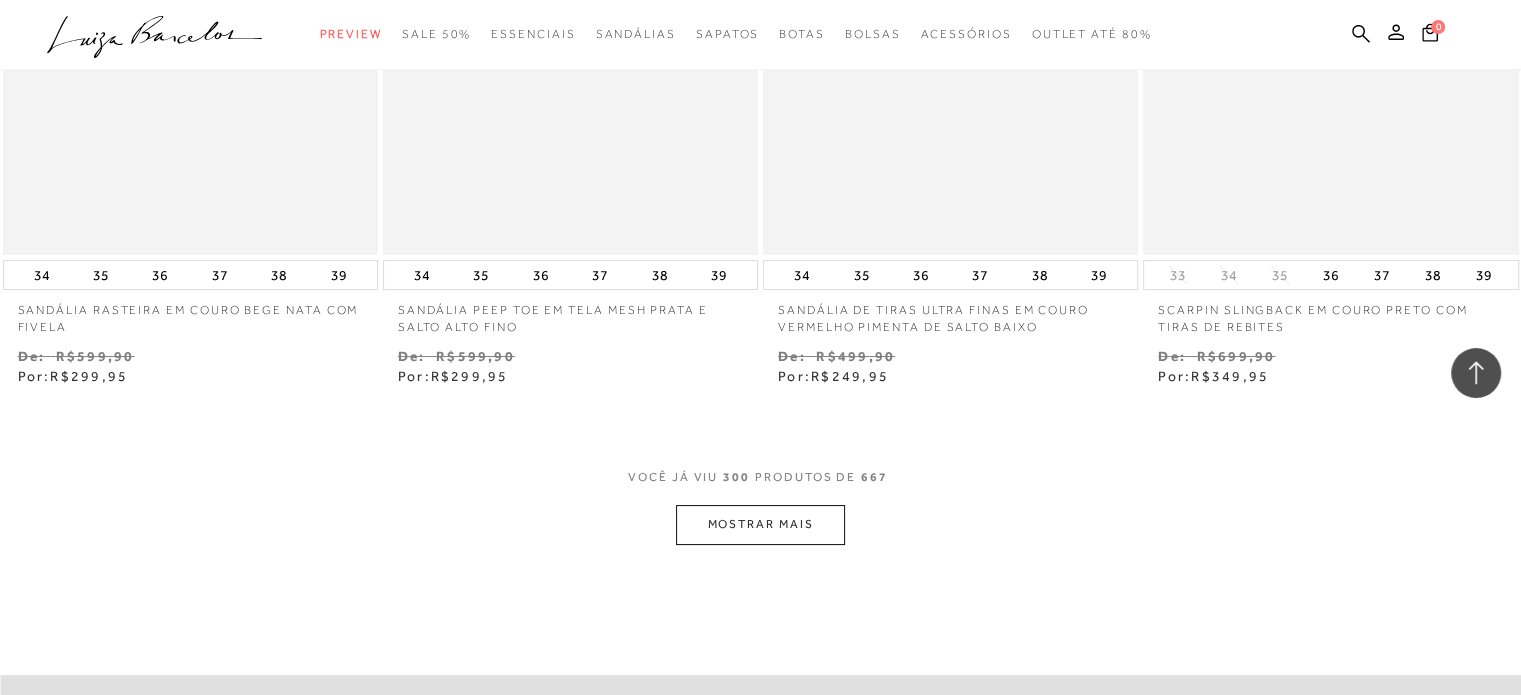 scroll, scrollTop: 53419, scrollLeft: 0, axis: vertical 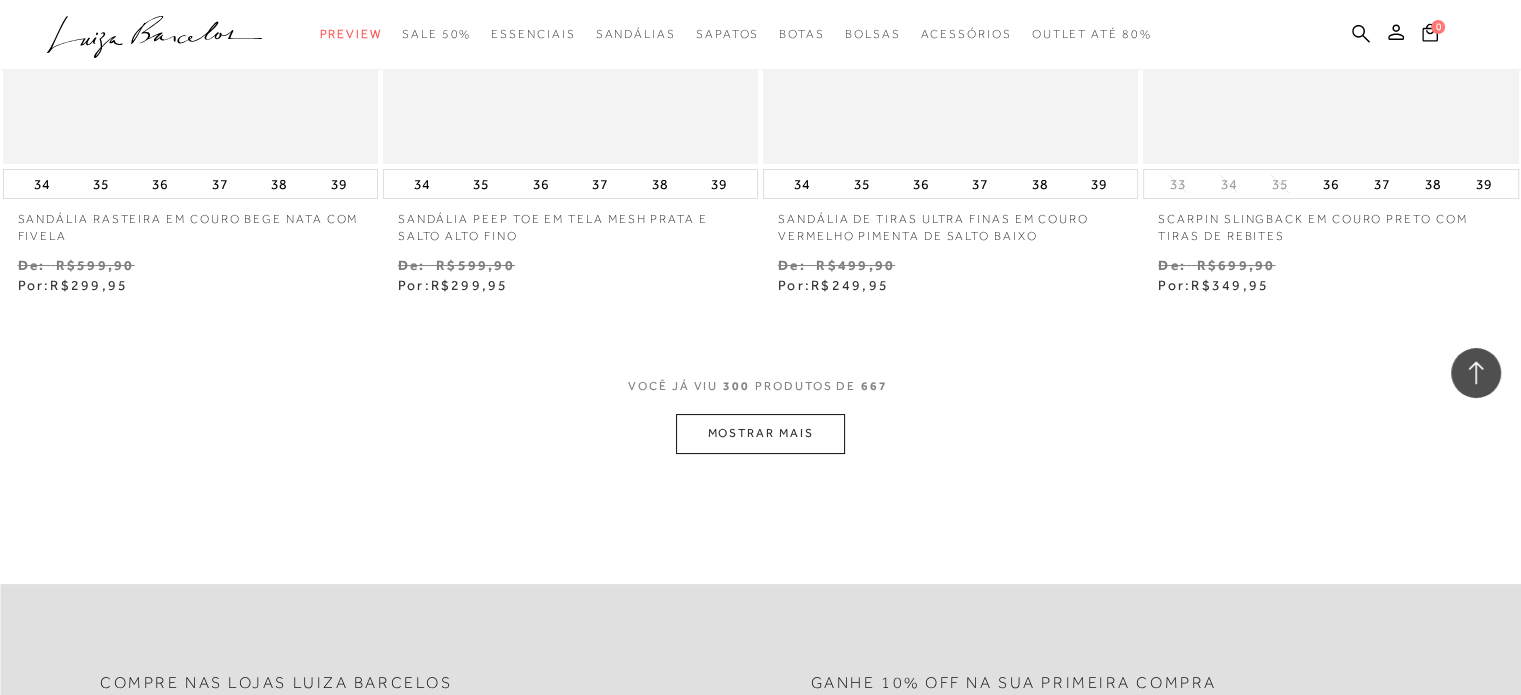 click on "MOSTRAR MAIS" at bounding box center (760, 433) 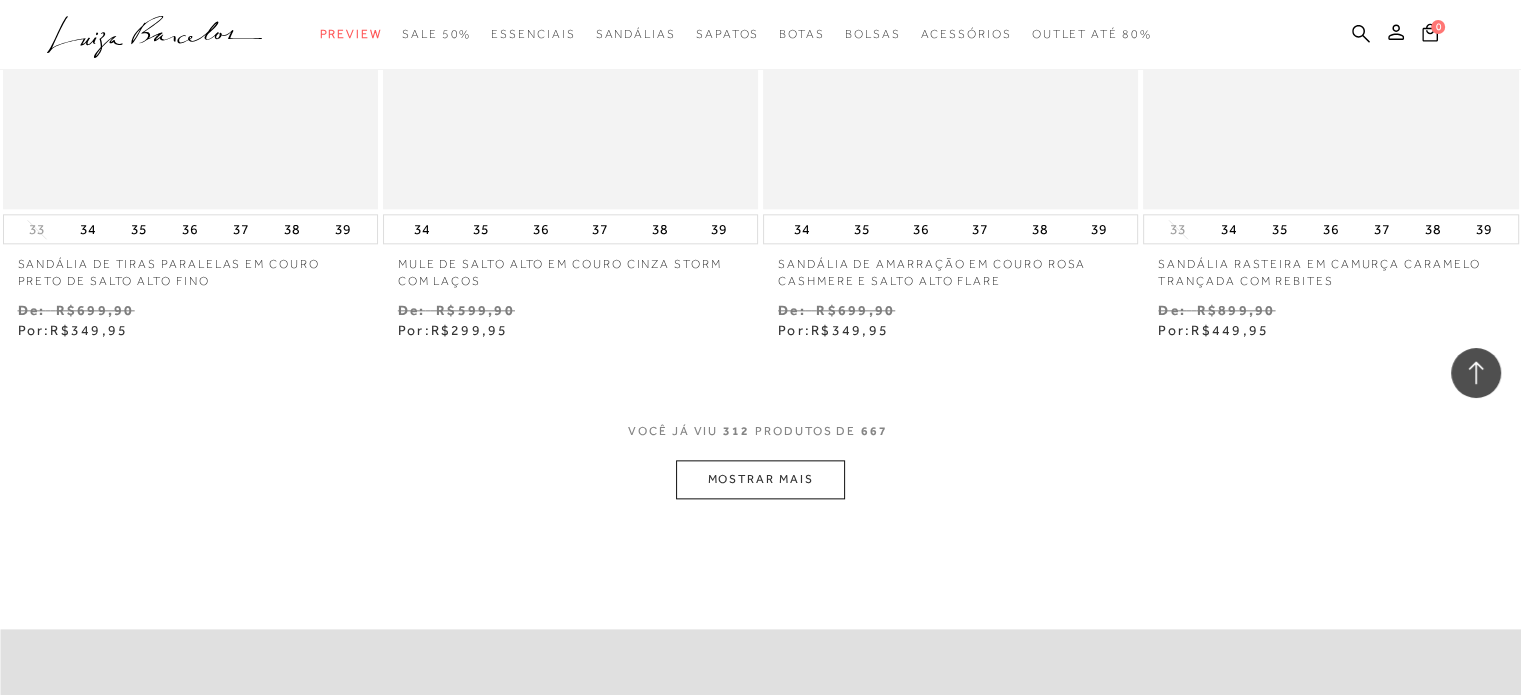 scroll, scrollTop: 55619, scrollLeft: 0, axis: vertical 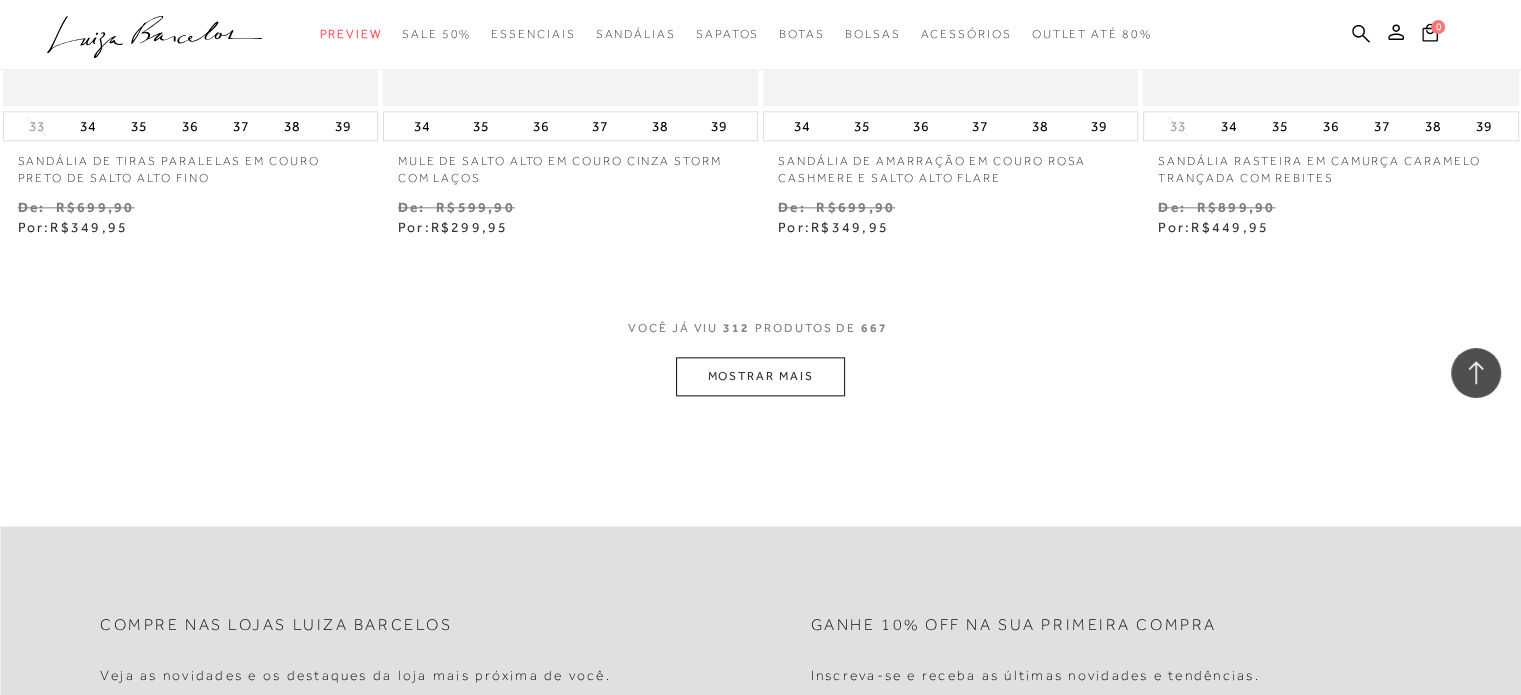 click on "MOSTRAR MAIS" at bounding box center (760, 376) 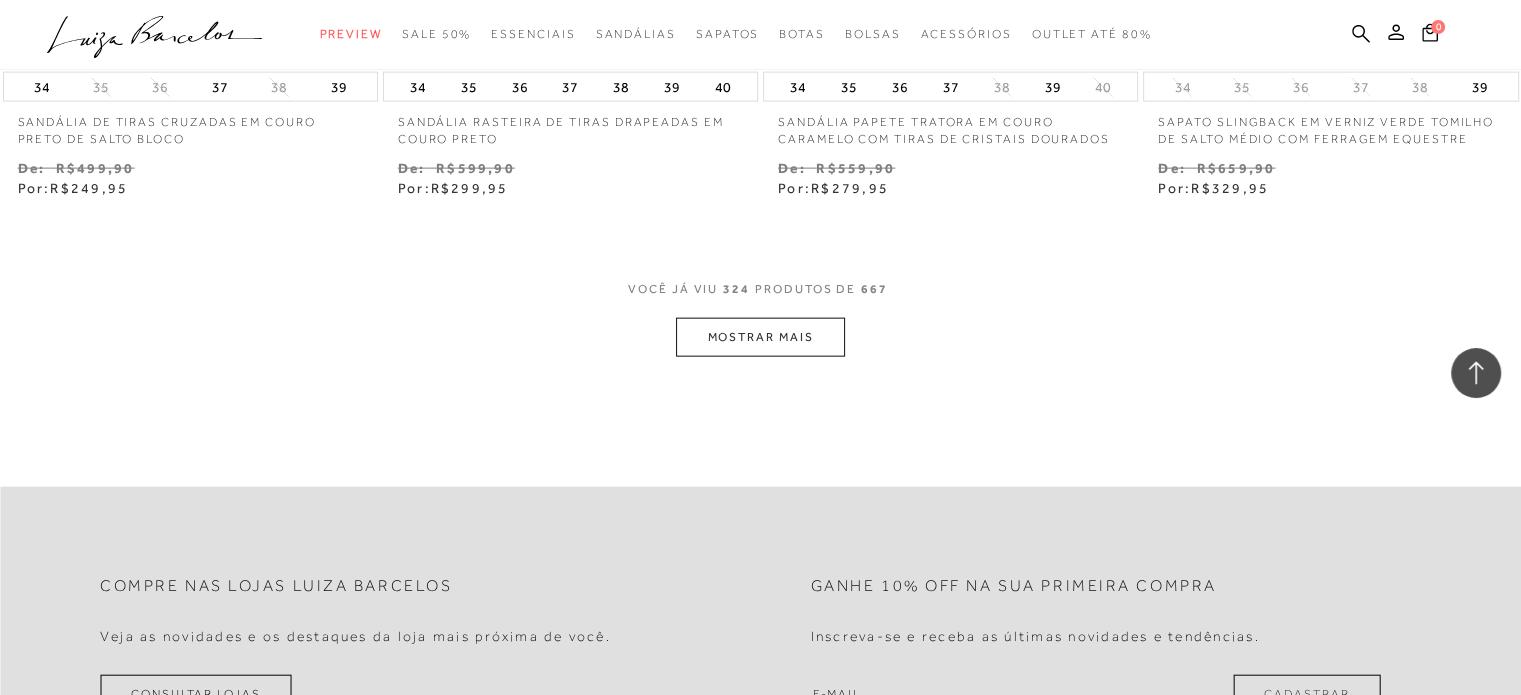 scroll, scrollTop: 57819, scrollLeft: 0, axis: vertical 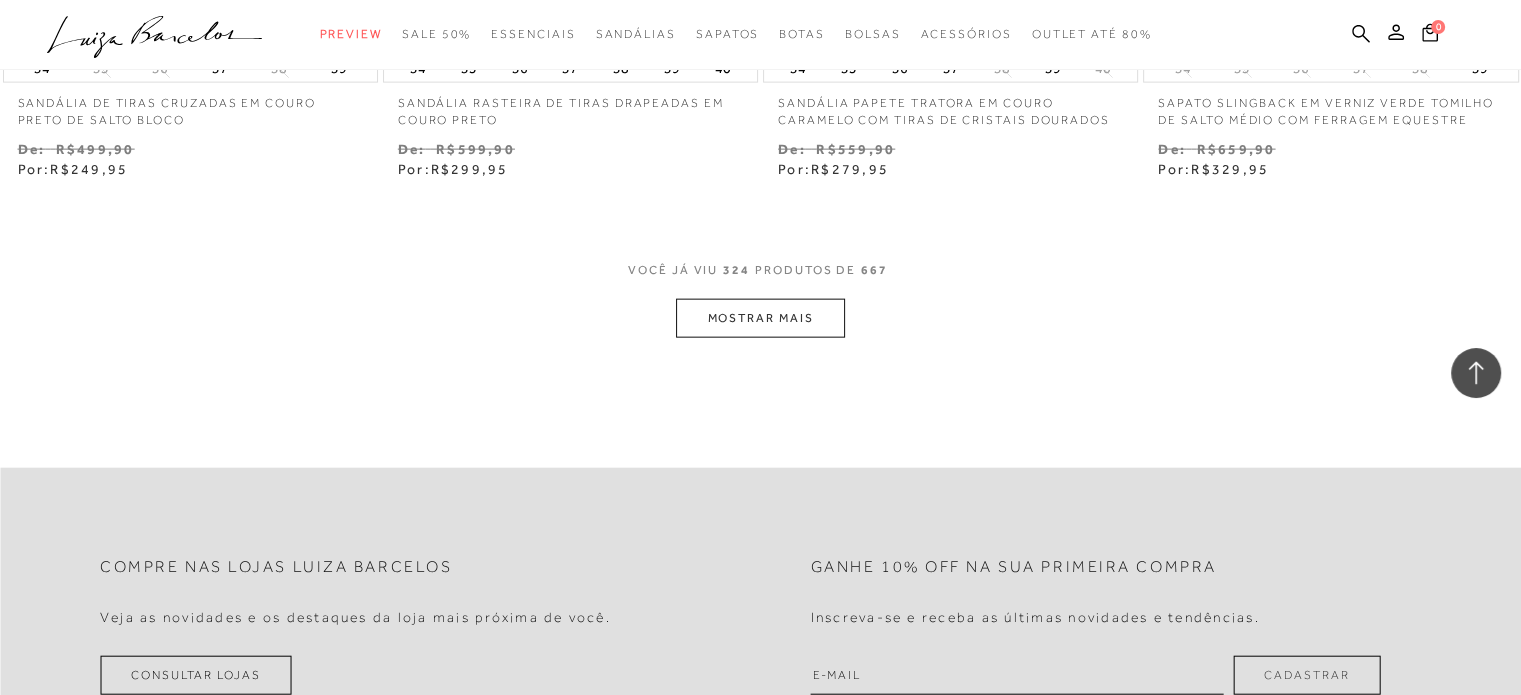 click on "MOSTRAR MAIS" at bounding box center [760, 318] 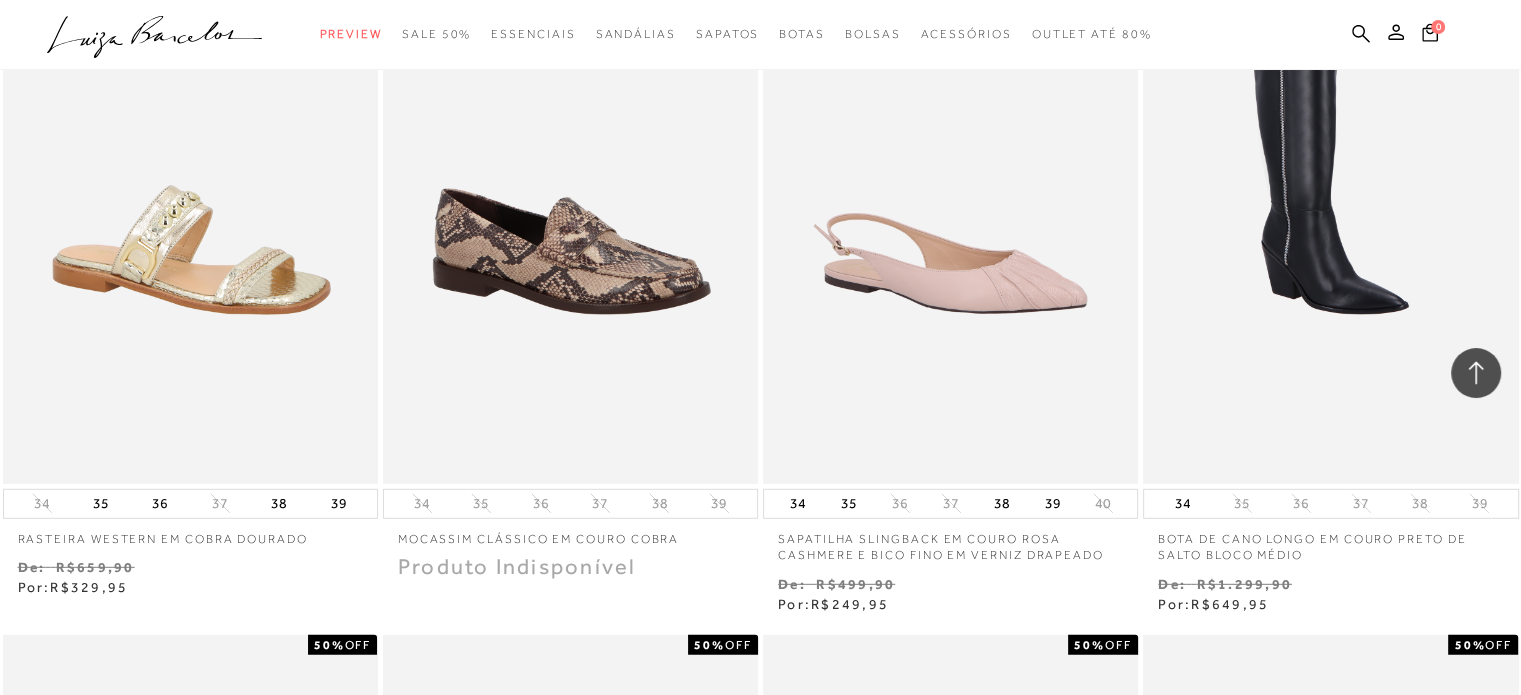 scroll, scrollTop: 58819, scrollLeft: 0, axis: vertical 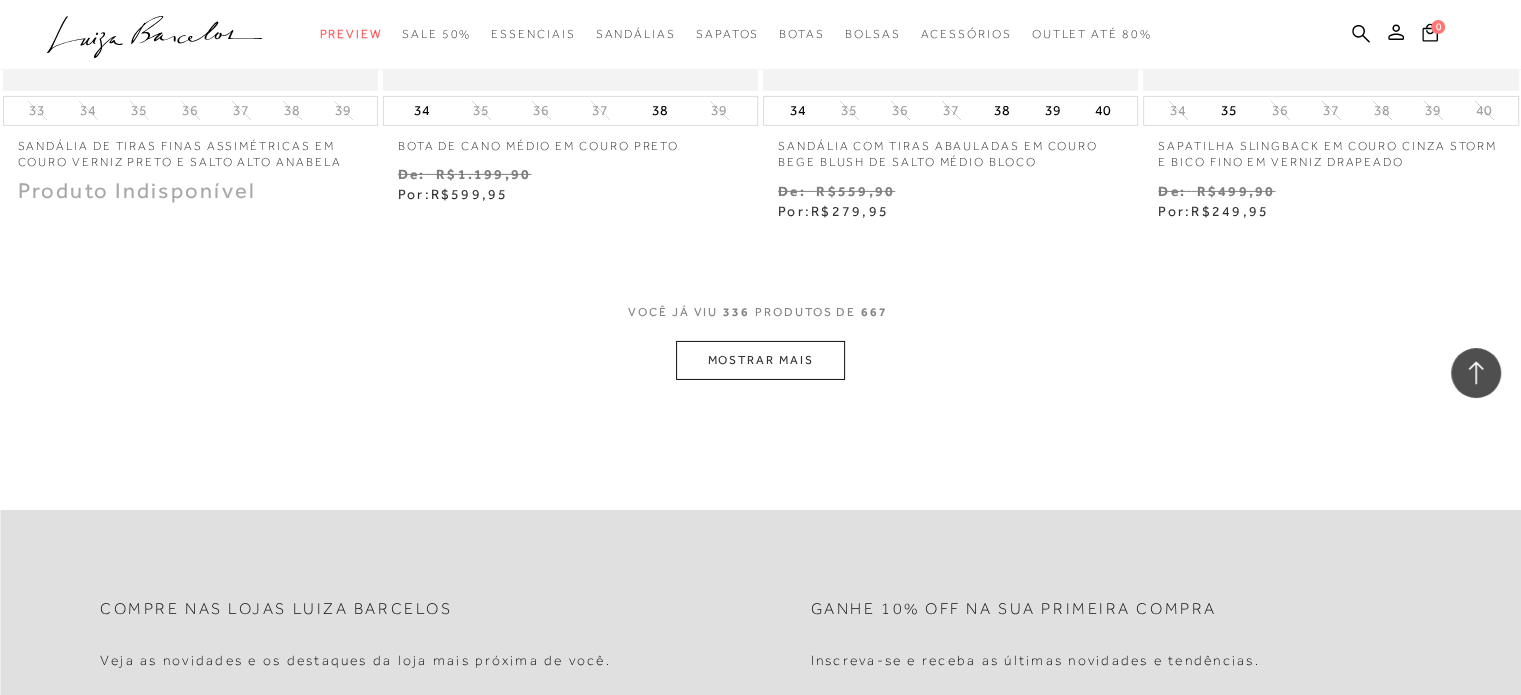 click on "MOSTRAR MAIS" at bounding box center [760, 360] 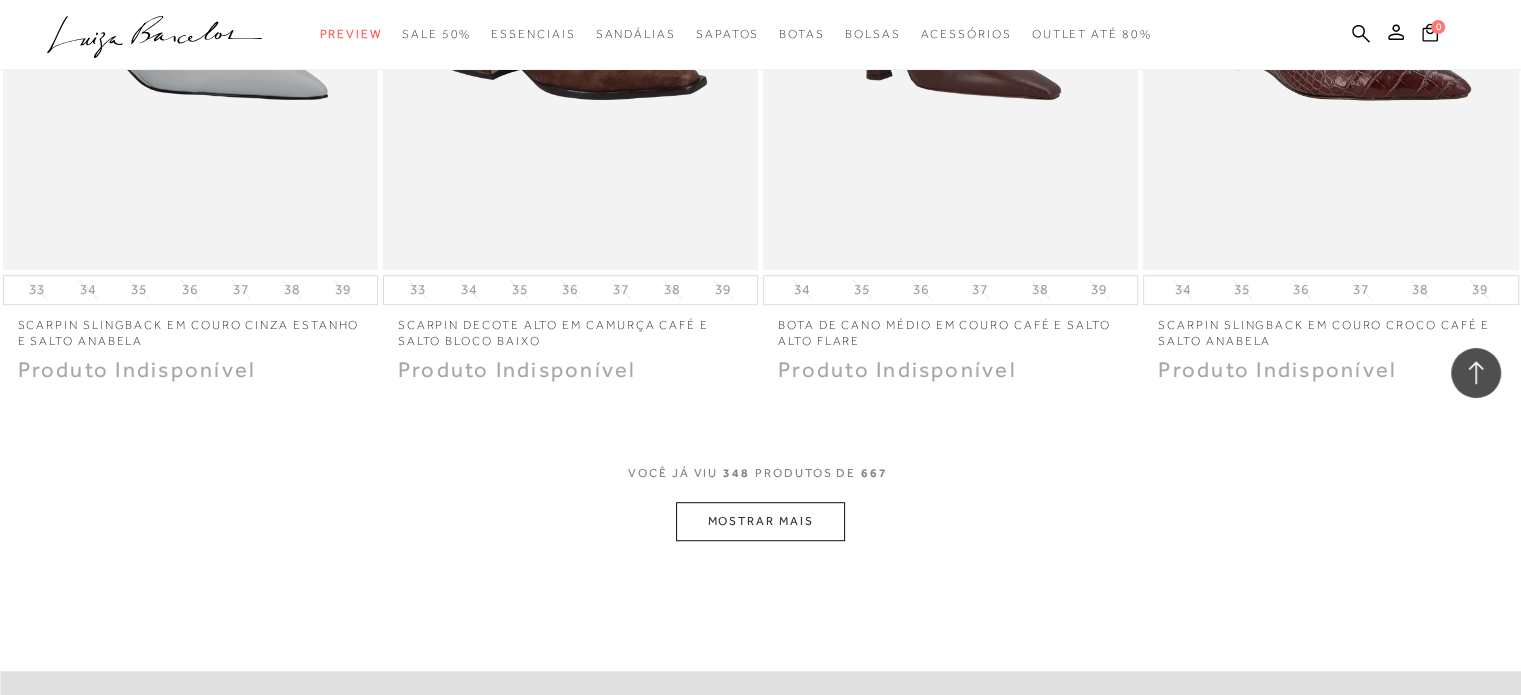 scroll, scrollTop: 61919, scrollLeft: 0, axis: vertical 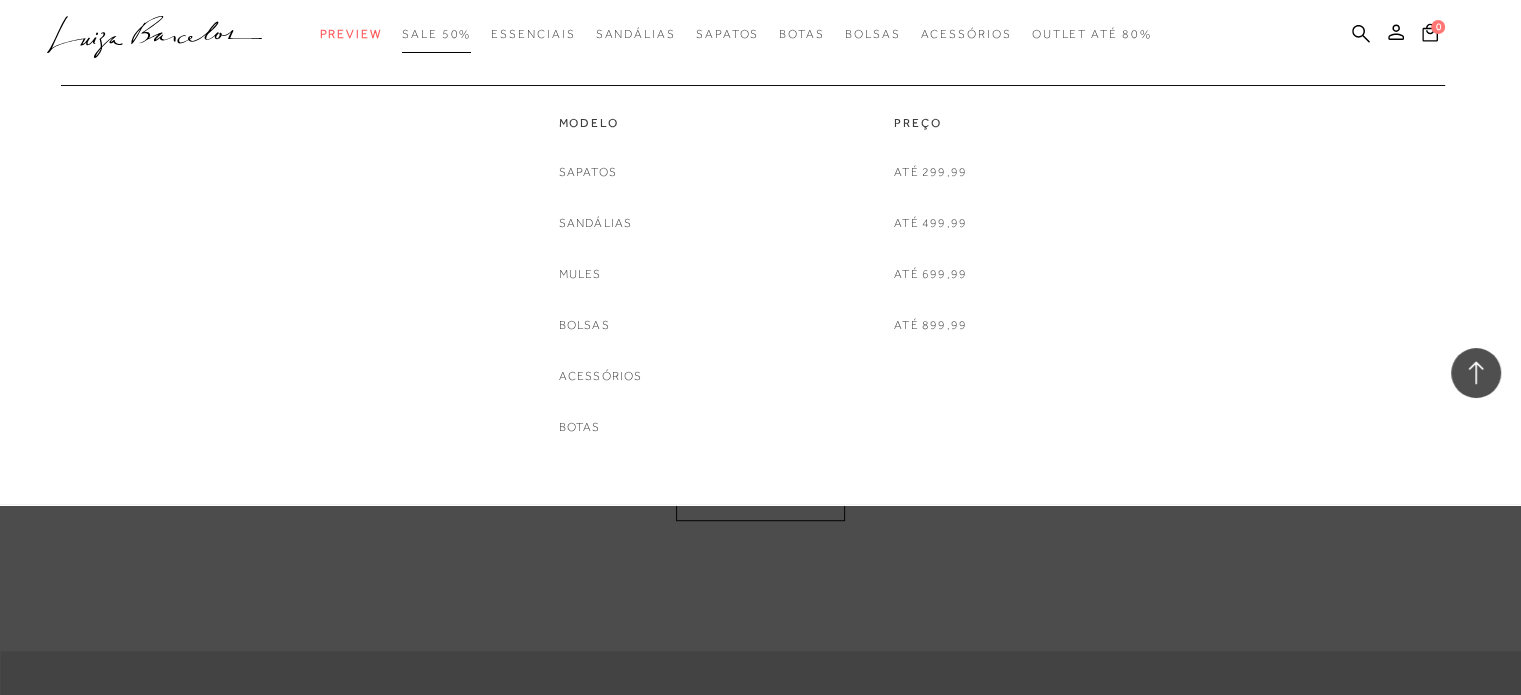 click on "SALE 50%" at bounding box center (436, 34) 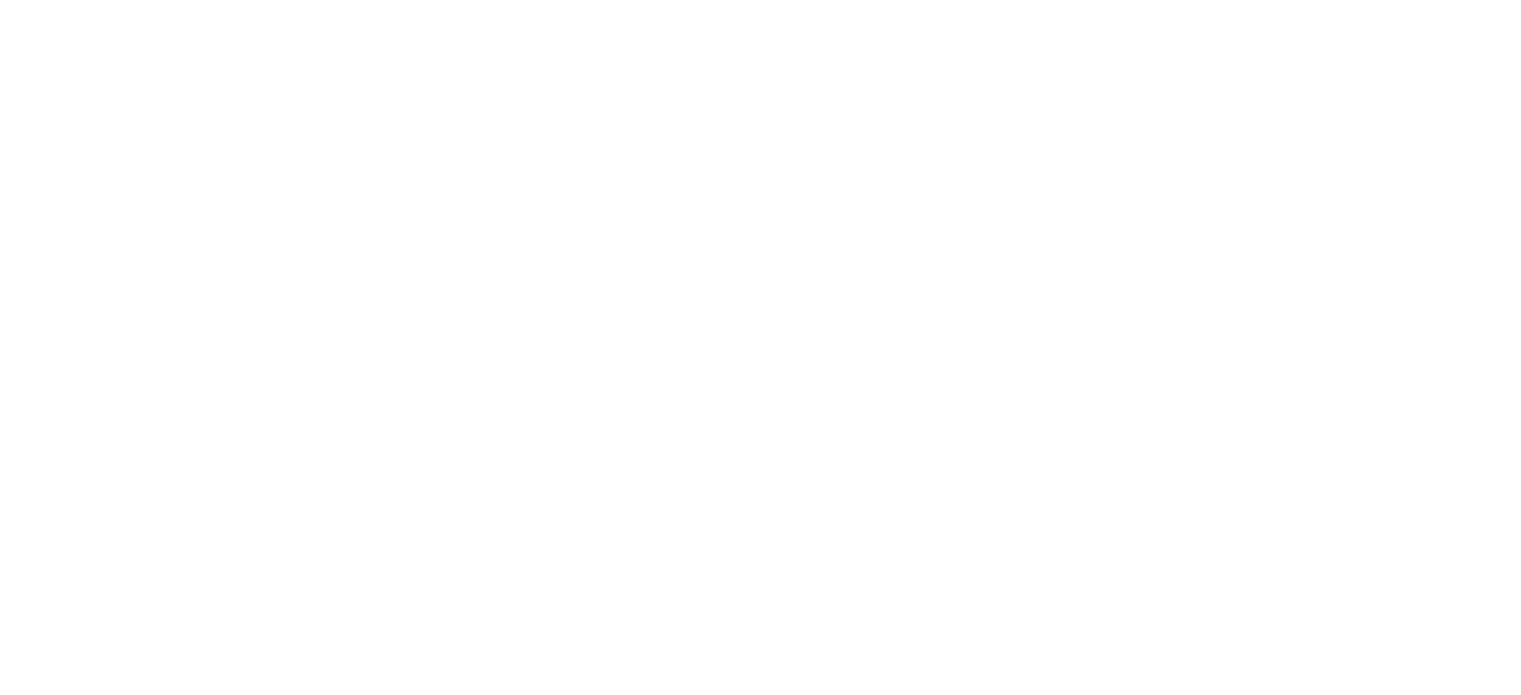 scroll, scrollTop: 0, scrollLeft: 0, axis: both 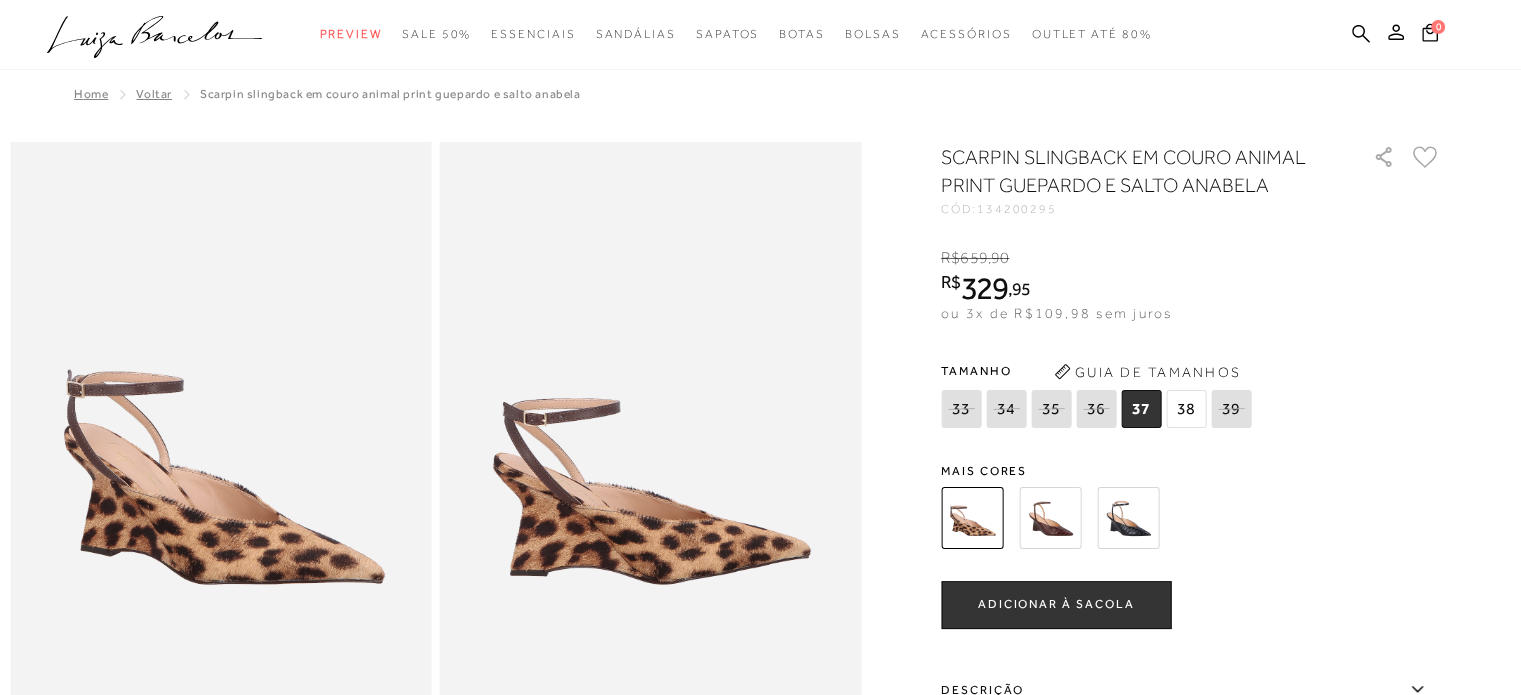 click at bounding box center [1050, 518] 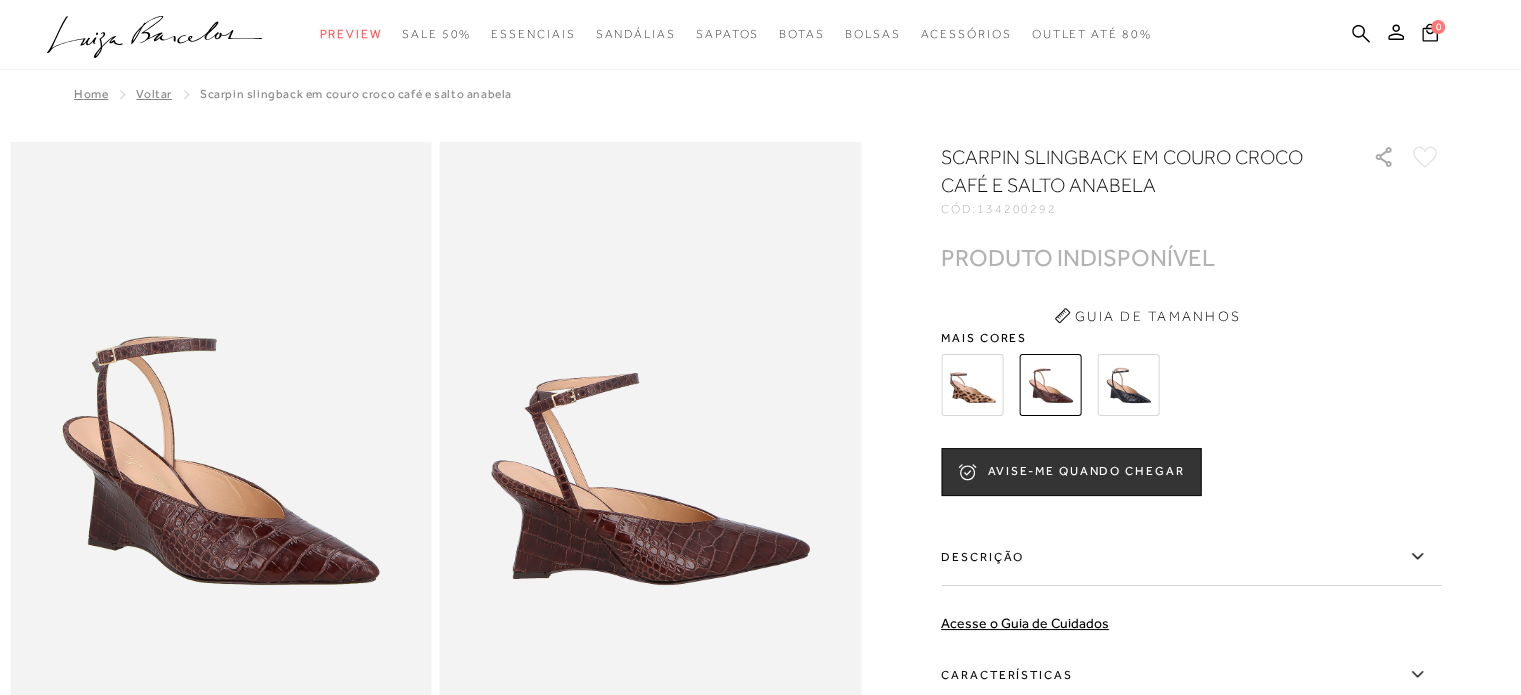 scroll, scrollTop: 0, scrollLeft: 0, axis: both 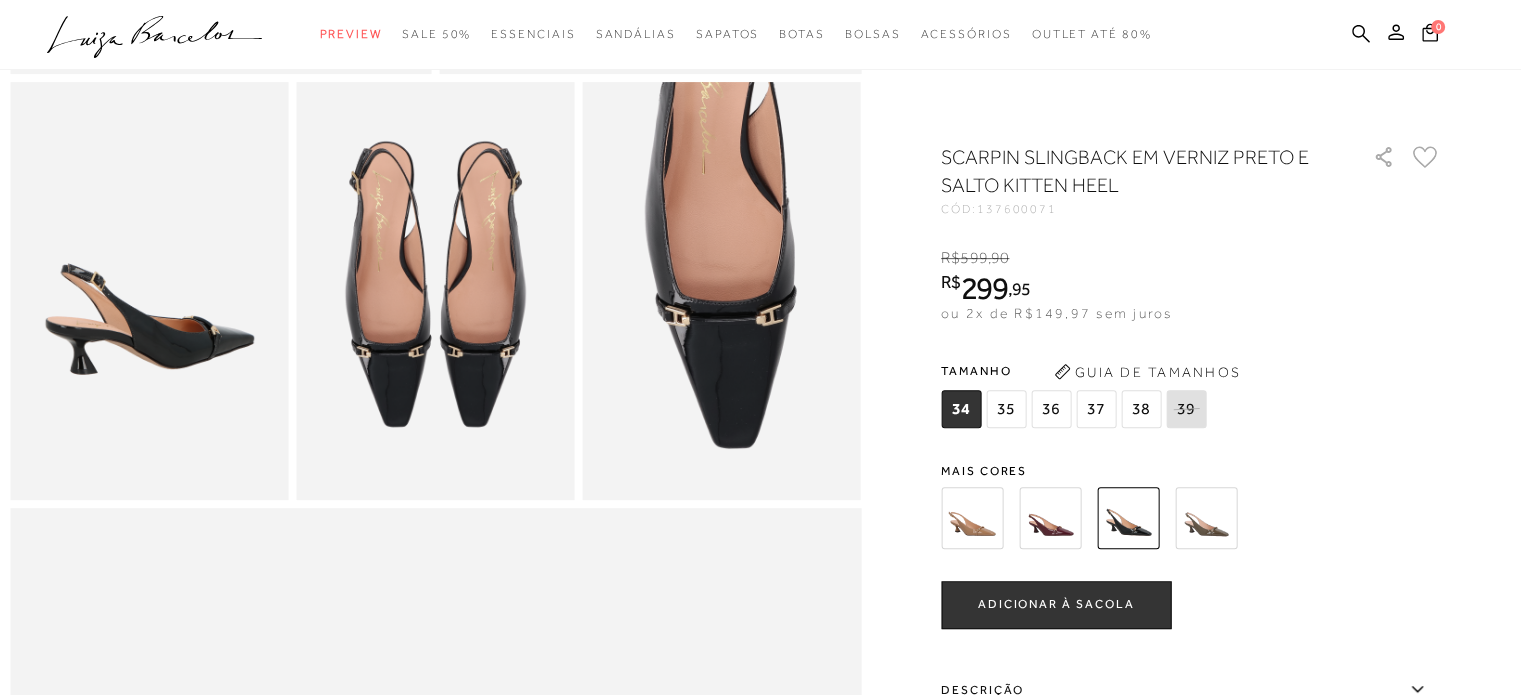 click on "37" at bounding box center (1096, 409) 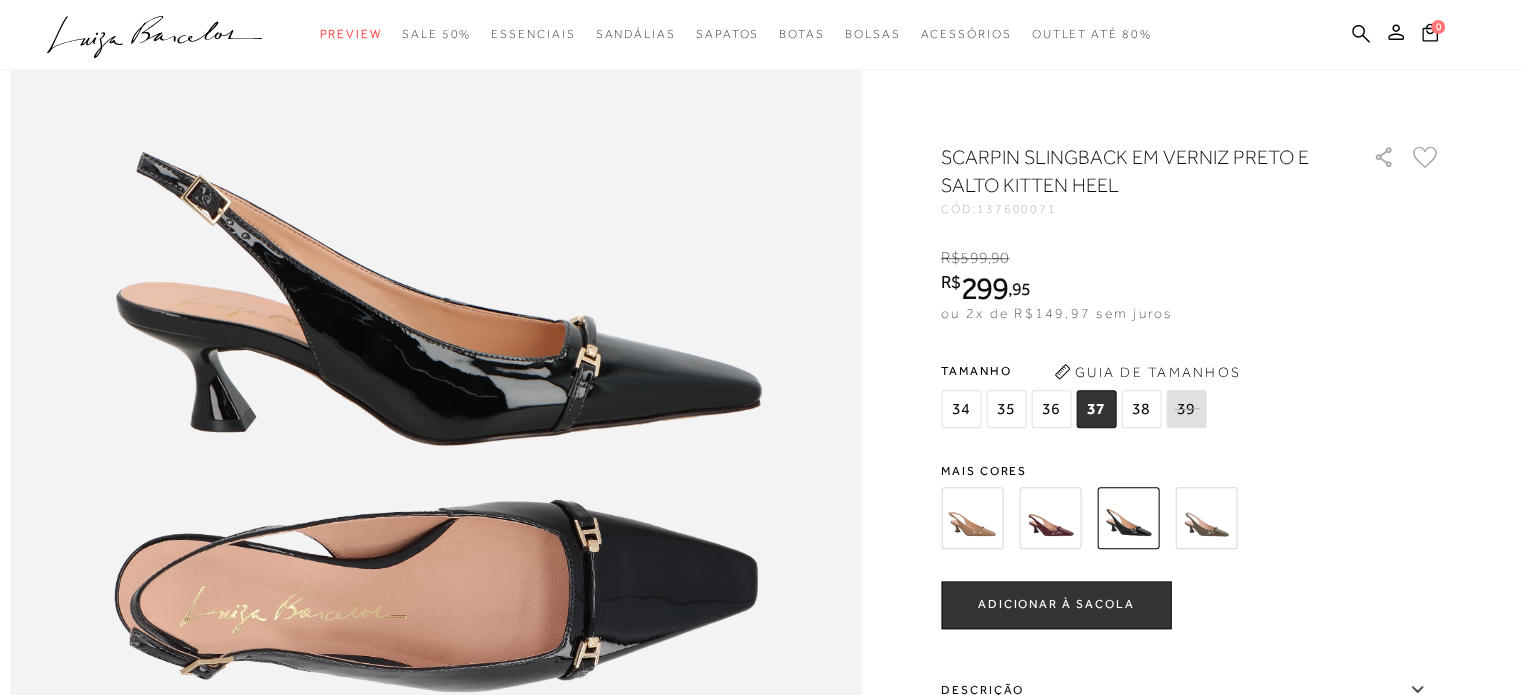 click at bounding box center [760, -87] 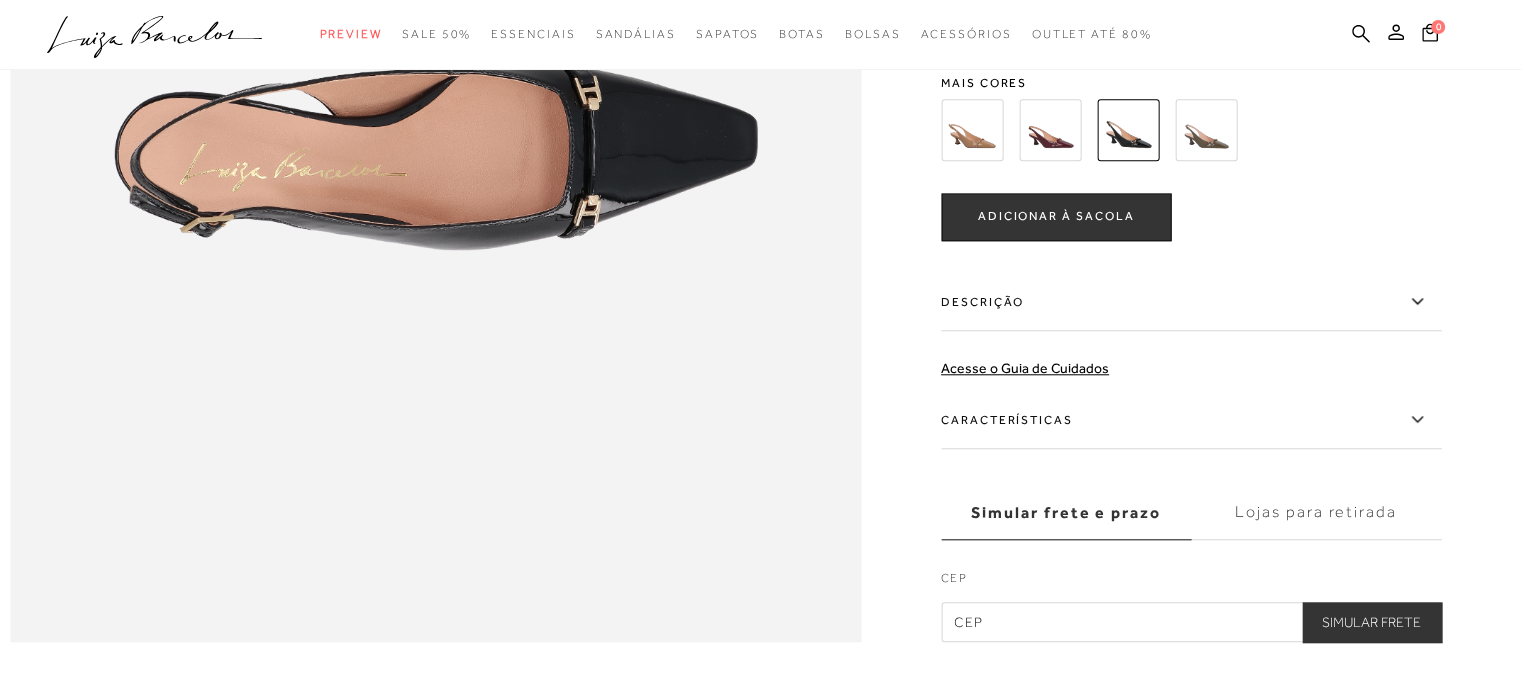scroll, scrollTop: 1900, scrollLeft: 0, axis: vertical 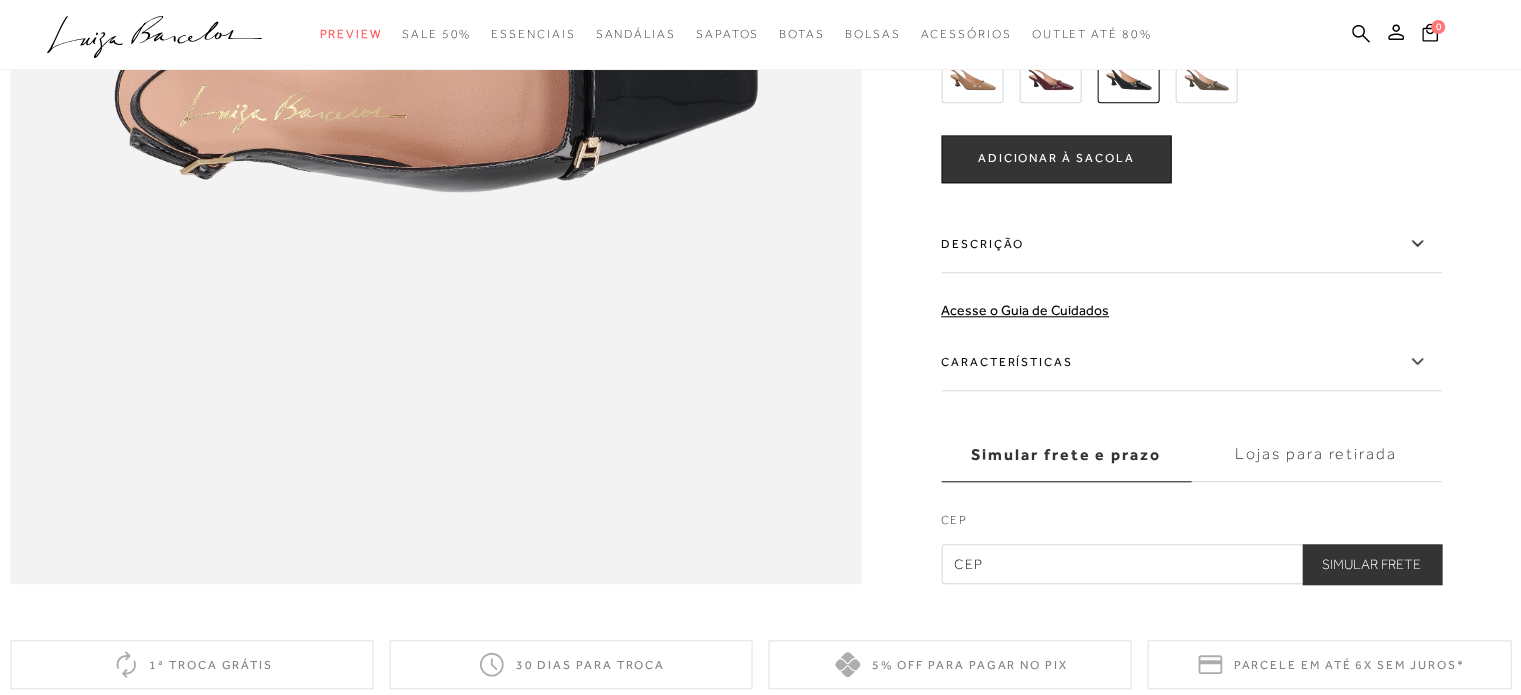 click at bounding box center [1191, 564] 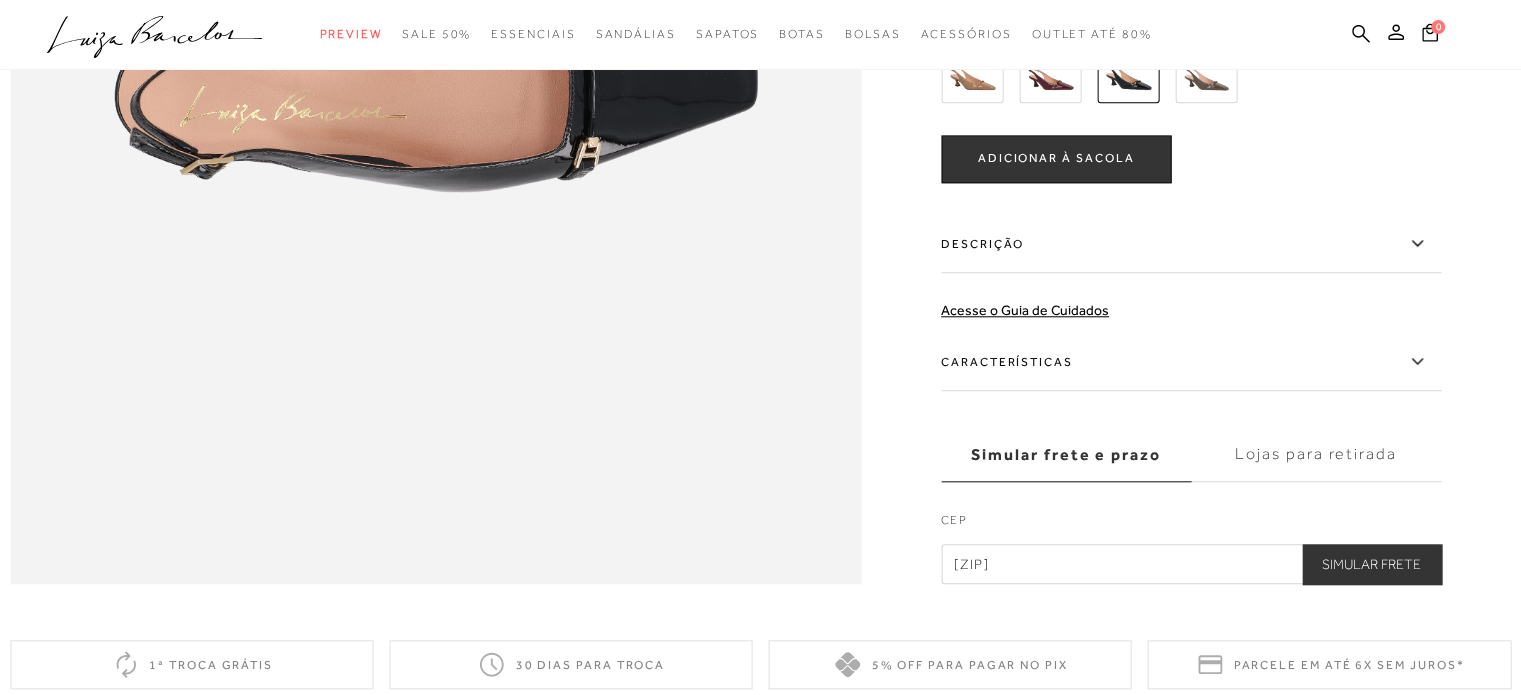 click on "Simular Frete" at bounding box center (1371, 564) 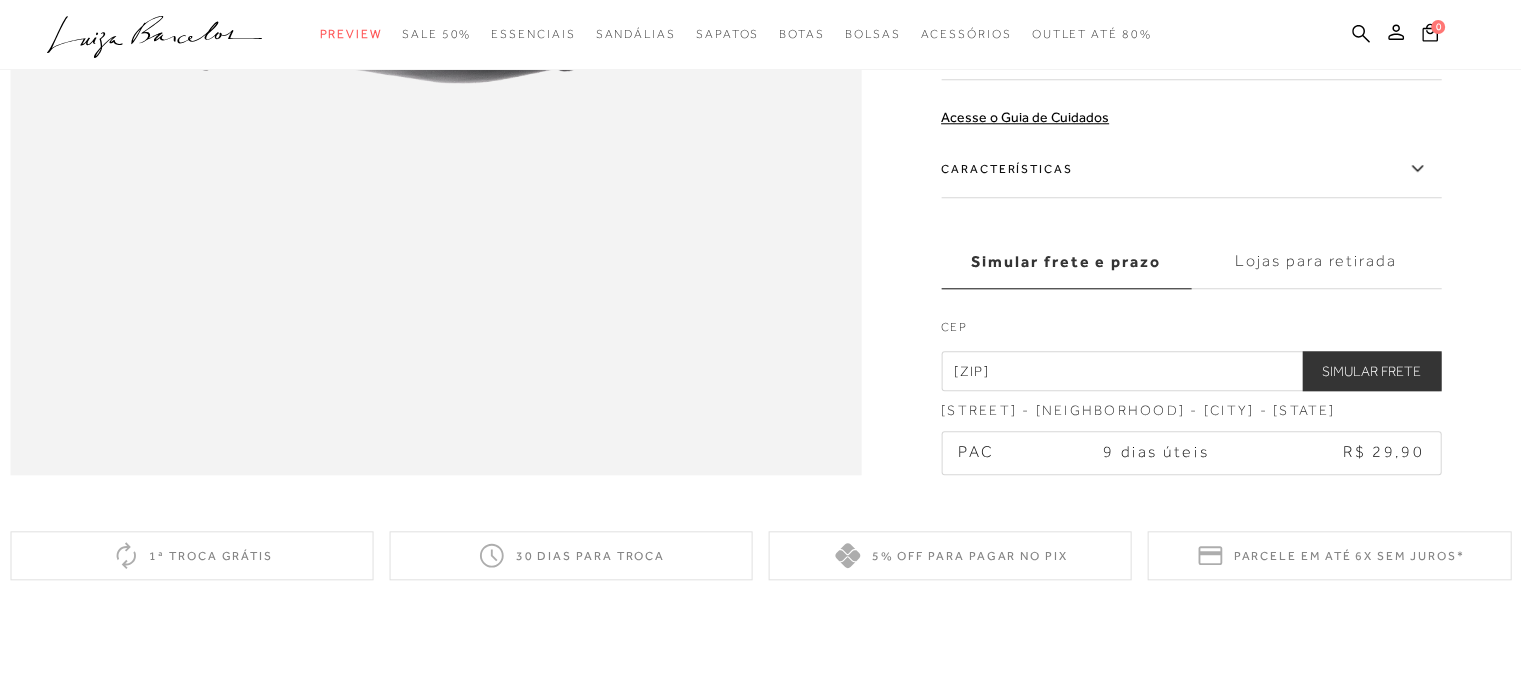 scroll, scrollTop: 2100, scrollLeft: 0, axis: vertical 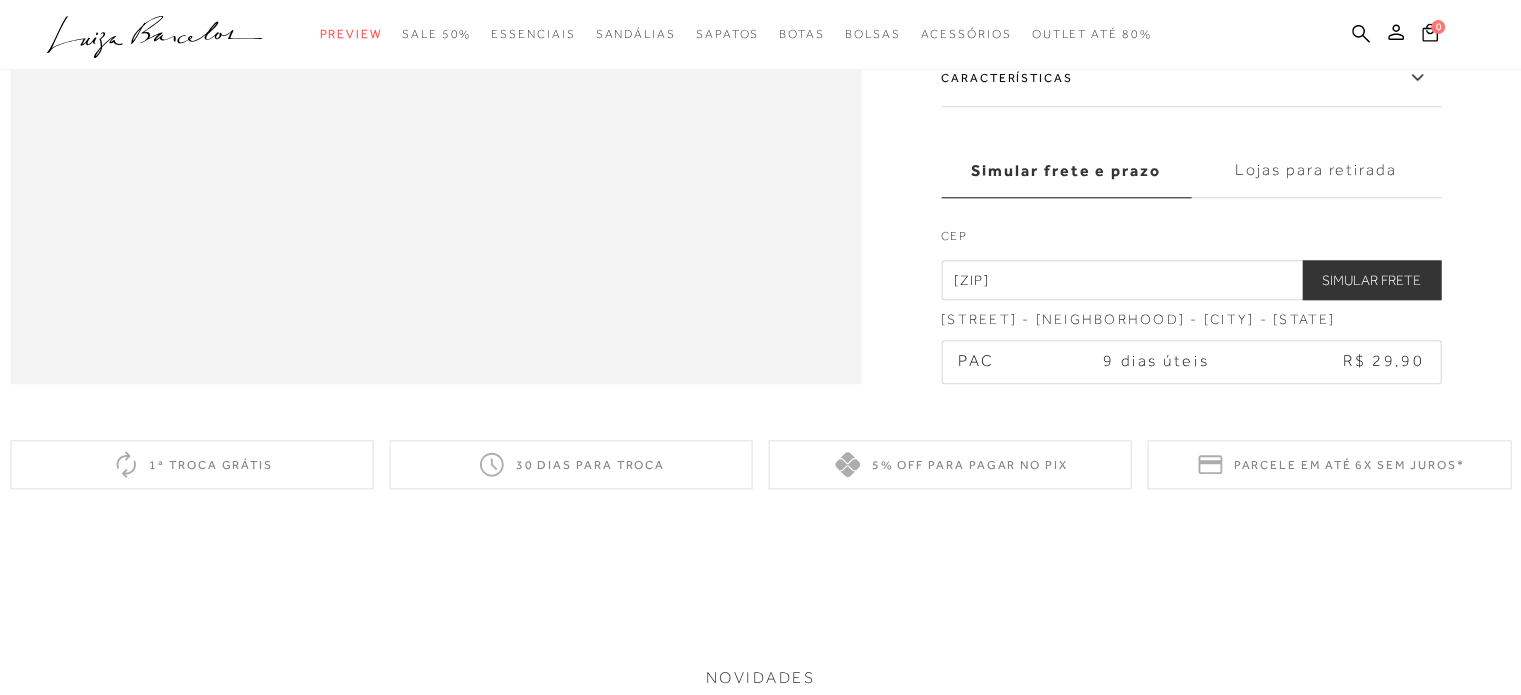 click on "[ZIP]" at bounding box center [1191, 280] 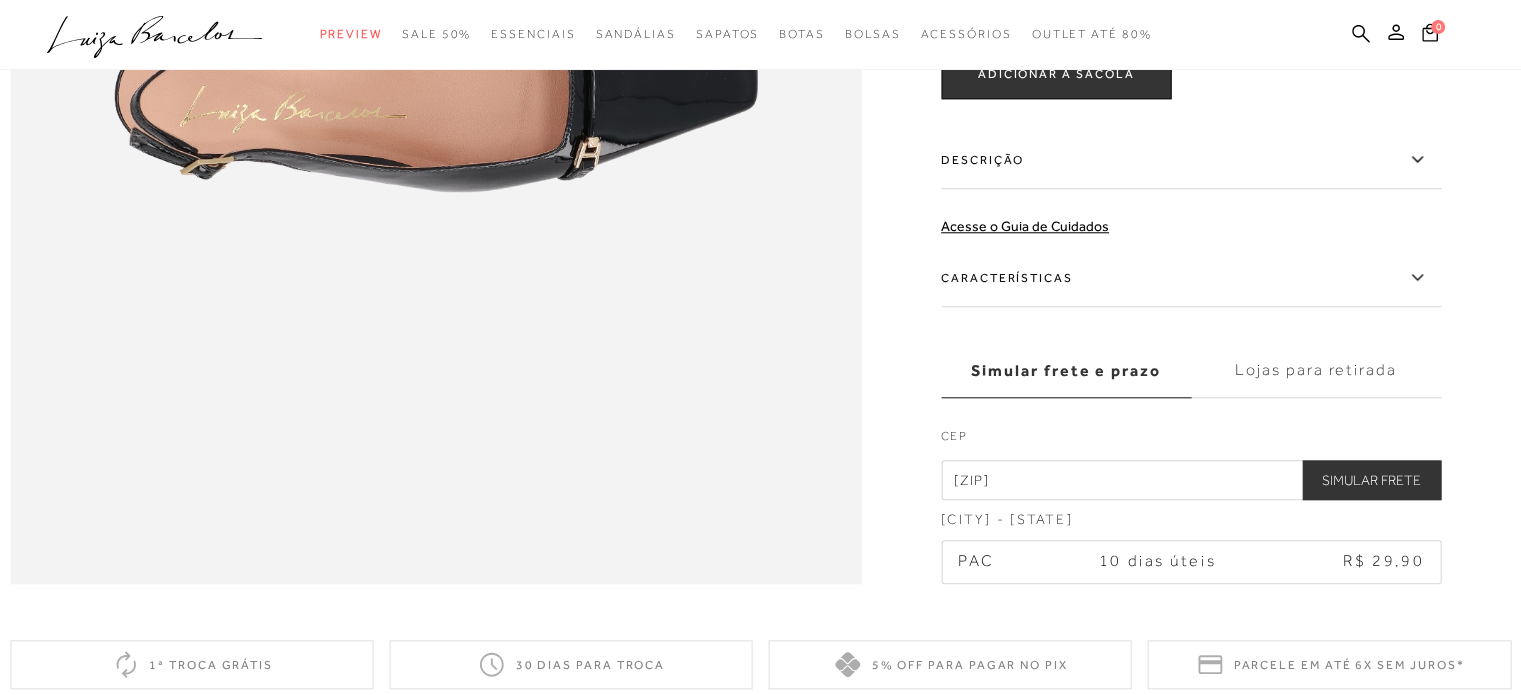 scroll, scrollTop: 1700, scrollLeft: 0, axis: vertical 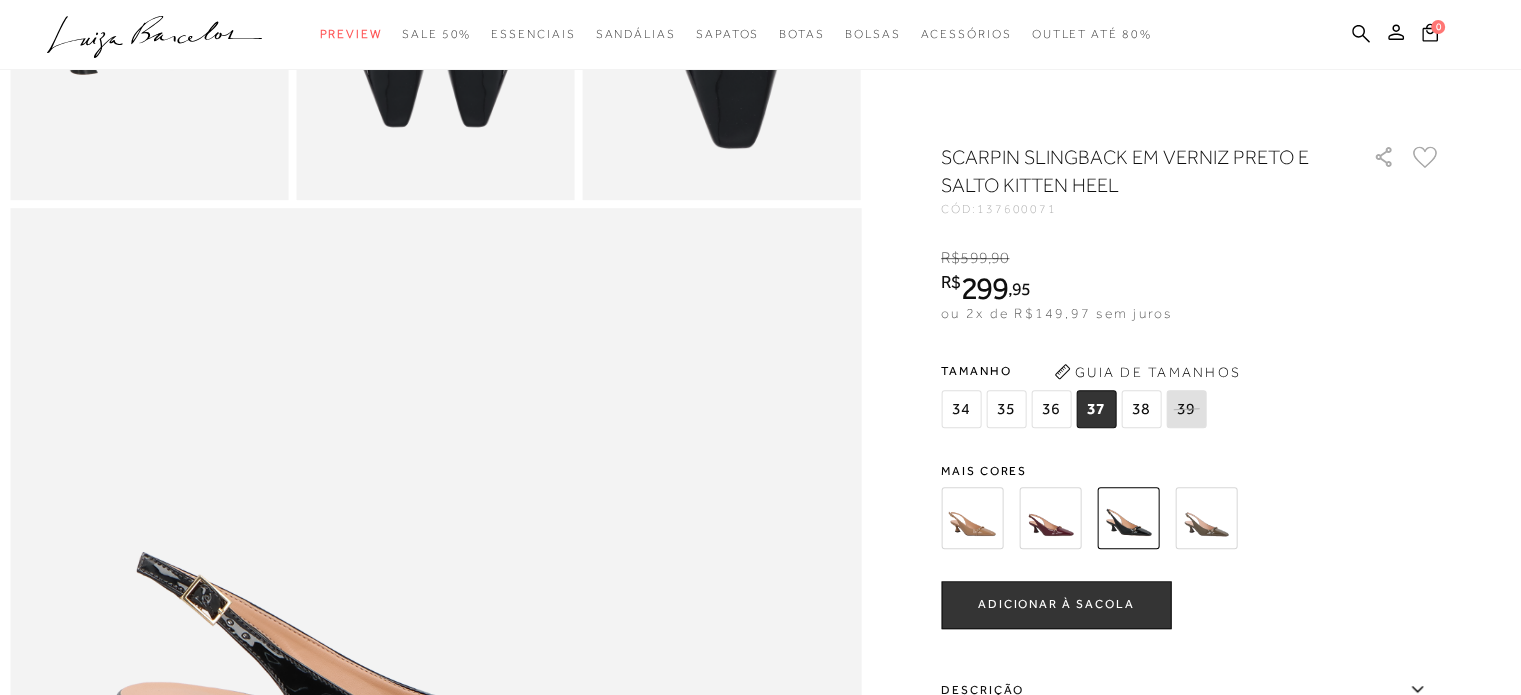 click on "ADICIONAR À SACOLA" at bounding box center (1056, 604) 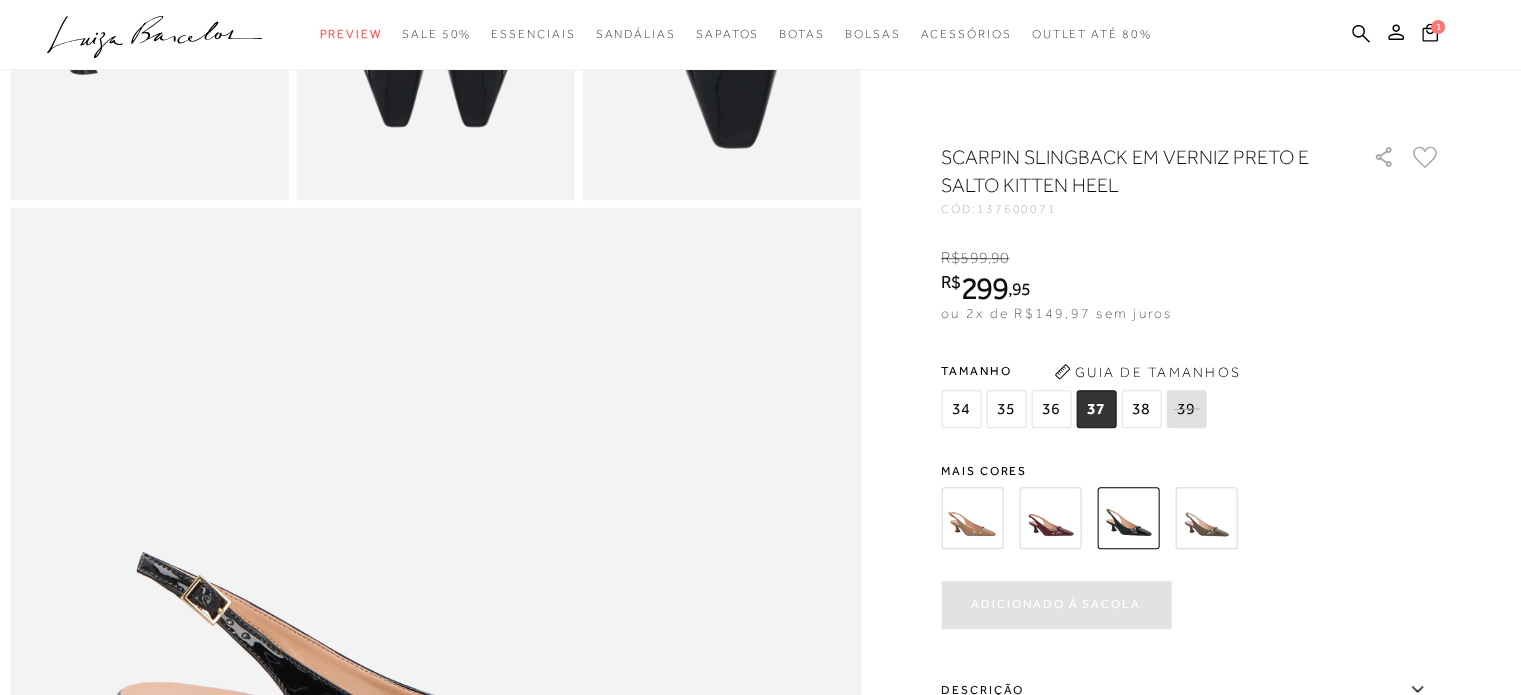 scroll, scrollTop: 0, scrollLeft: 0, axis: both 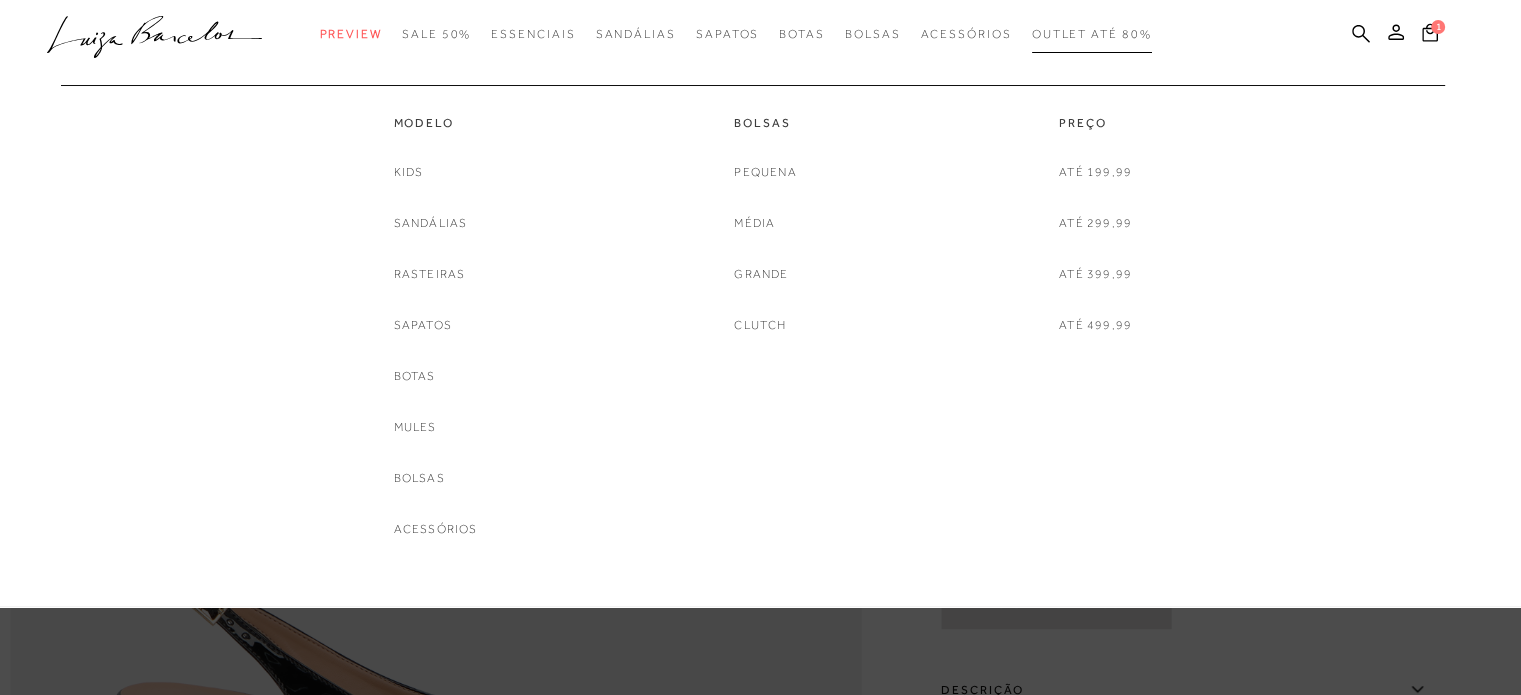 click on "Outlet até 80%" at bounding box center (1092, 34) 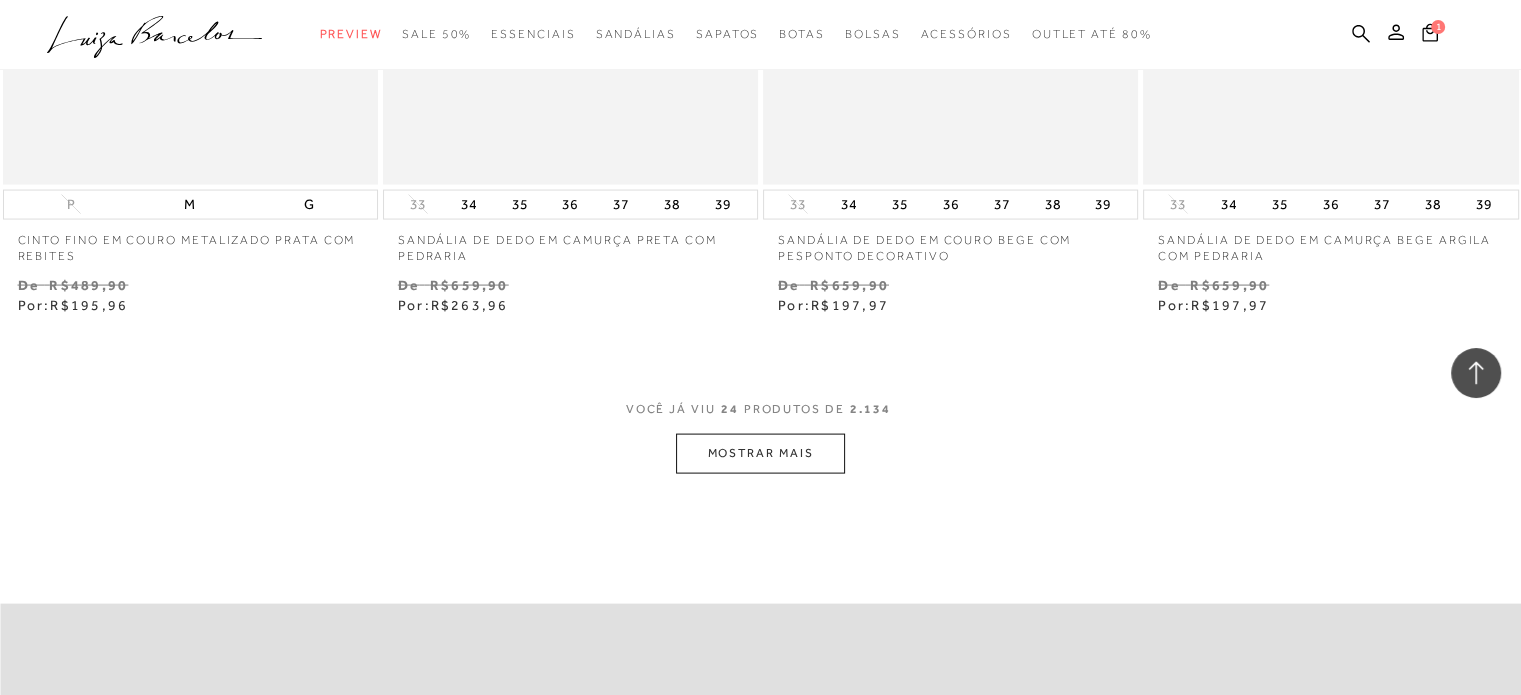 scroll, scrollTop: 4100, scrollLeft: 0, axis: vertical 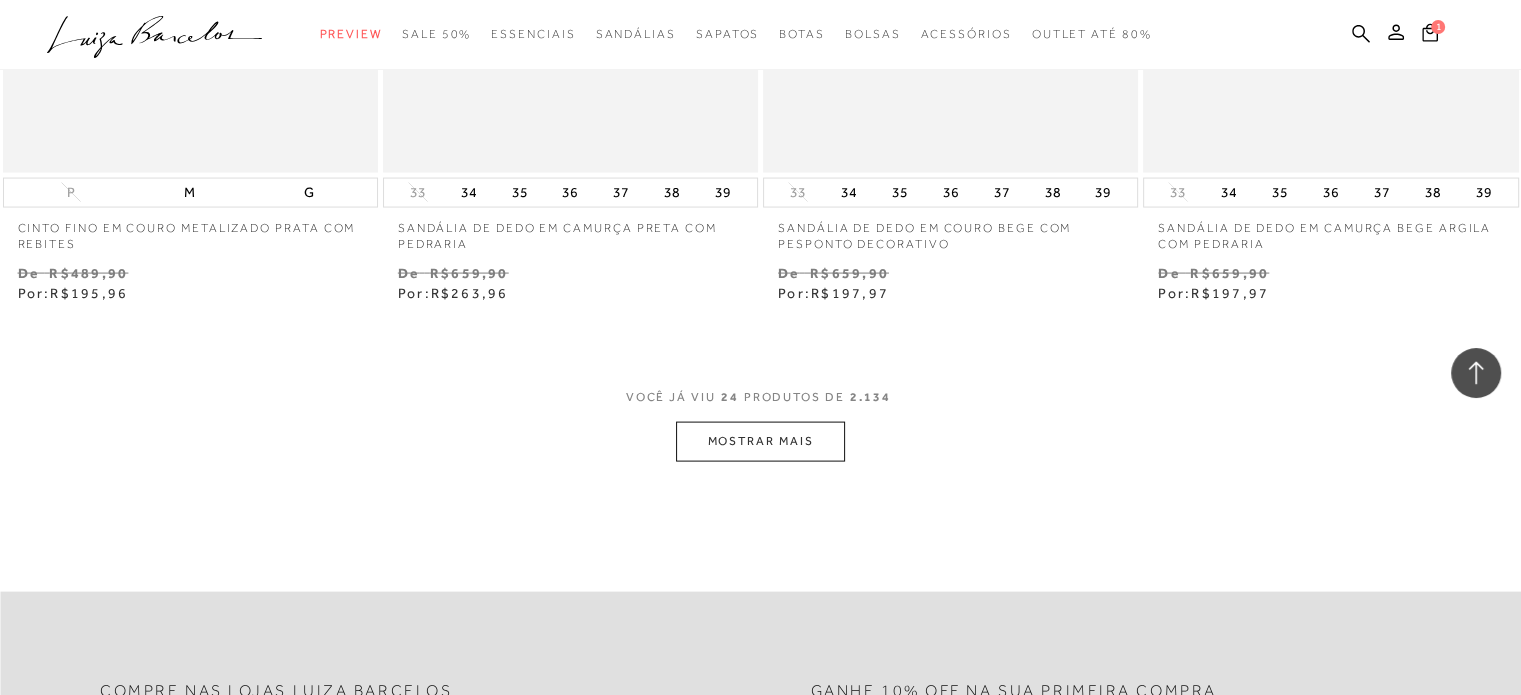 click on "MOSTRAR MAIS" at bounding box center (760, 441) 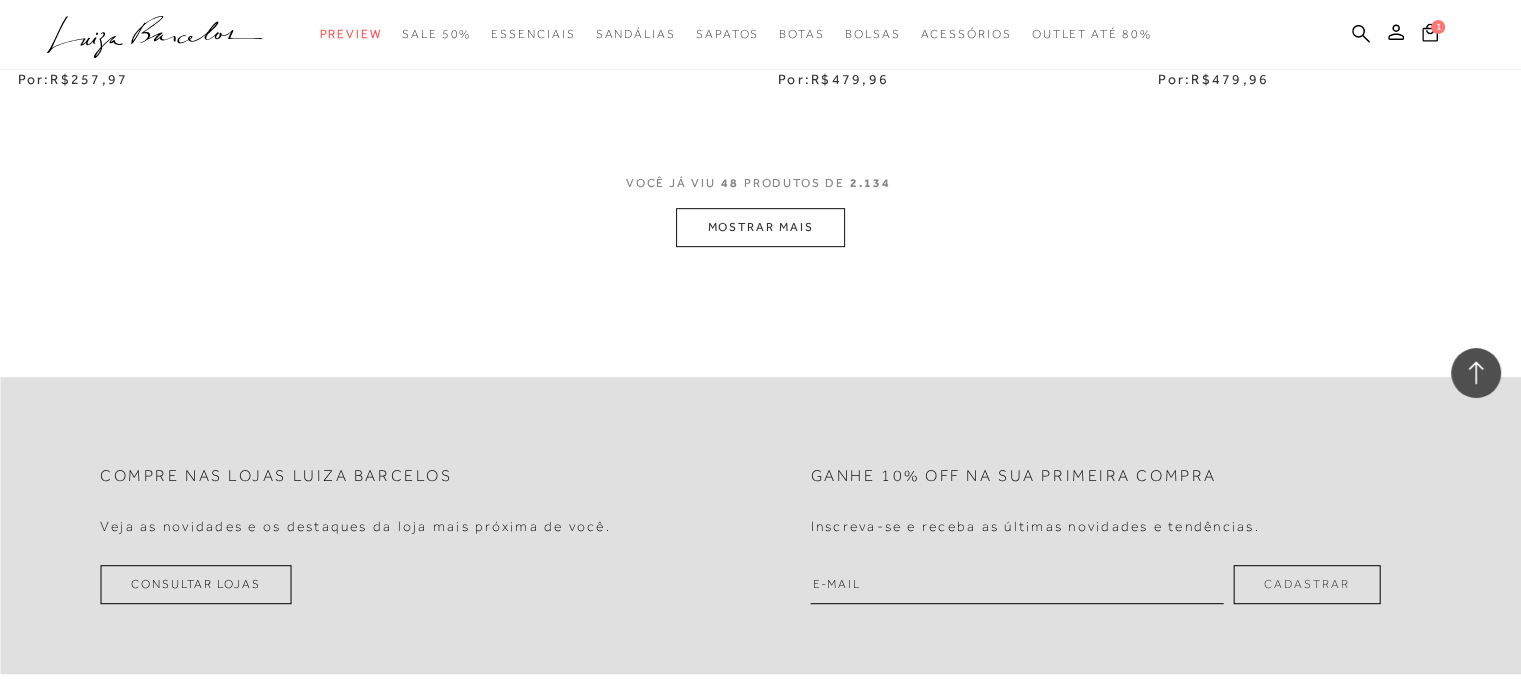 scroll, scrollTop: 8600, scrollLeft: 0, axis: vertical 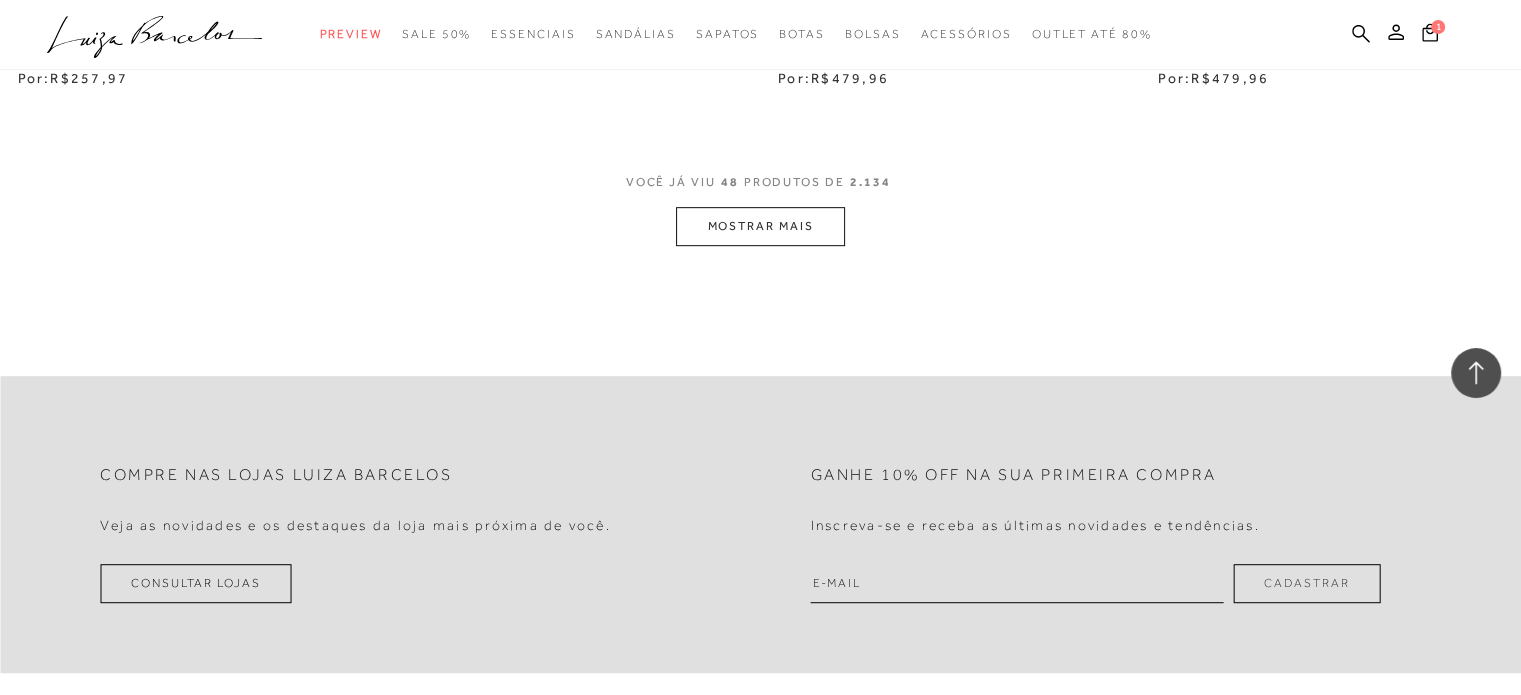 click on "MOSTRAR MAIS" at bounding box center (760, 226) 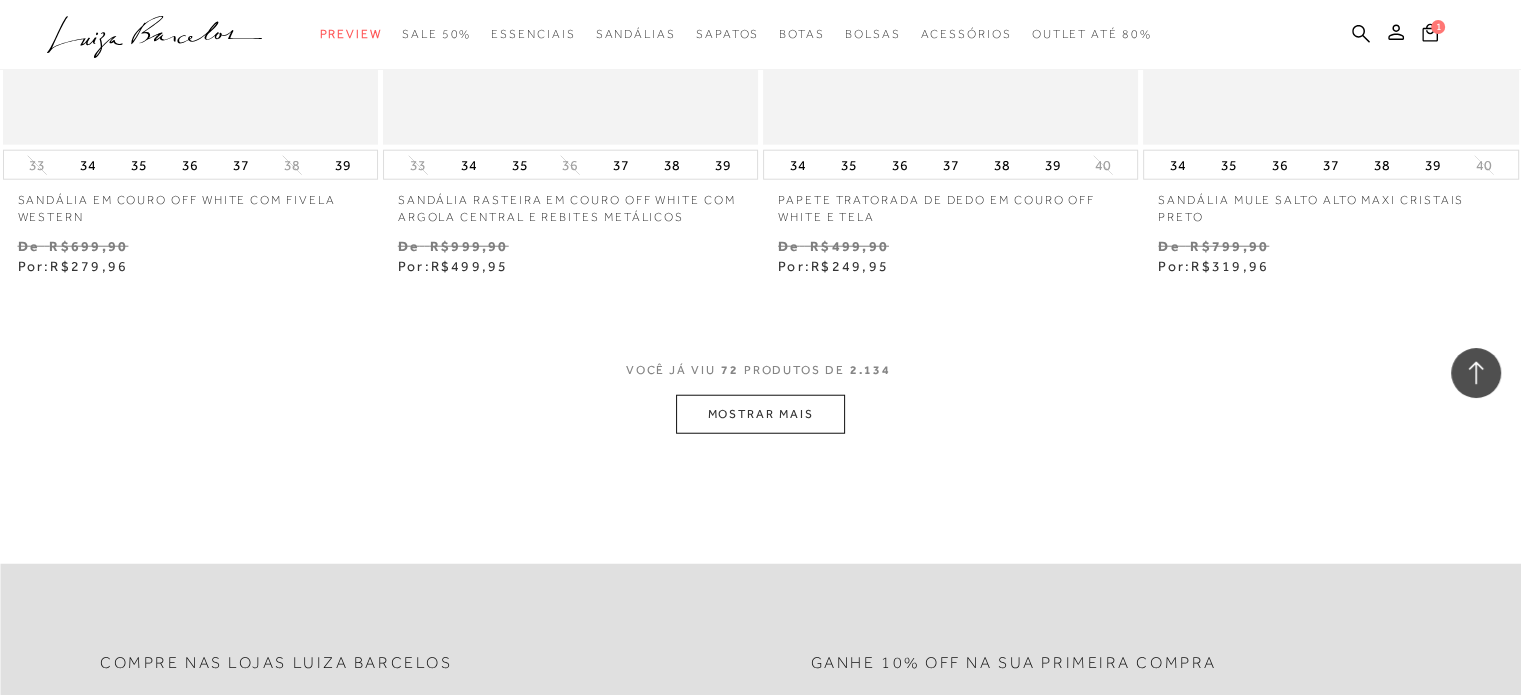 scroll, scrollTop: 12700, scrollLeft: 0, axis: vertical 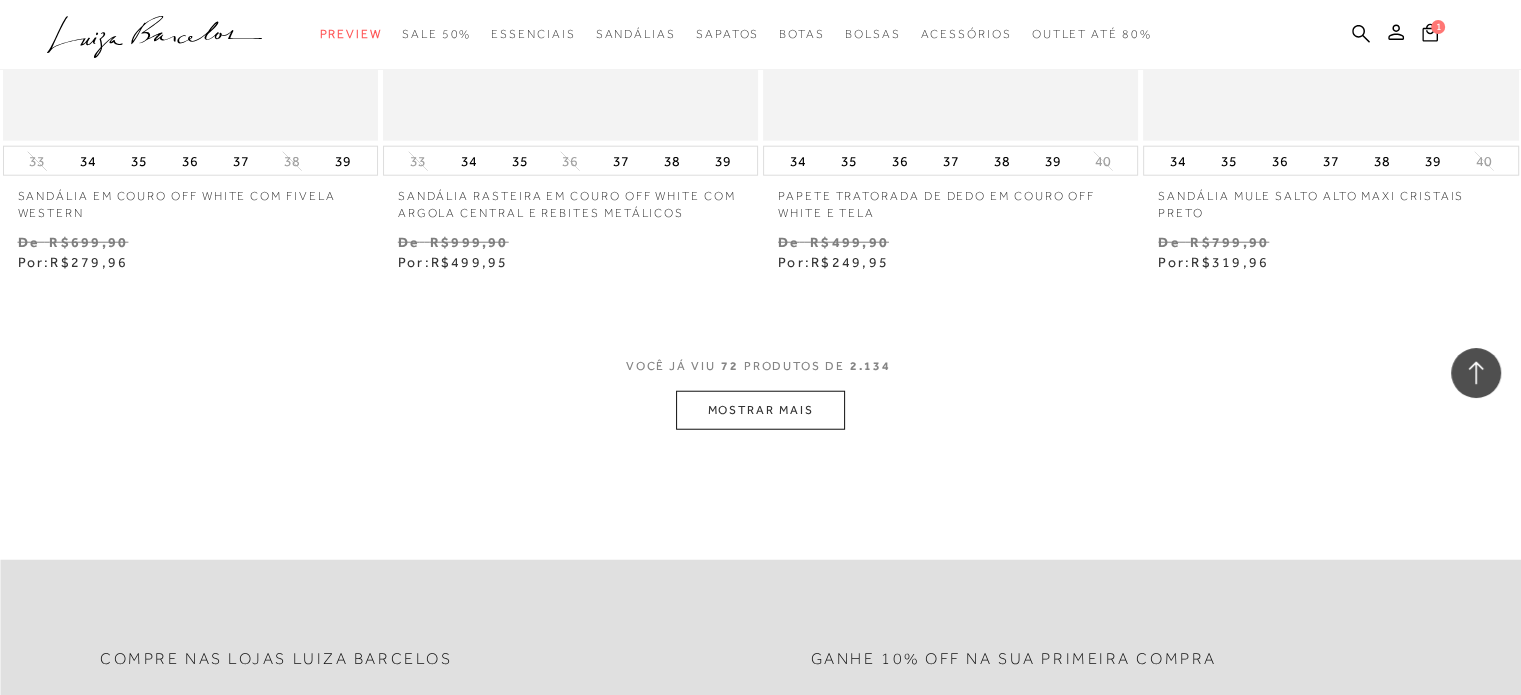 click on "MOSTRAR MAIS" at bounding box center [760, 410] 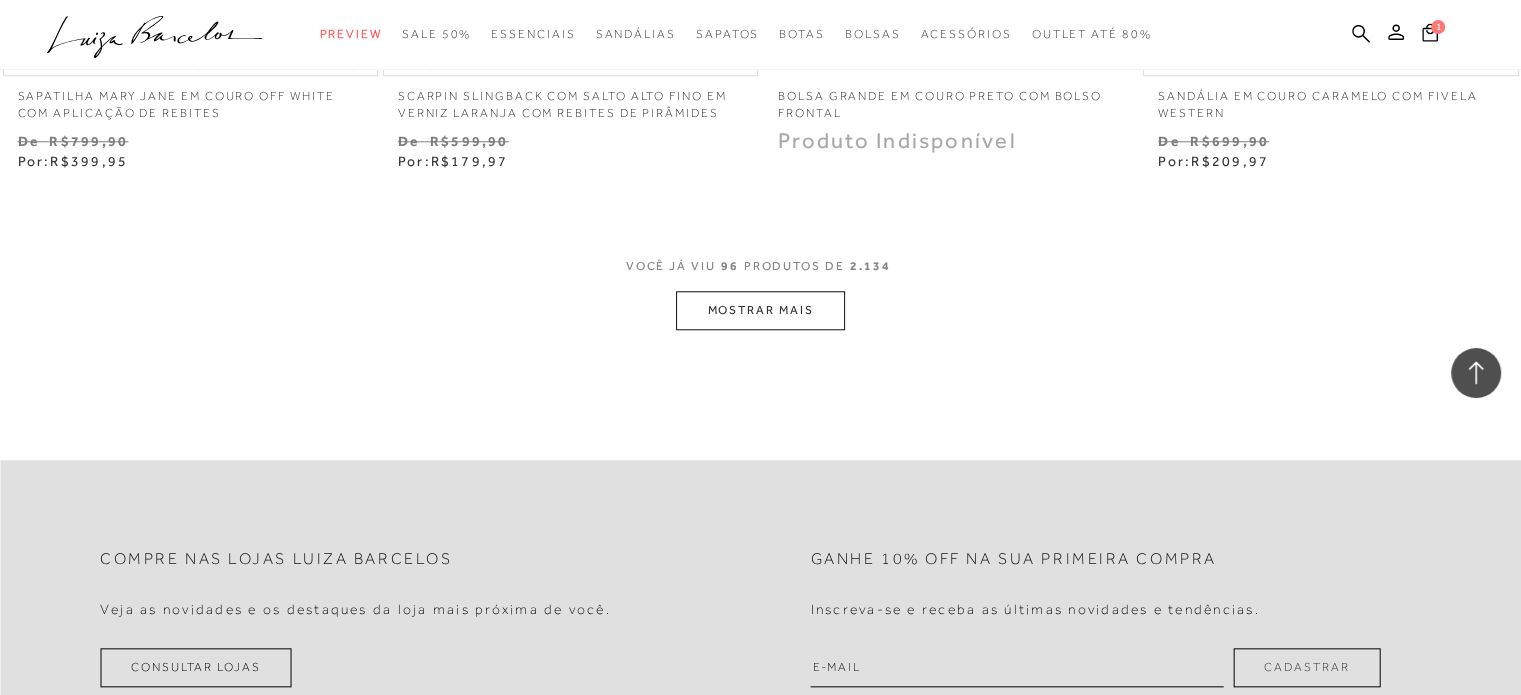 scroll, scrollTop: 17100, scrollLeft: 0, axis: vertical 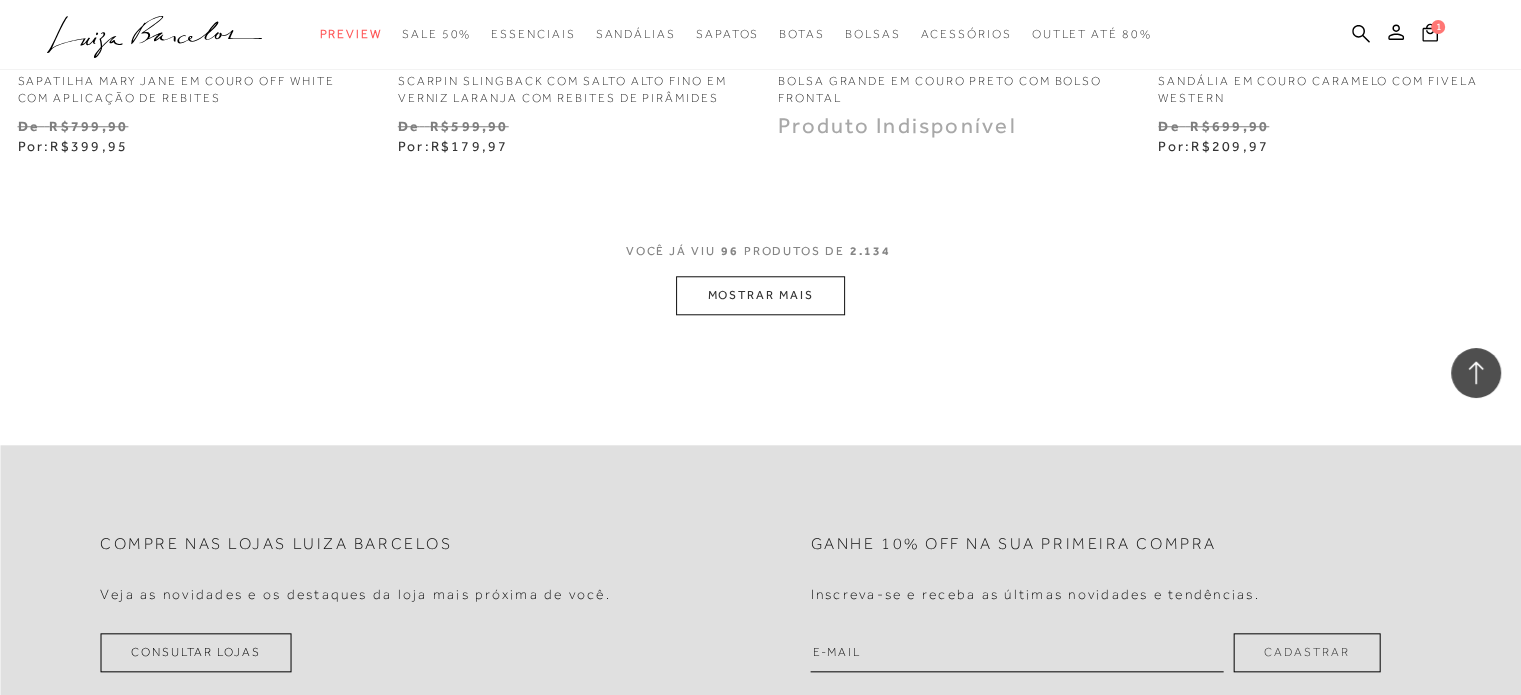 click on "MOSTRAR MAIS" at bounding box center [760, 295] 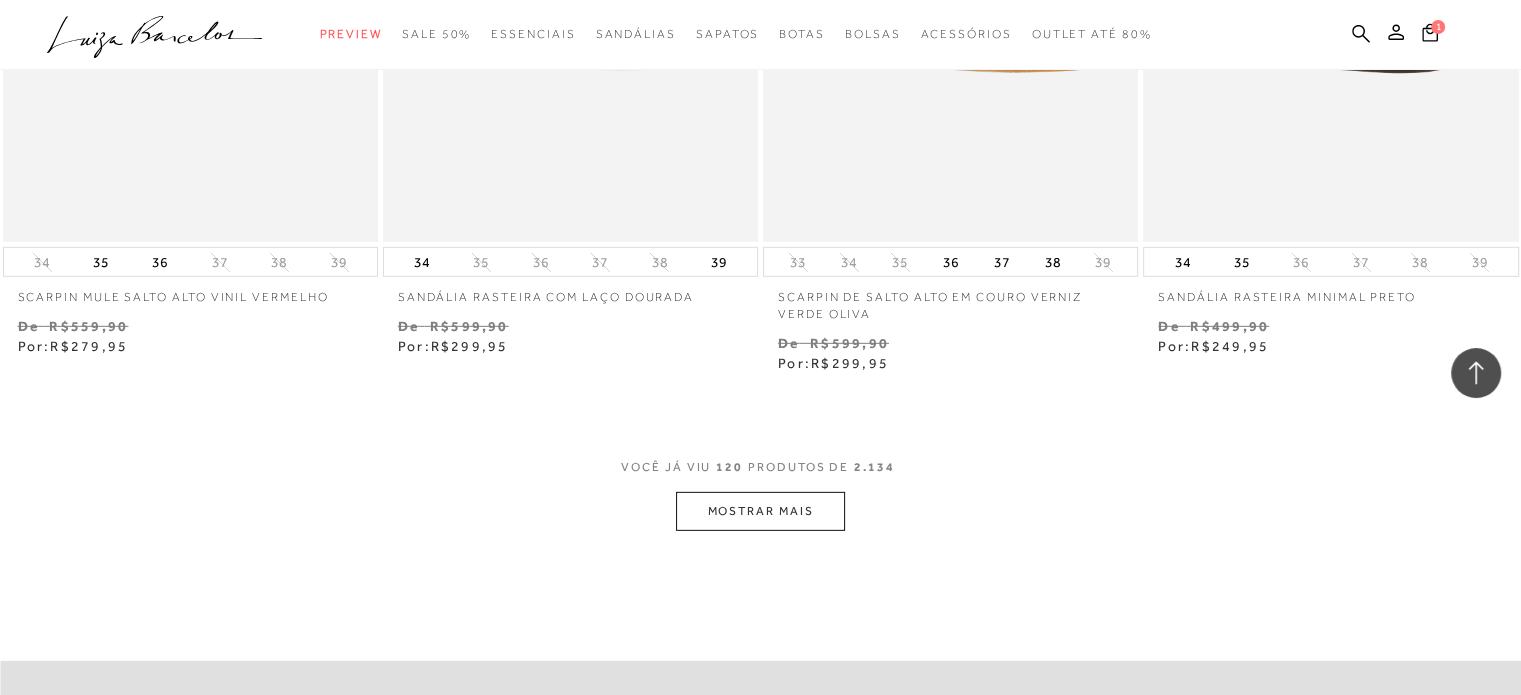 scroll, scrollTop: 21400, scrollLeft: 0, axis: vertical 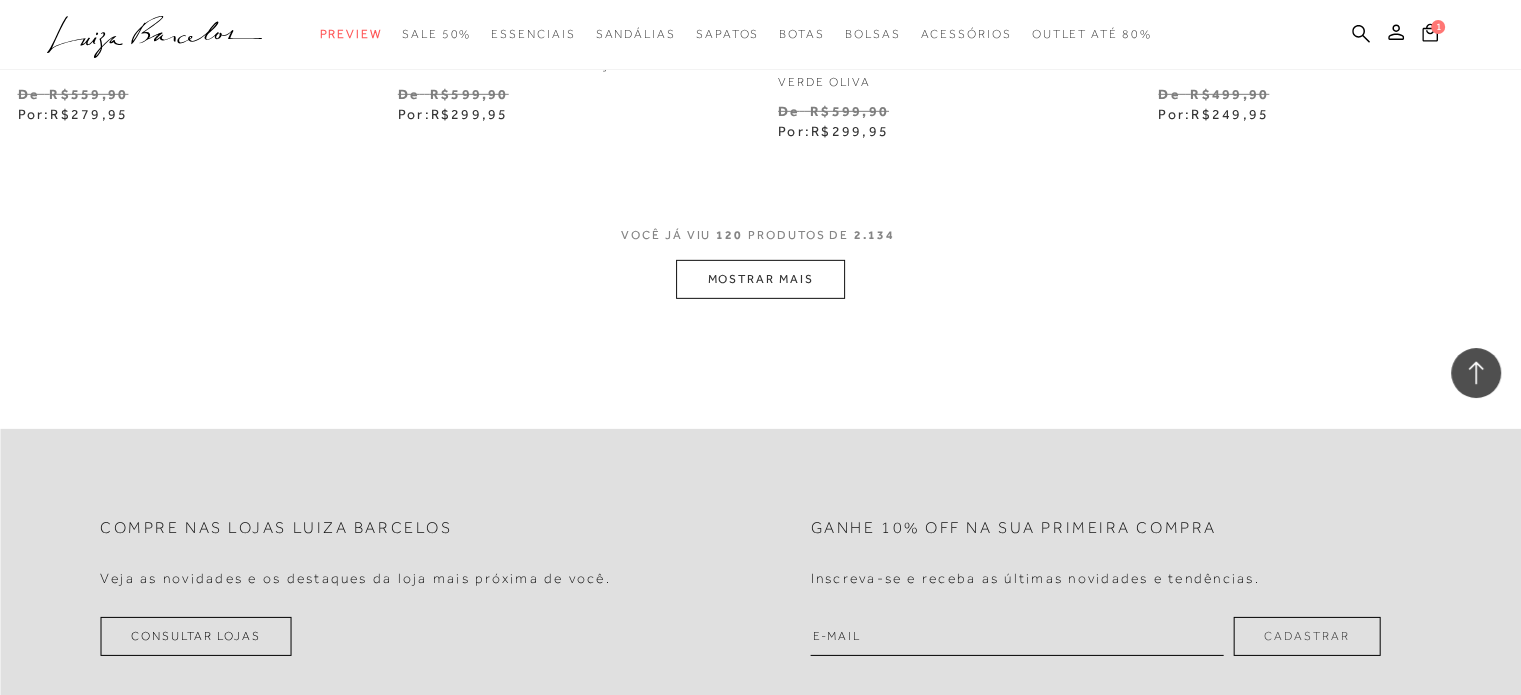 click on "MOSTRAR MAIS" at bounding box center (760, 279) 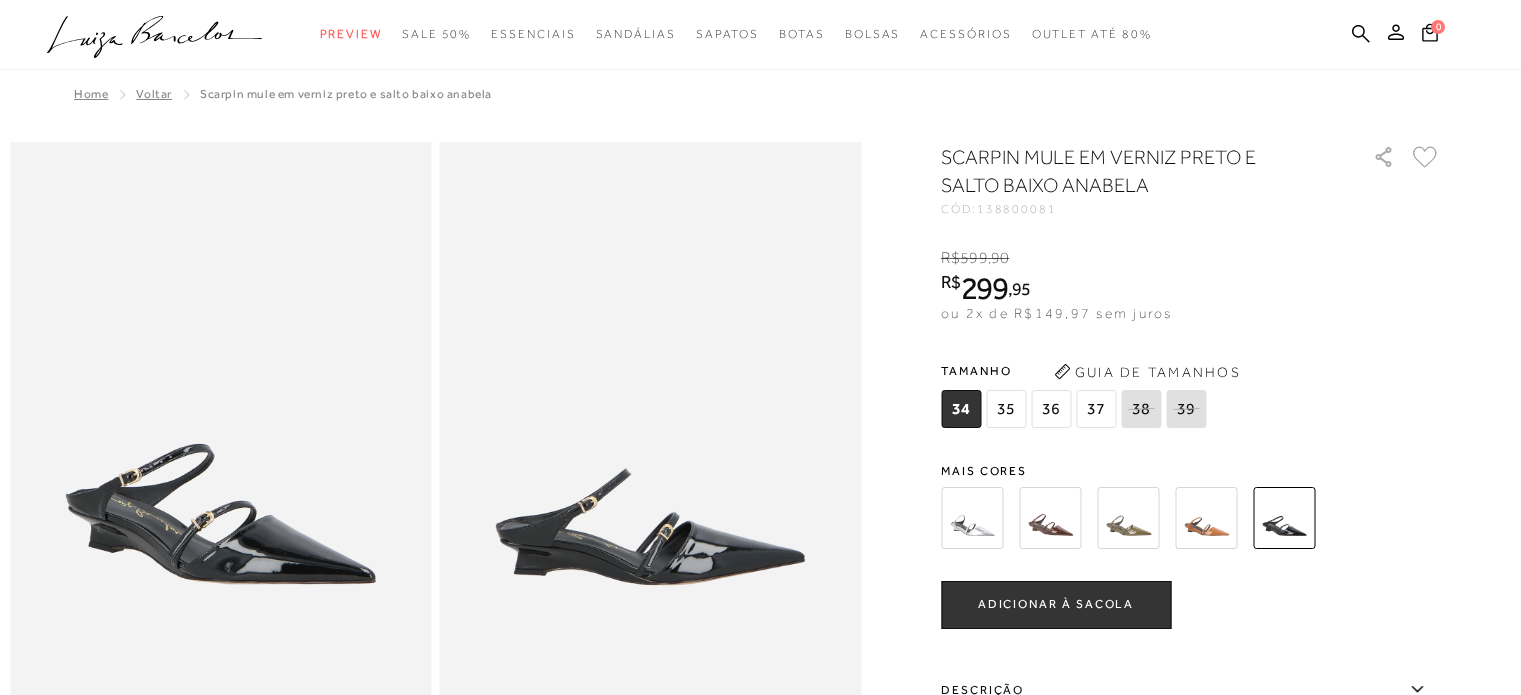 scroll, scrollTop: 0, scrollLeft: 0, axis: both 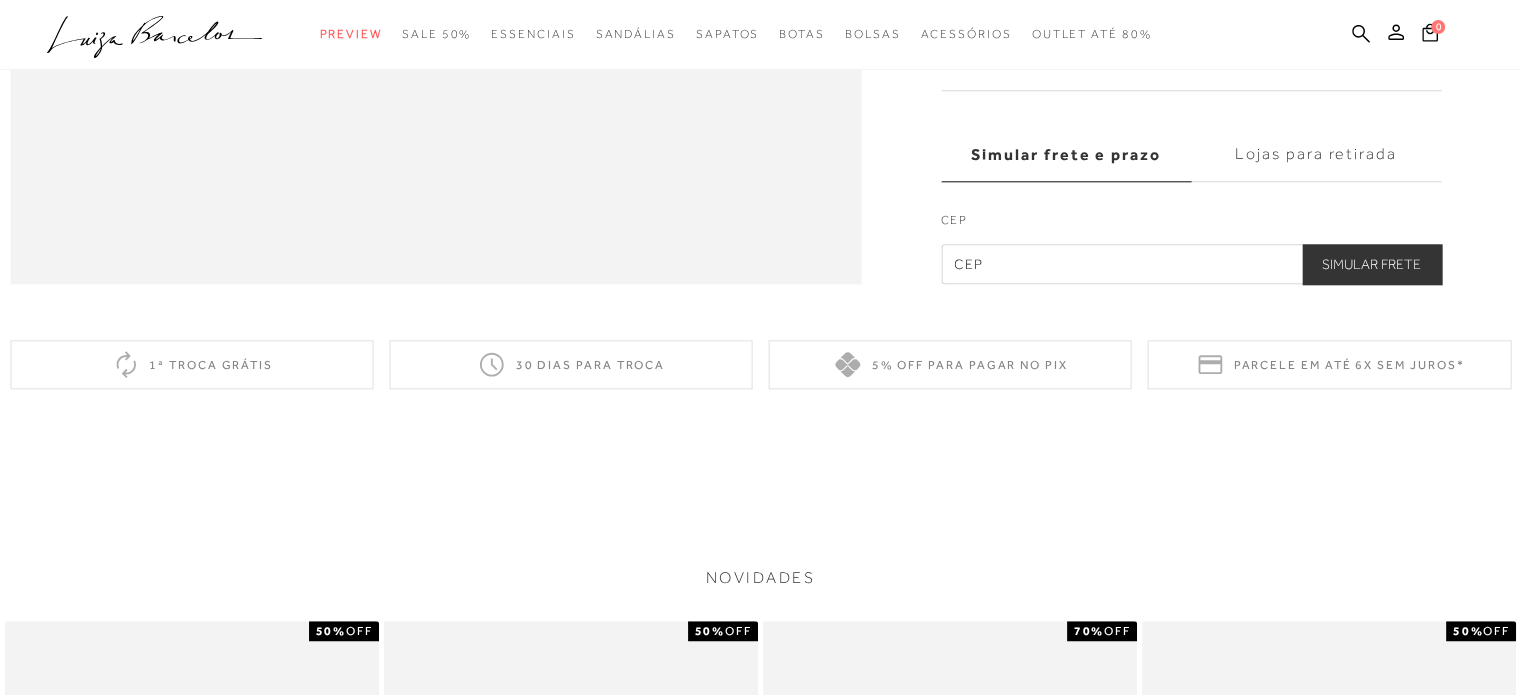 click at bounding box center (1191, 264) 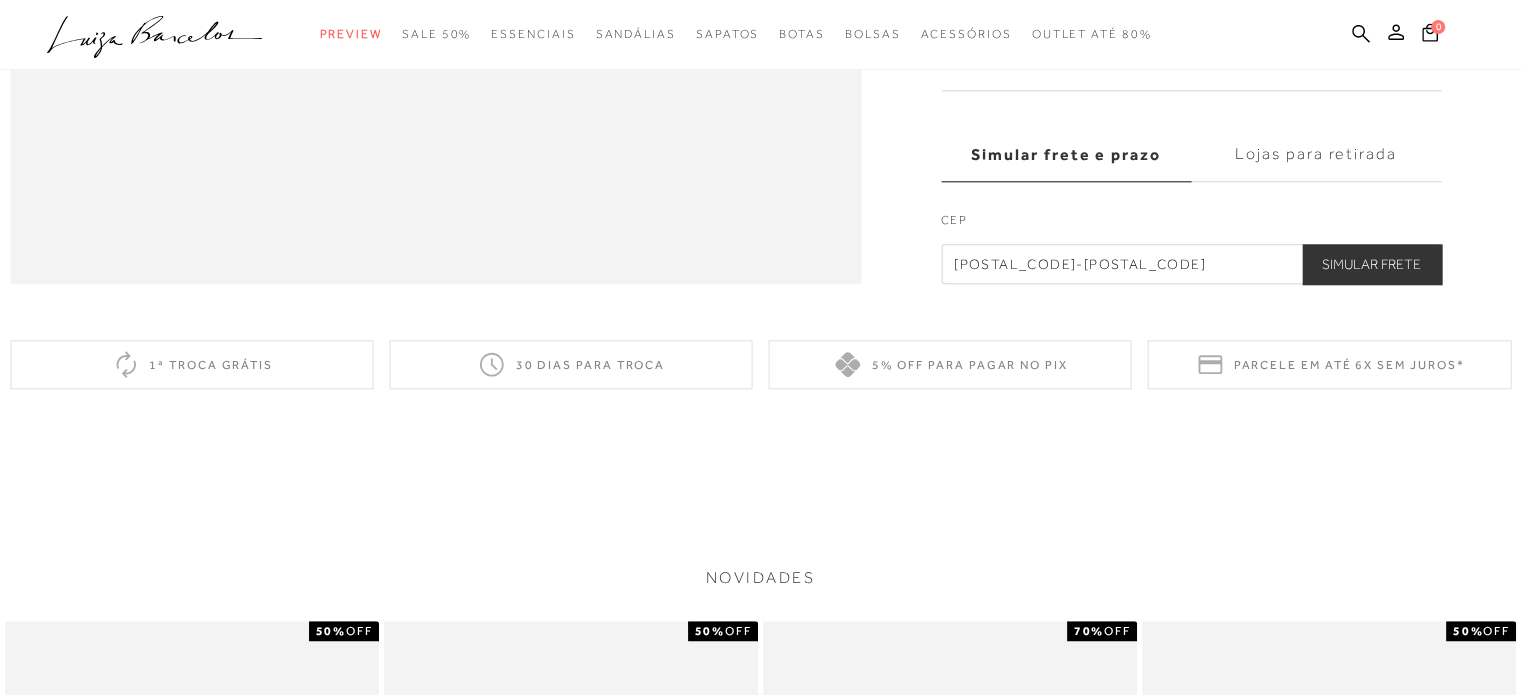 type on "[POSTAL_CODE]-[POSTAL_CODE]" 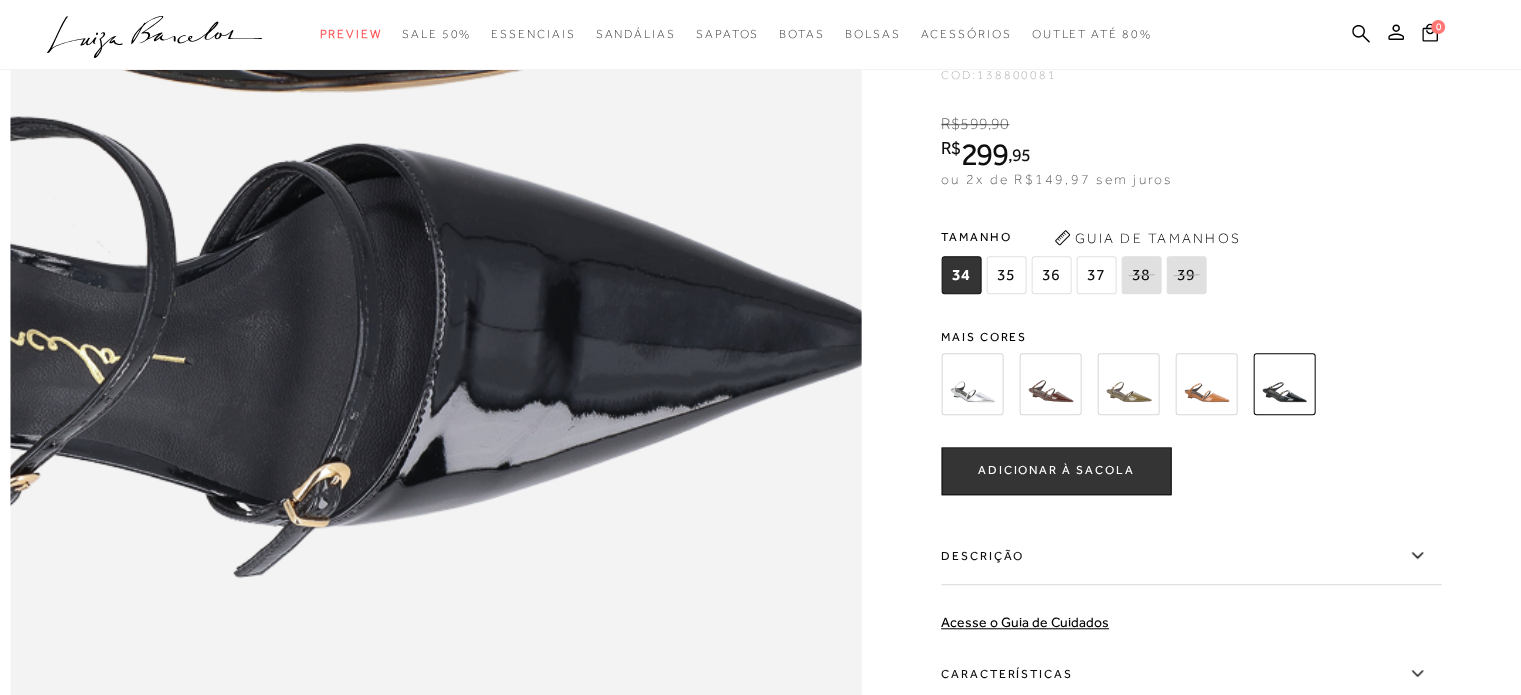 scroll, scrollTop: 1500, scrollLeft: 0, axis: vertical 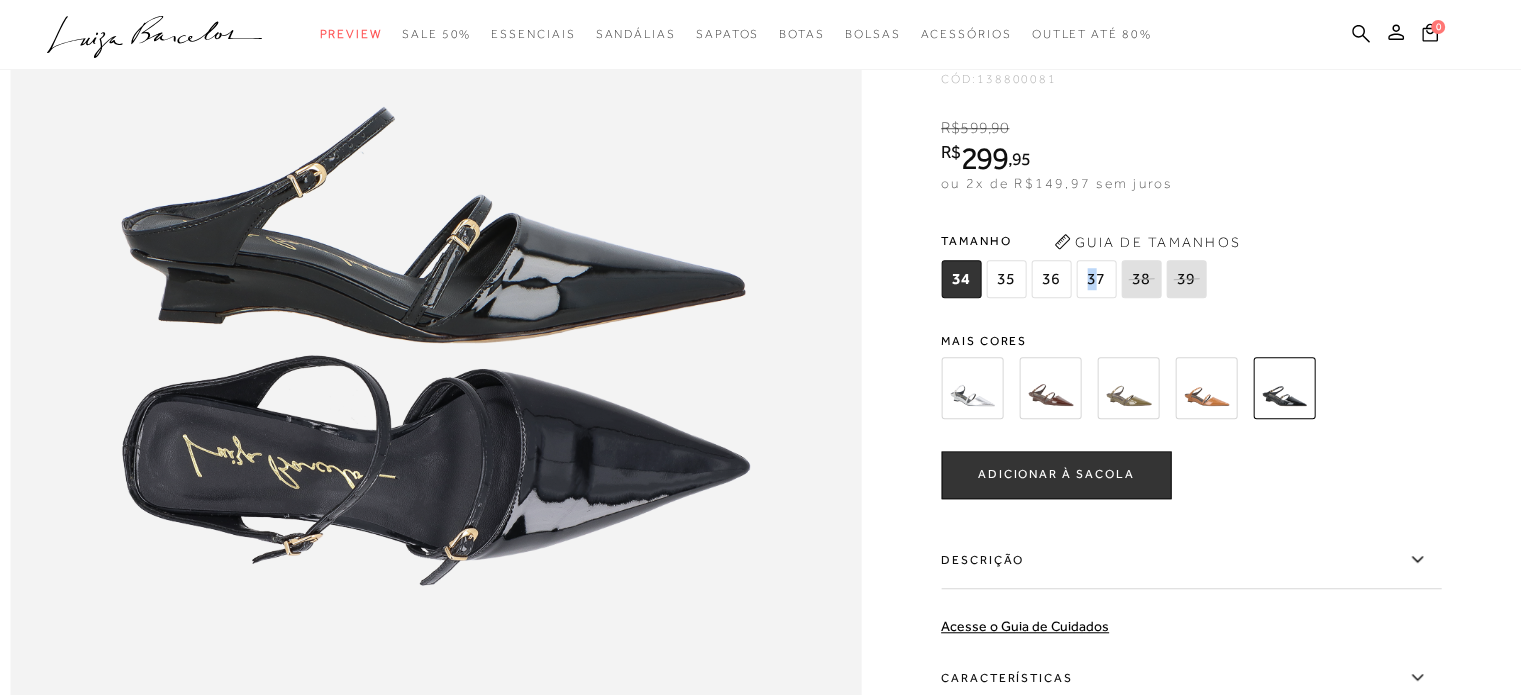 click on "37" at bounding box center (1096, 279) 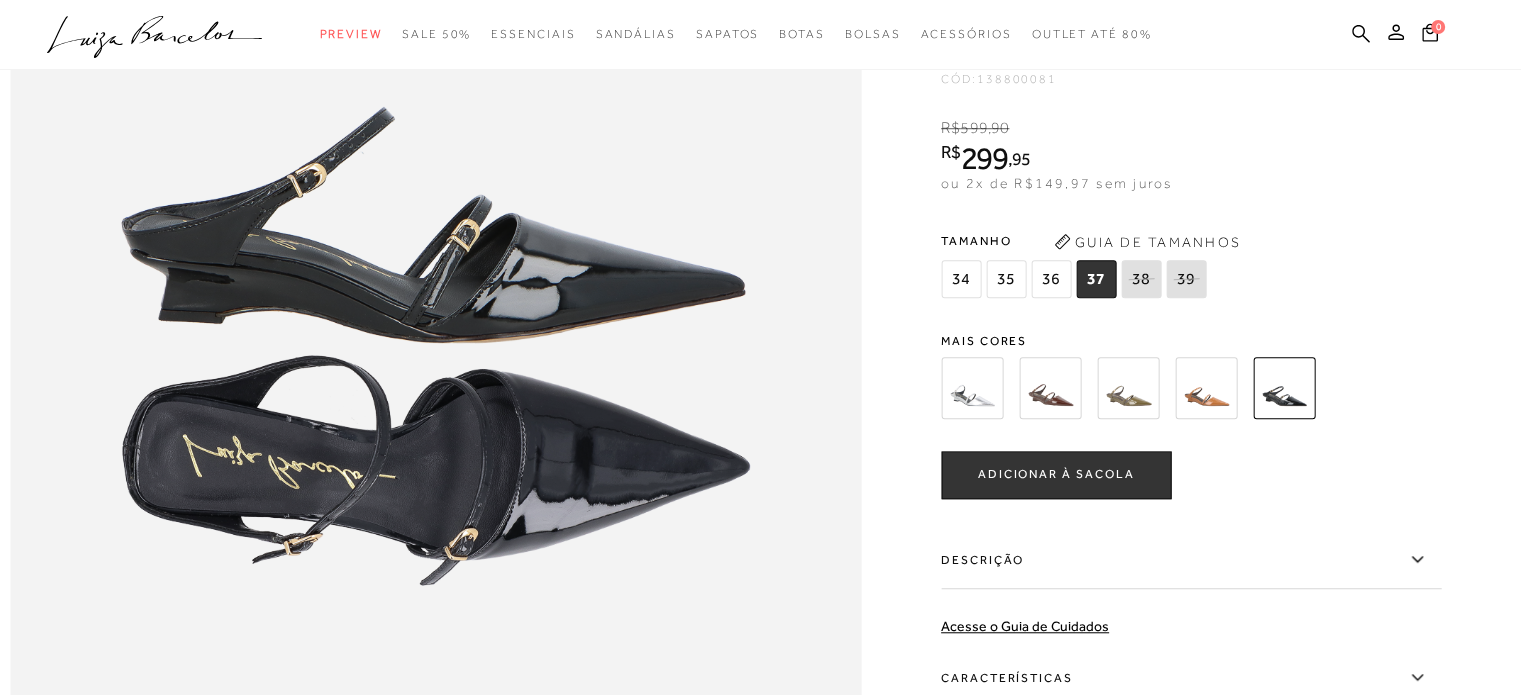 click at bounding box center [1191, 388] 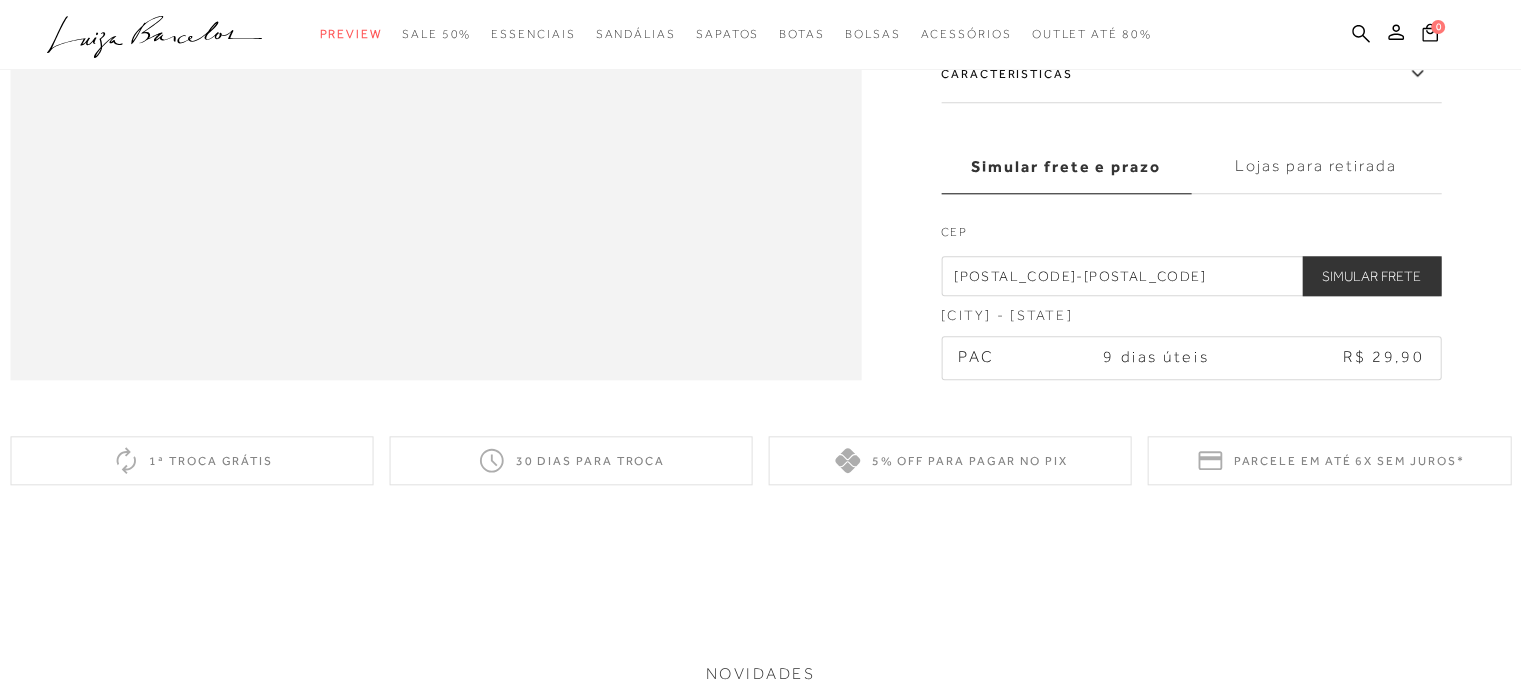 scroll, scrollTop: 2100, scrollLeft: 0, axis: vertical 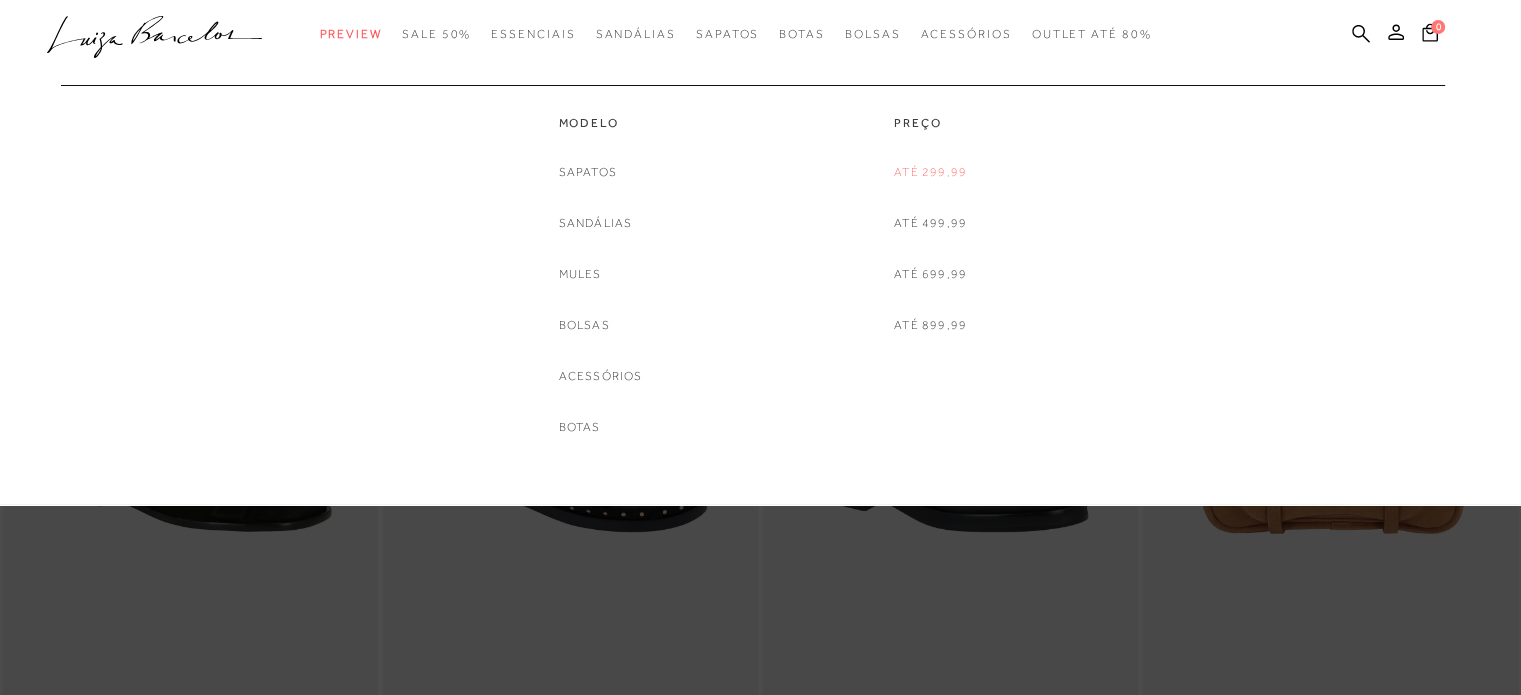 click on "Até 299,99" at bounding box center [930, 172] 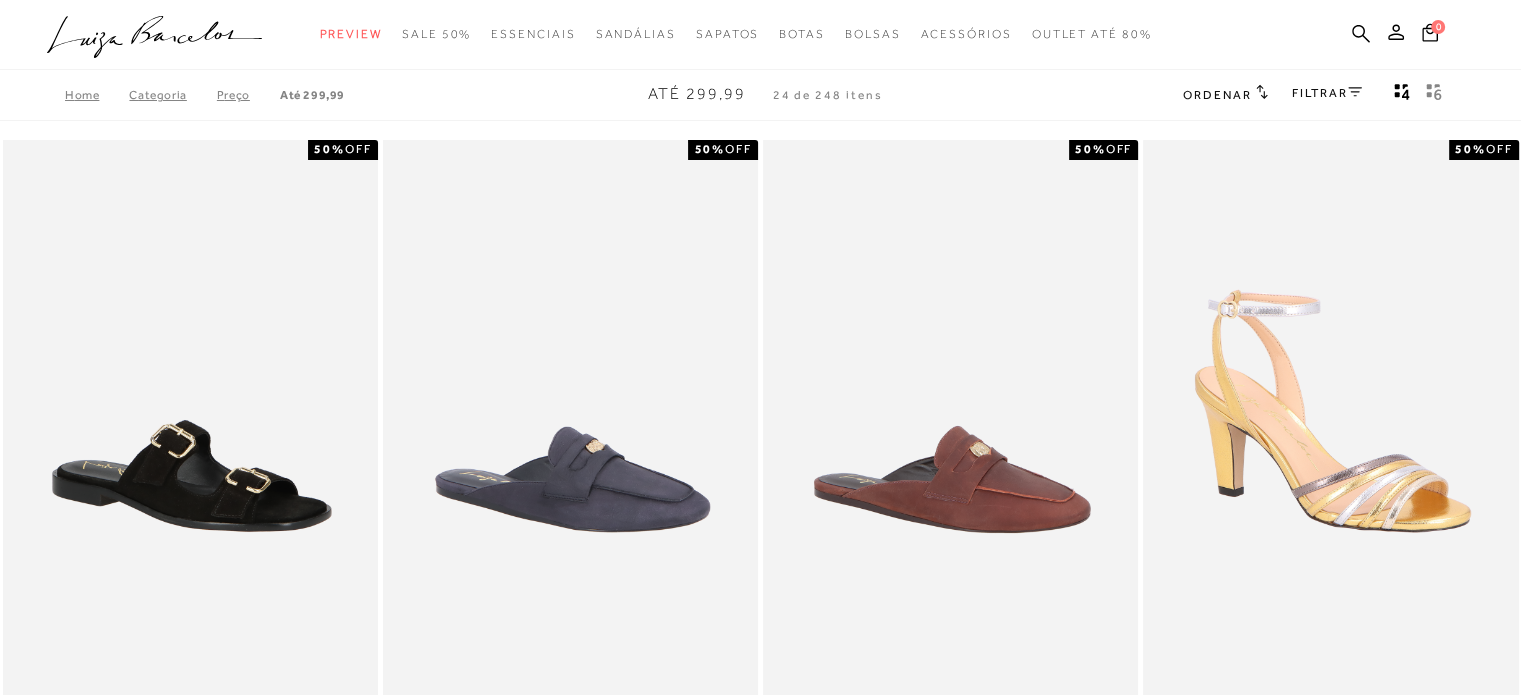 click 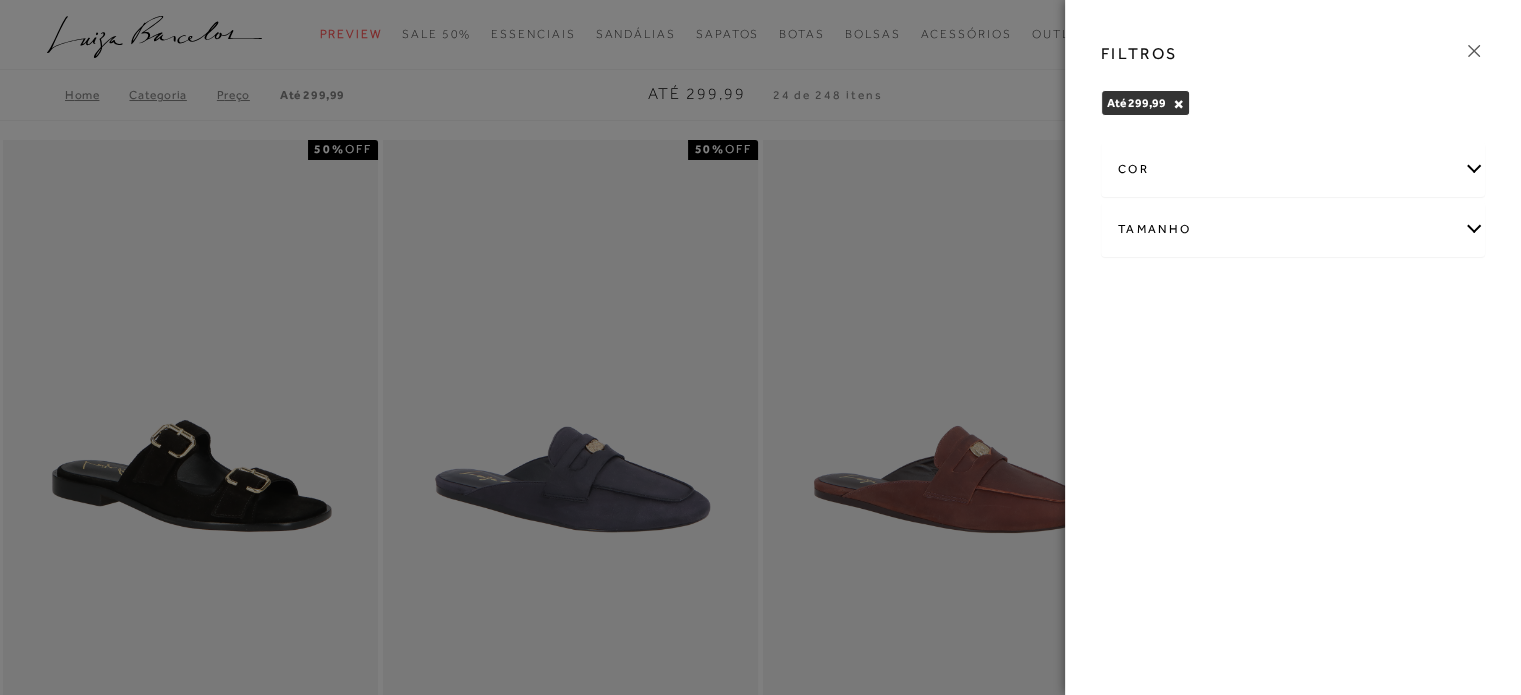 click on "Tamanho" at bounding box center [1293, 229] 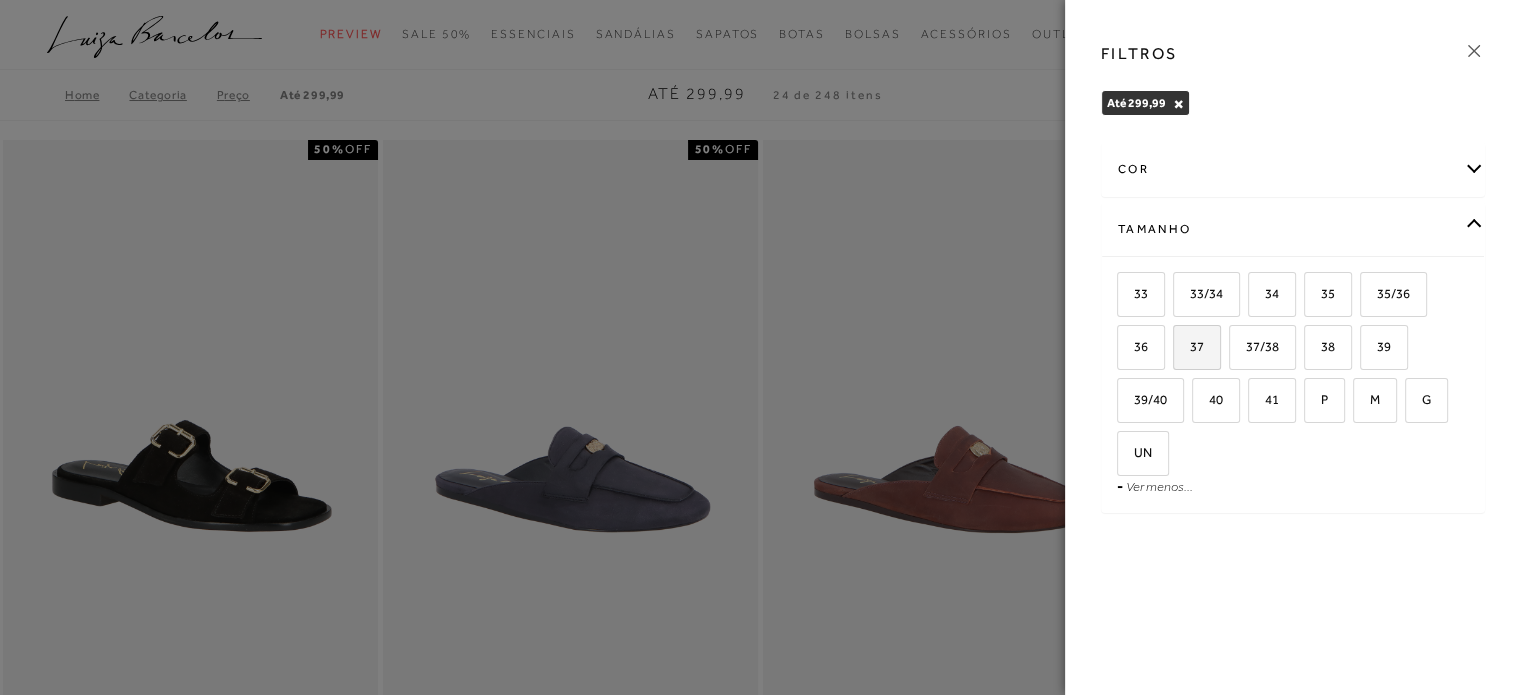 click on "37" at bounding box center (1197, 347) 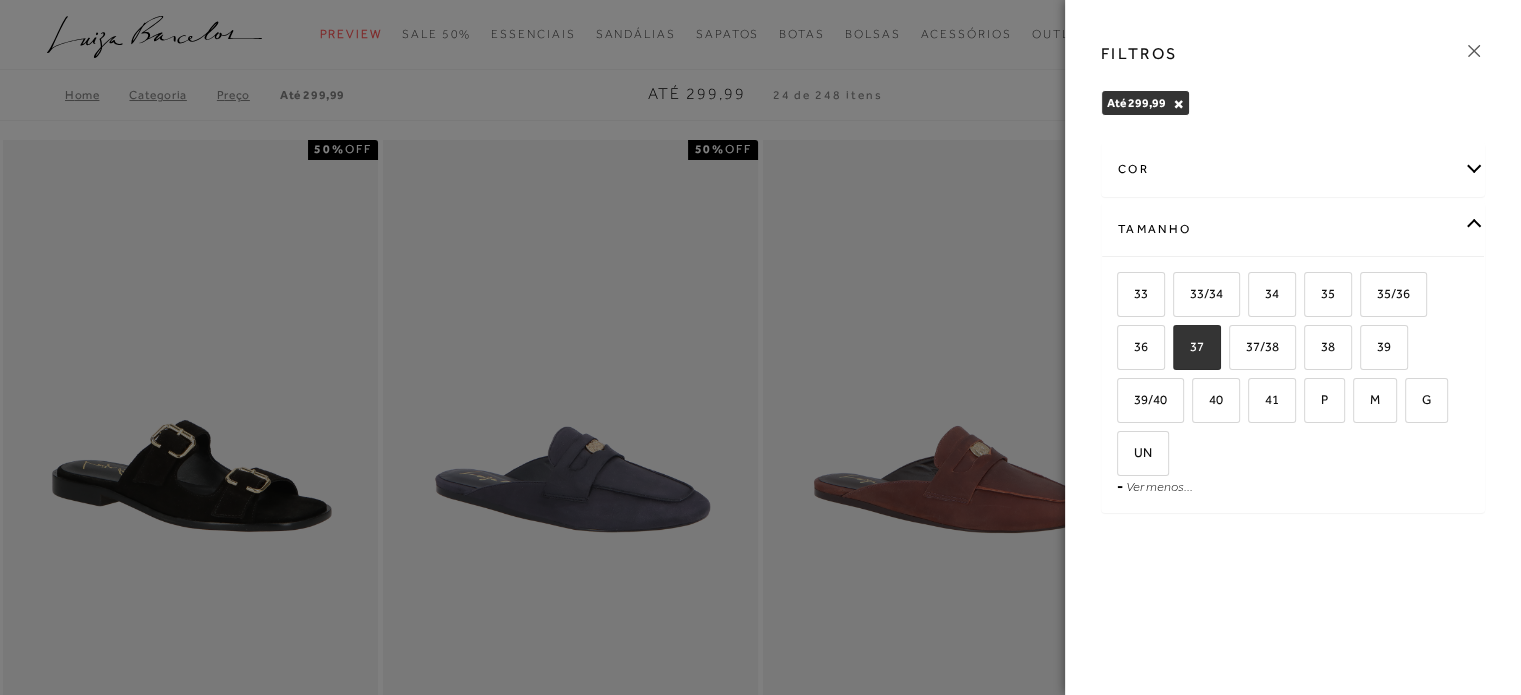 checkbox on "true" 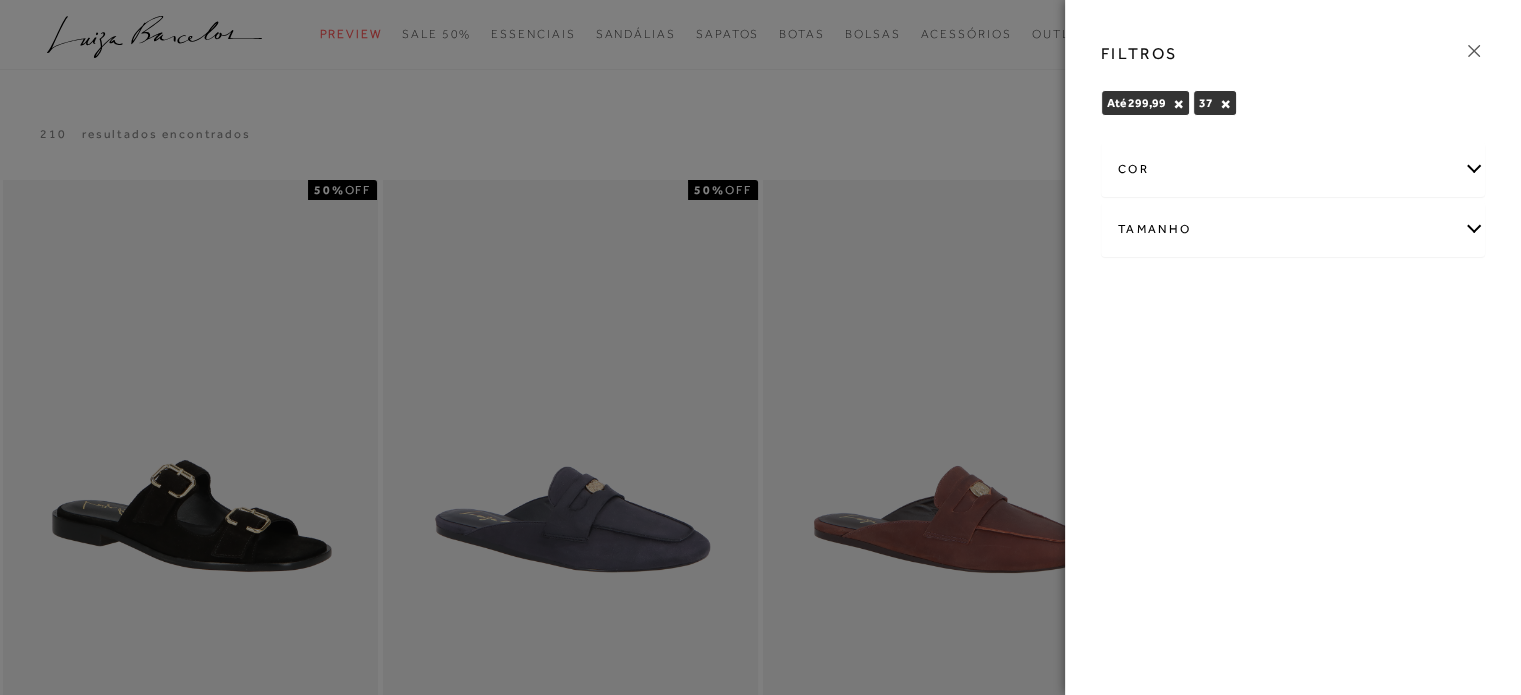 click 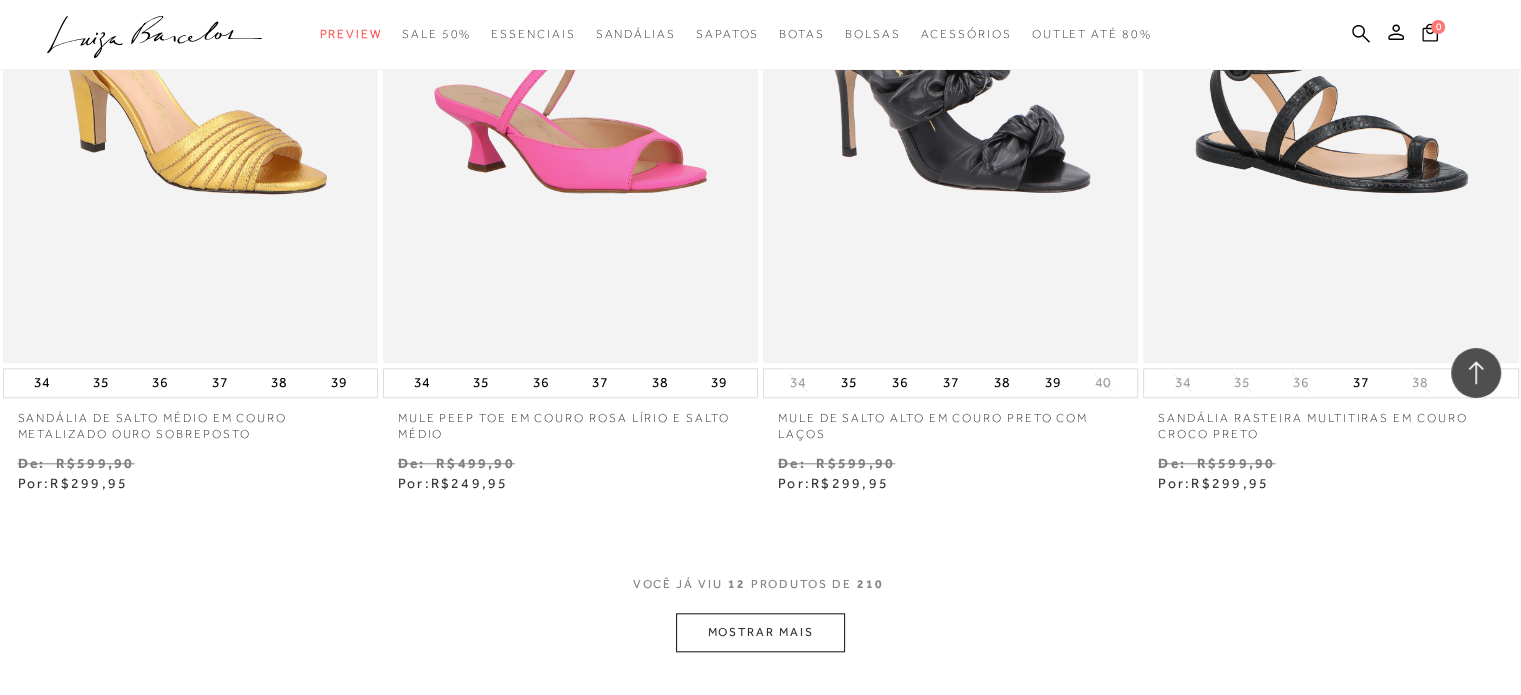 scroll, scrollTop: 2100, scrollLeft: 0, axis: vertical 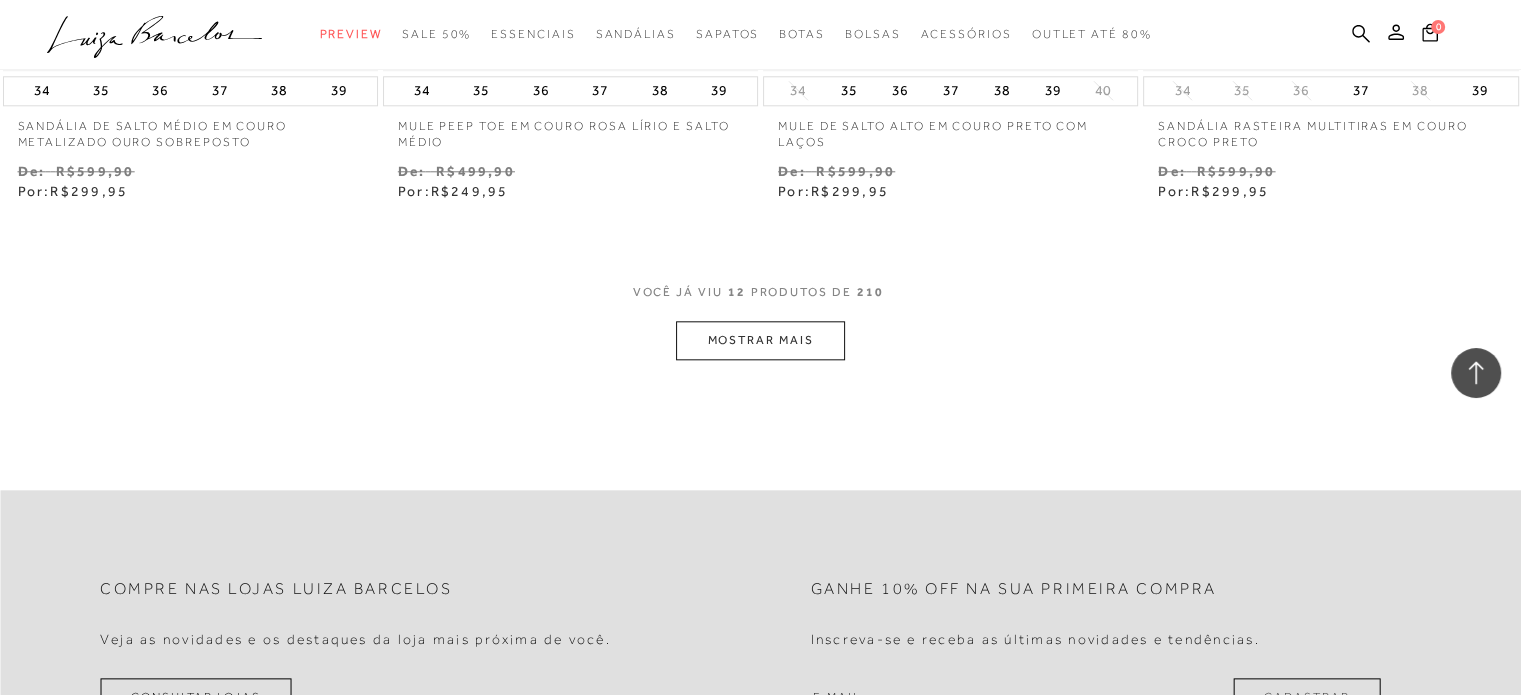 click on "MOSTRAR MAIS" at bounding box center (760, 340) 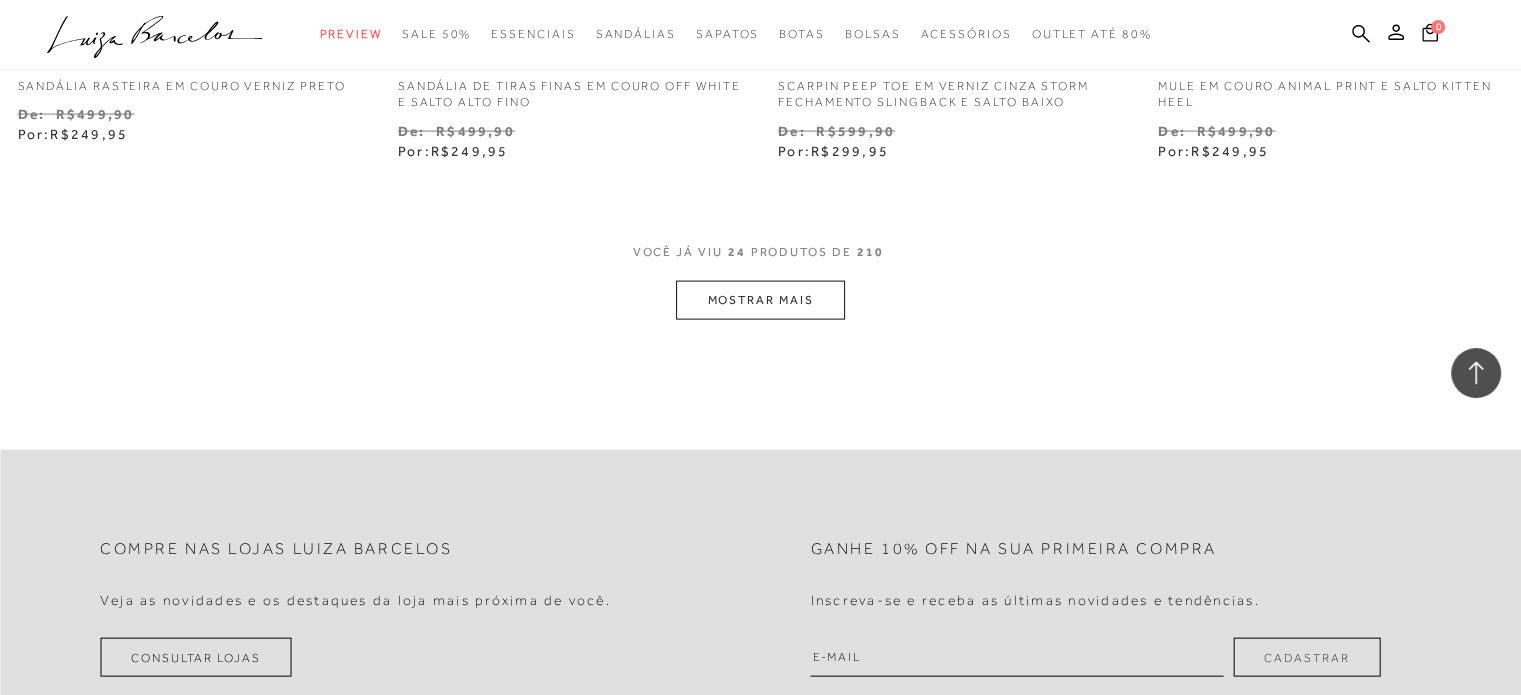 scroll, scrollTop: 4300, scrollLeft: 0, axis: vertical 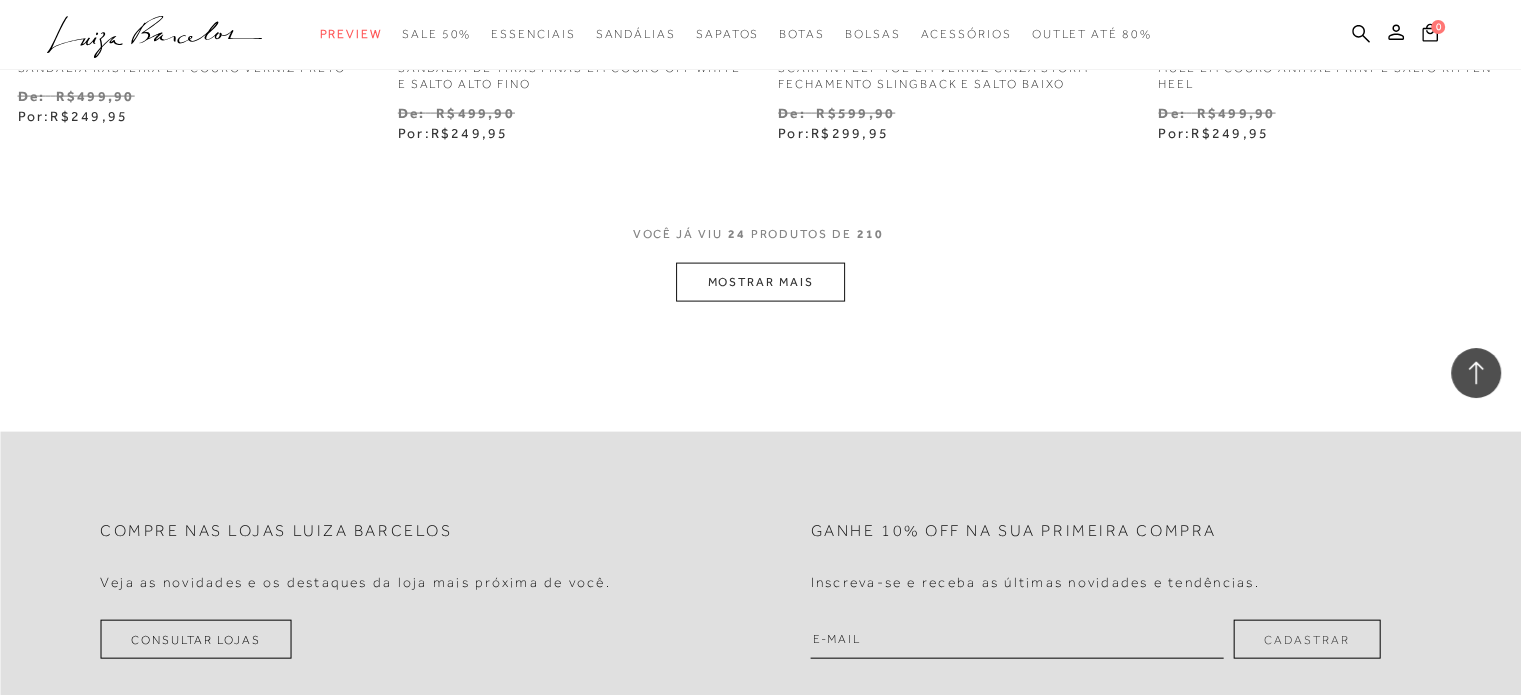 click on "MOSTRAR MAIS" at bounding box center (760, 282) 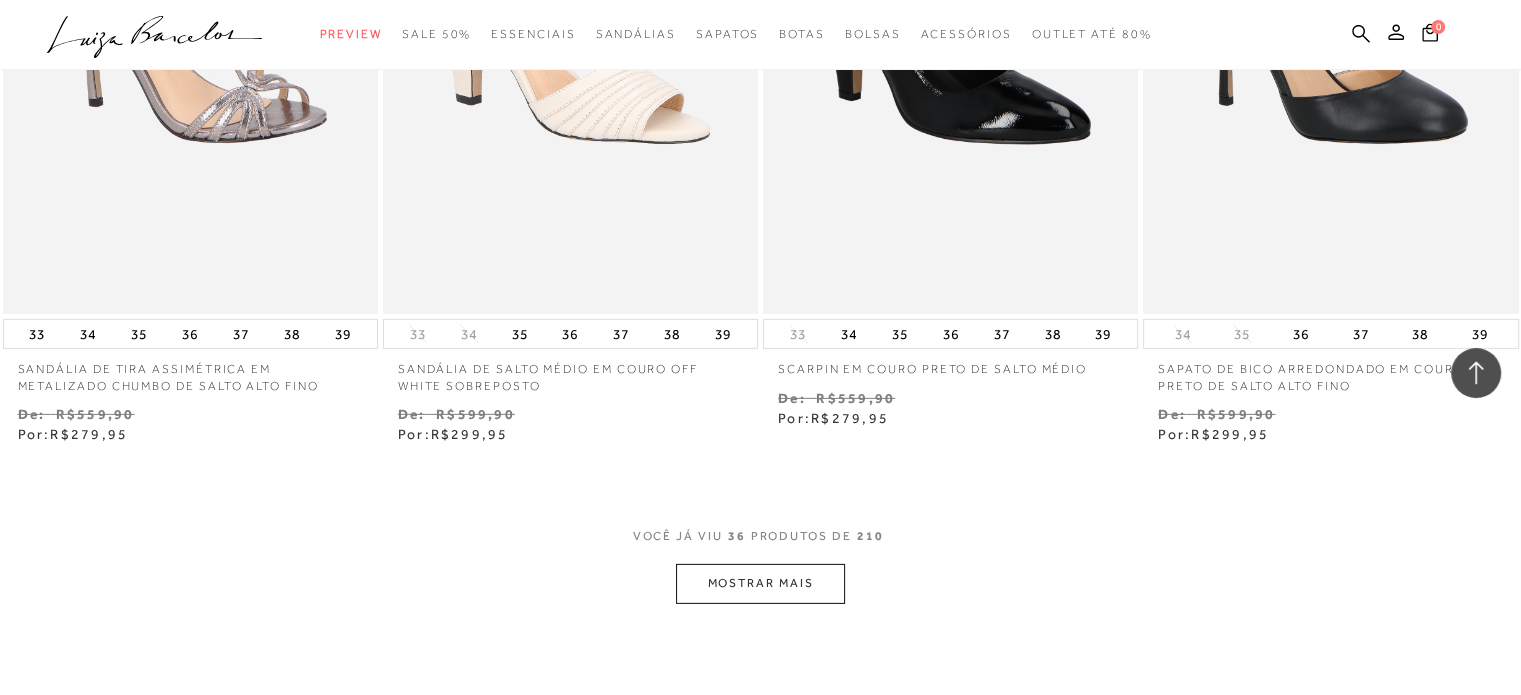 scroll, scrollTop: 6400, scrollLeft: 0, axis: vertical 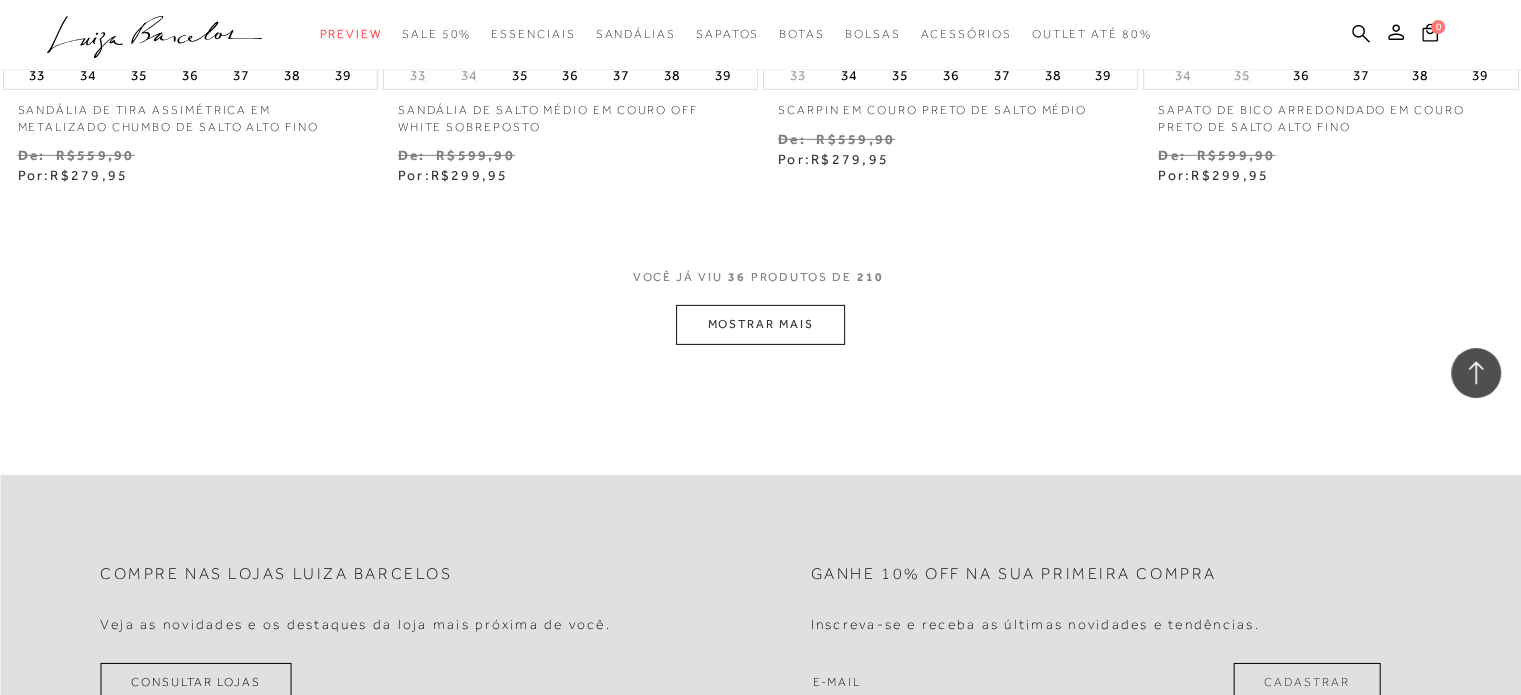 click on "MOSTRAR MAIS" at bounding box center [760, 324] 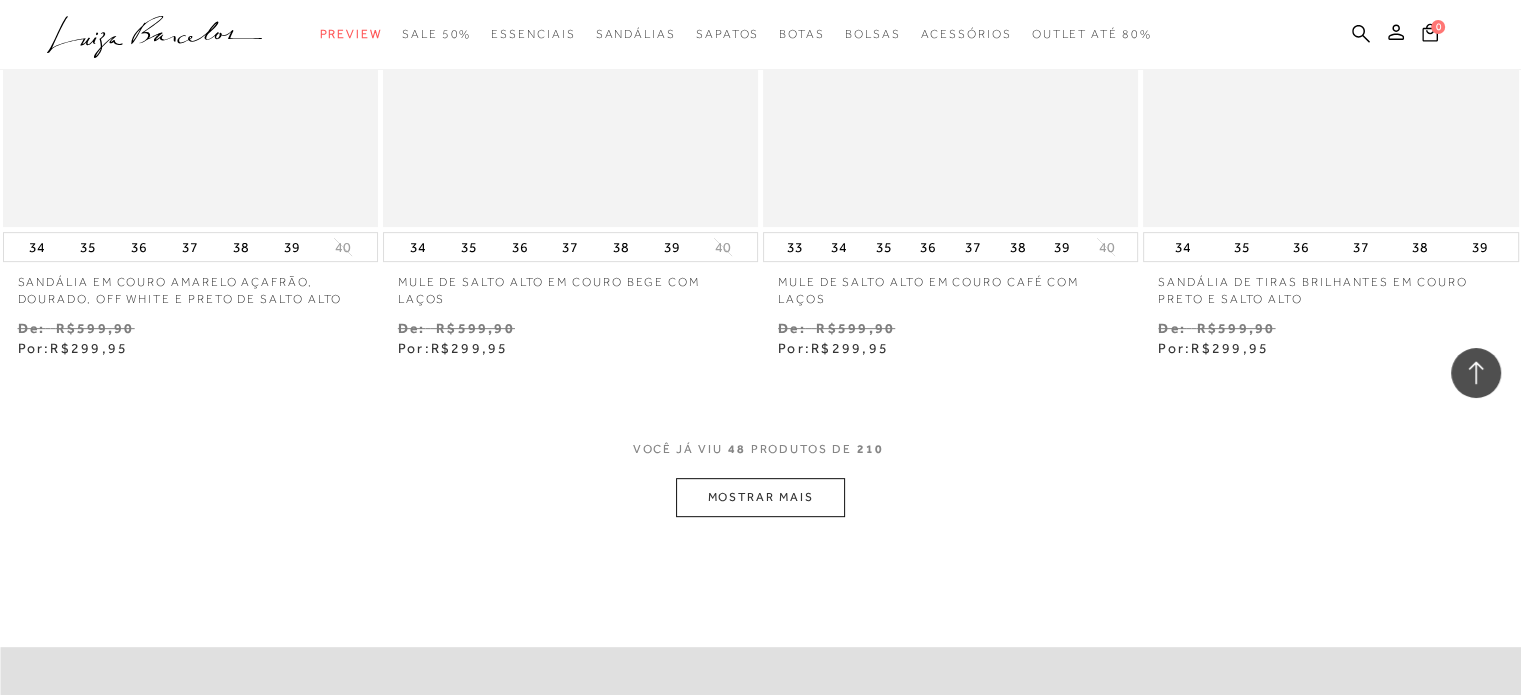 scroll, scrollTop: 8500, scrollLeft: 0, axis: vertical 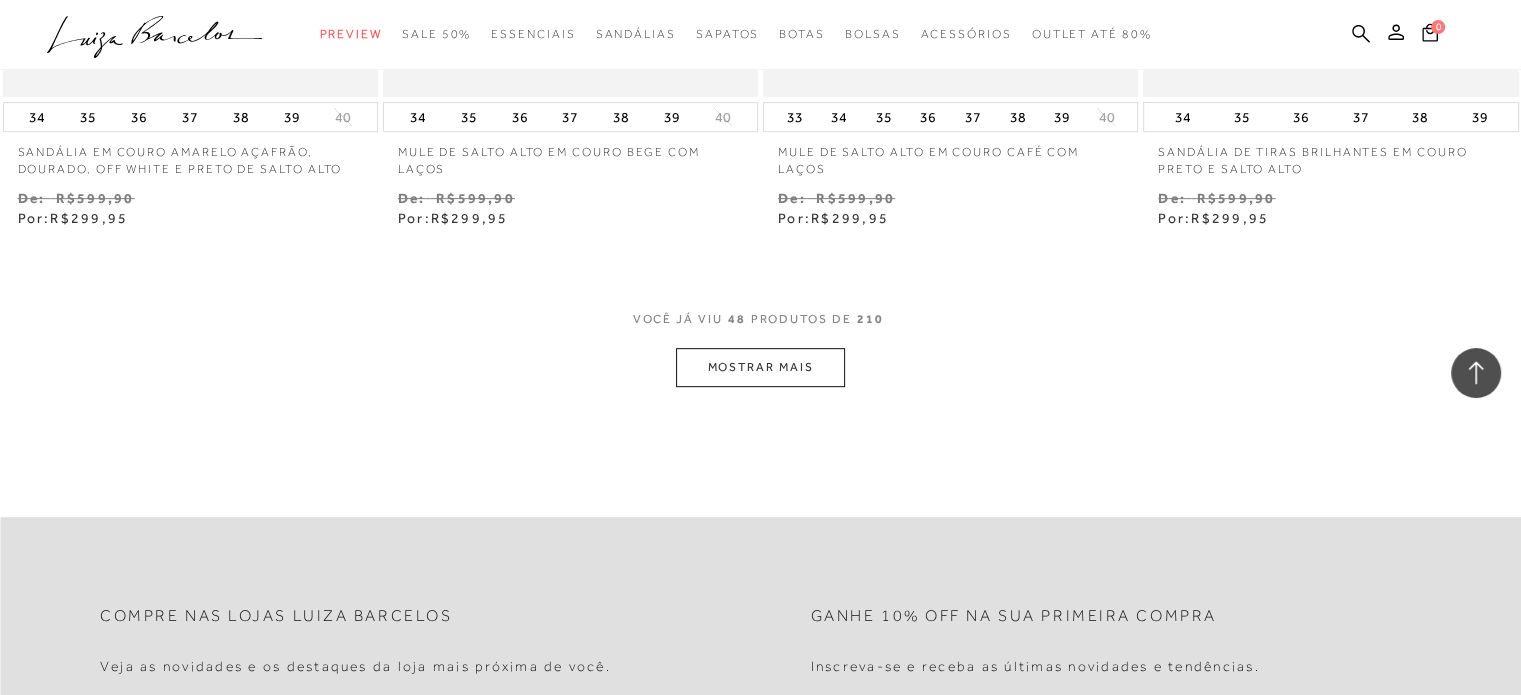 click on "MOSTRAR MAIS" at bounding box center [760, 367] 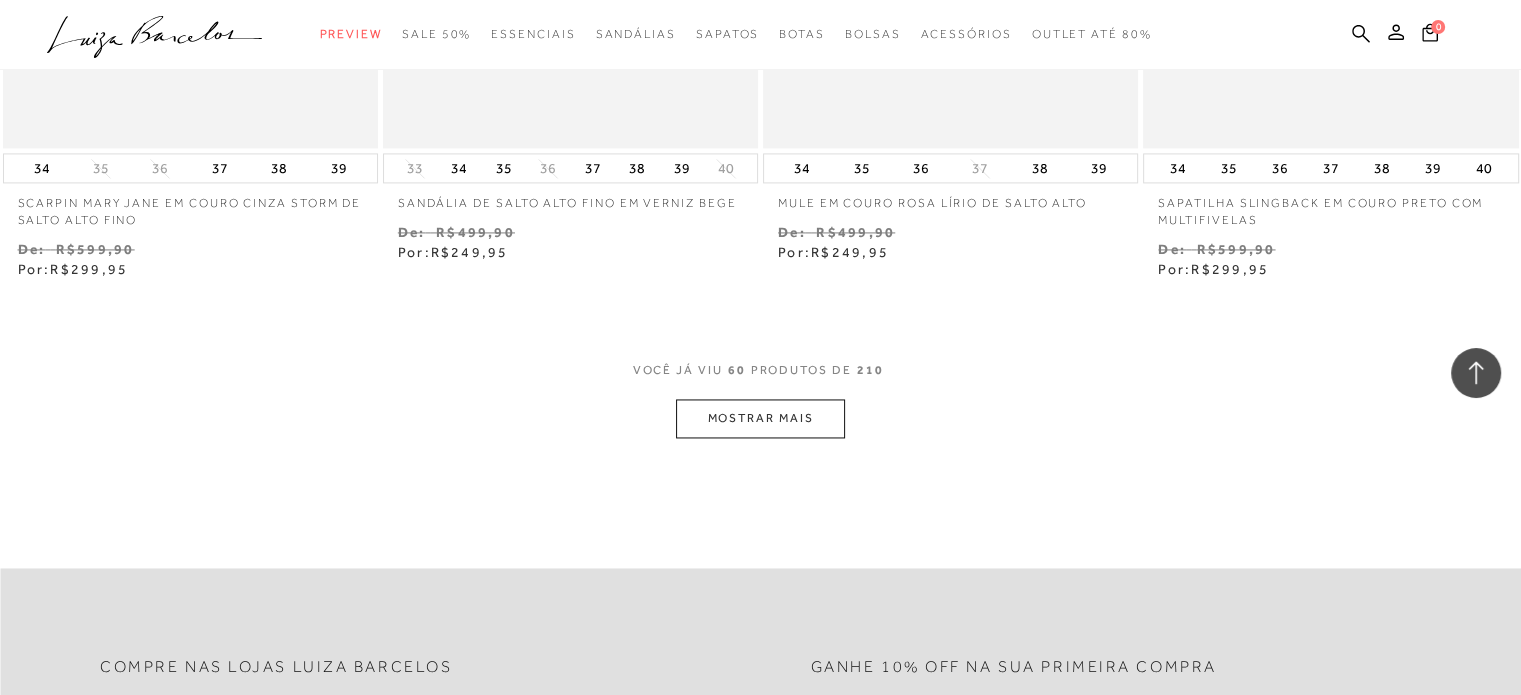 scroll, scrollTop: 10700, scrollLeft: 0, axis: vertical 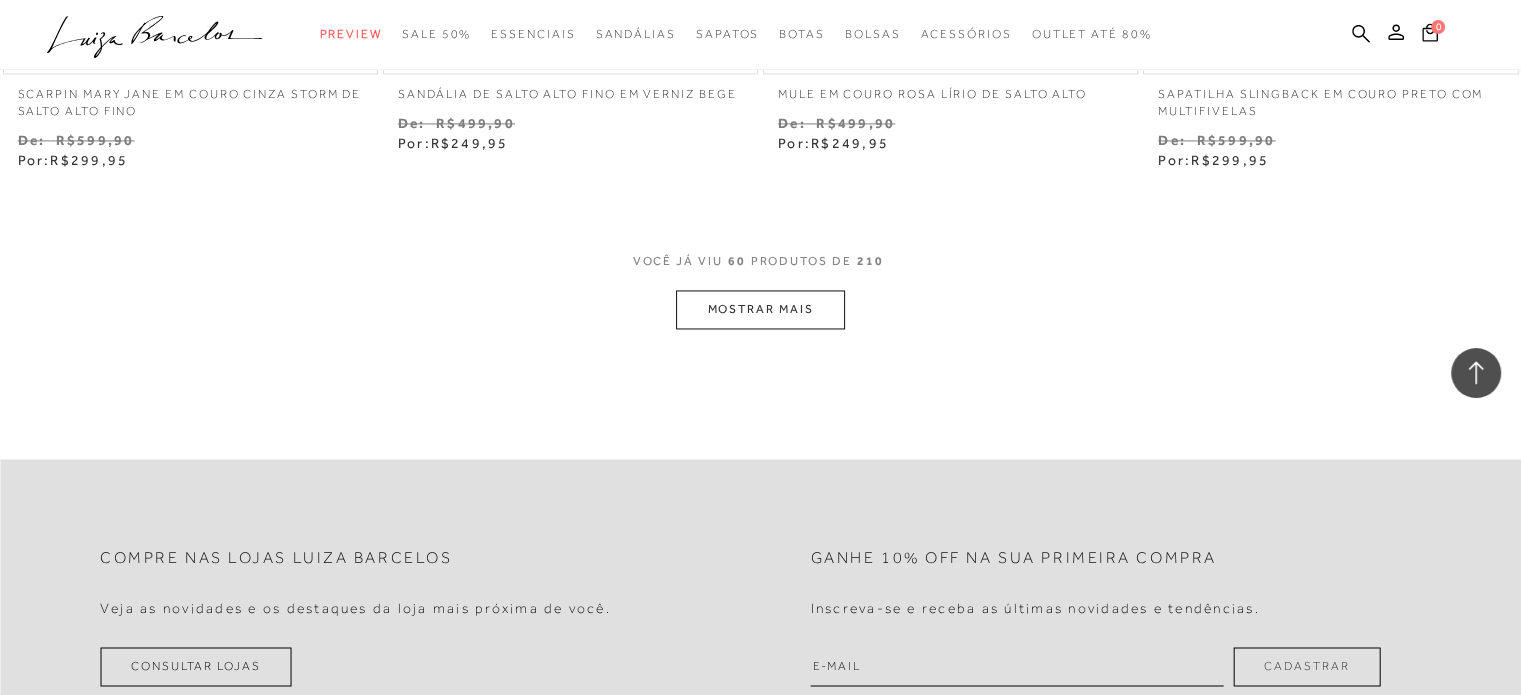 click on "MOSTRAR MAIS" at bounding box center [760, 309] 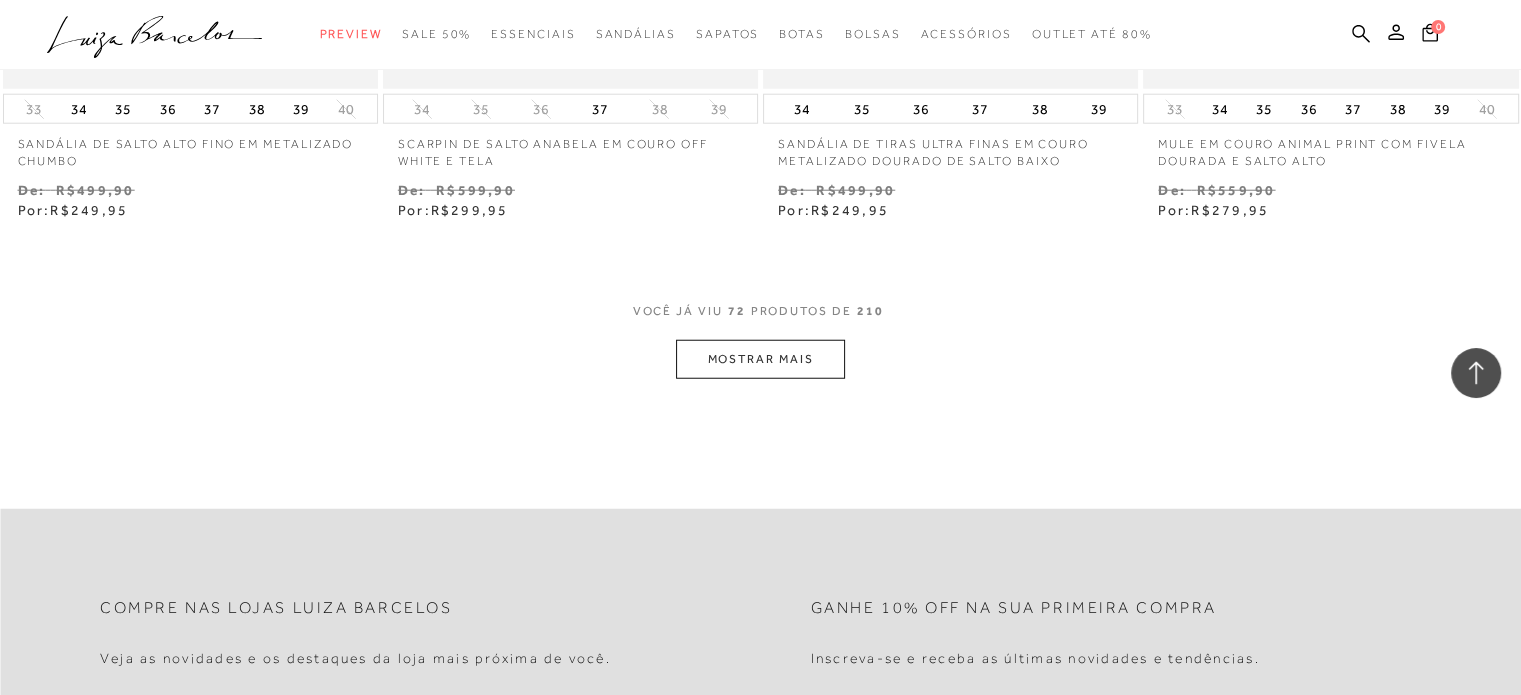 scroll, scrollTop: 12800, scrollLeft: 0, axis: vertical 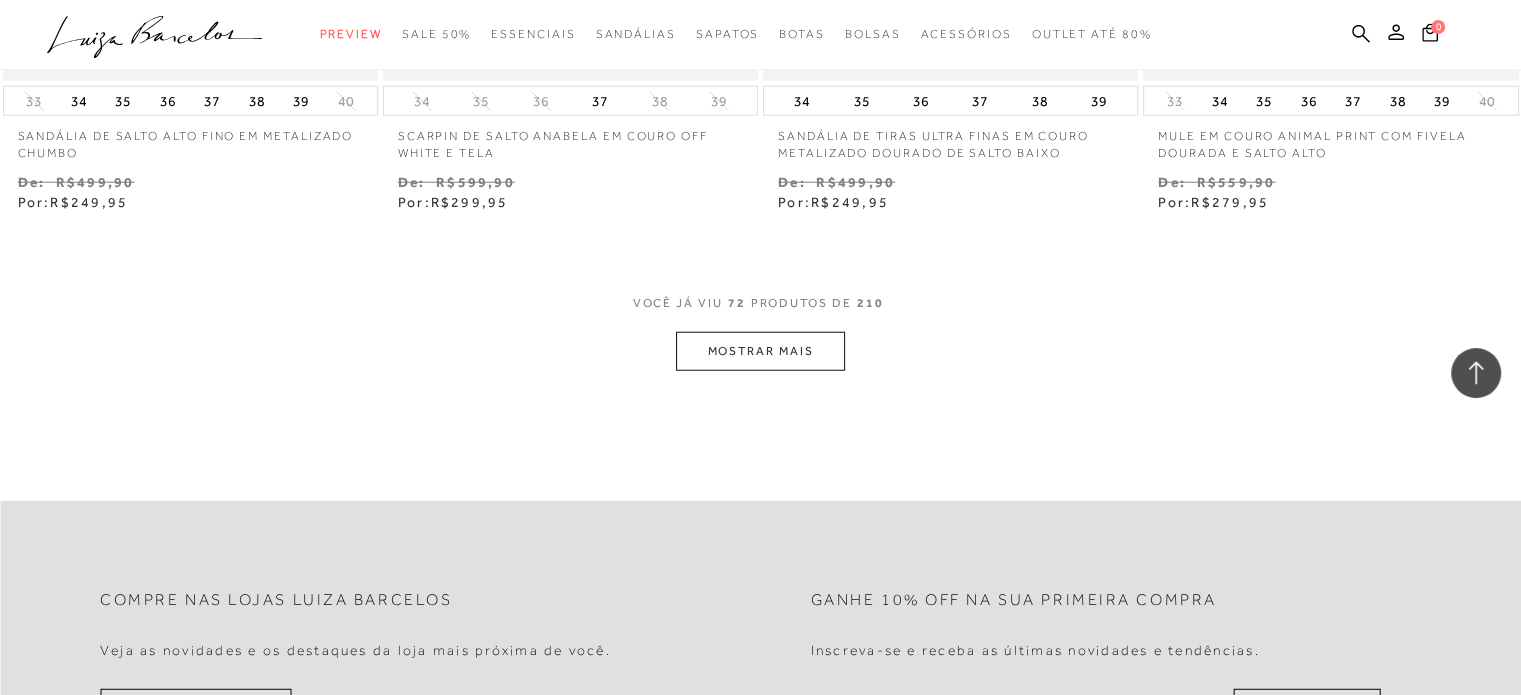 click on "MOSTRAR MAIS" at bounding box center [760, 351] 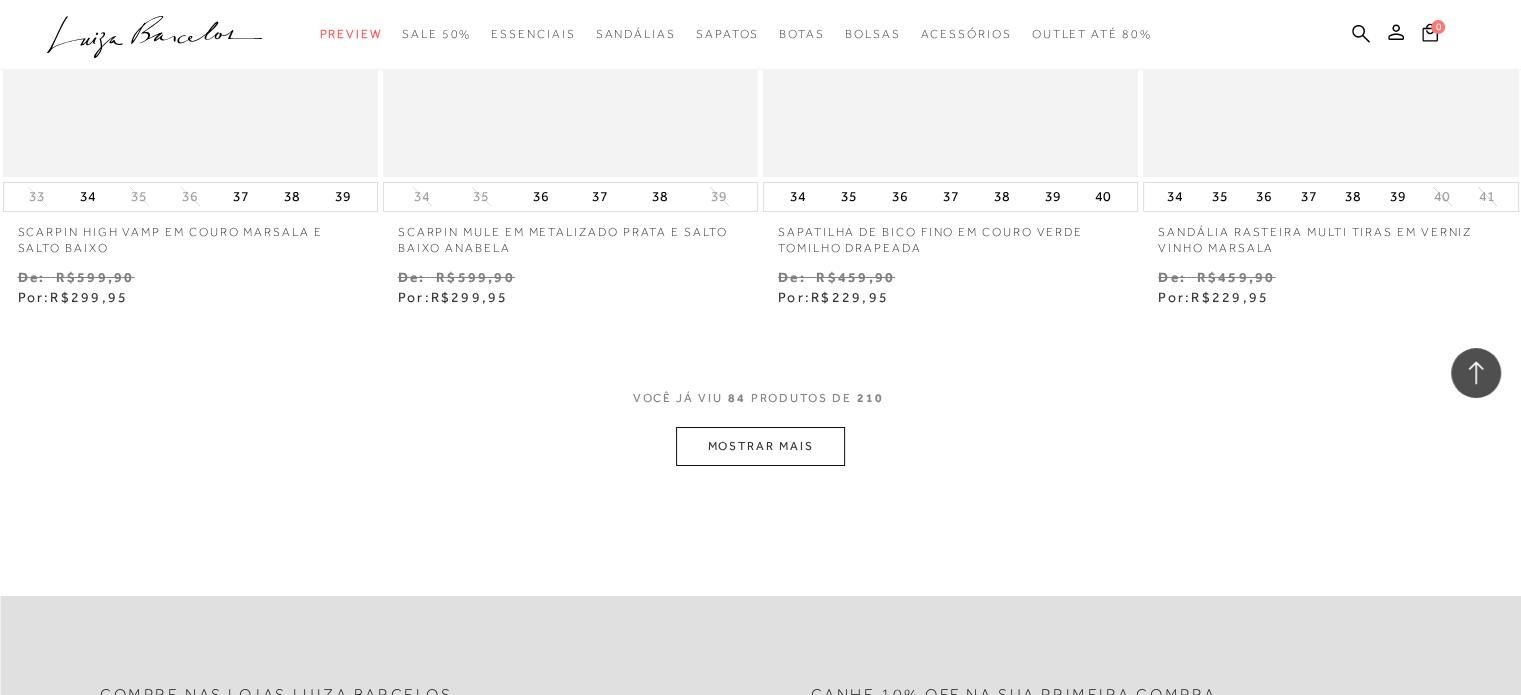 scroll, scrollTop: 15000, scrollLeft: 0, axis: vertical 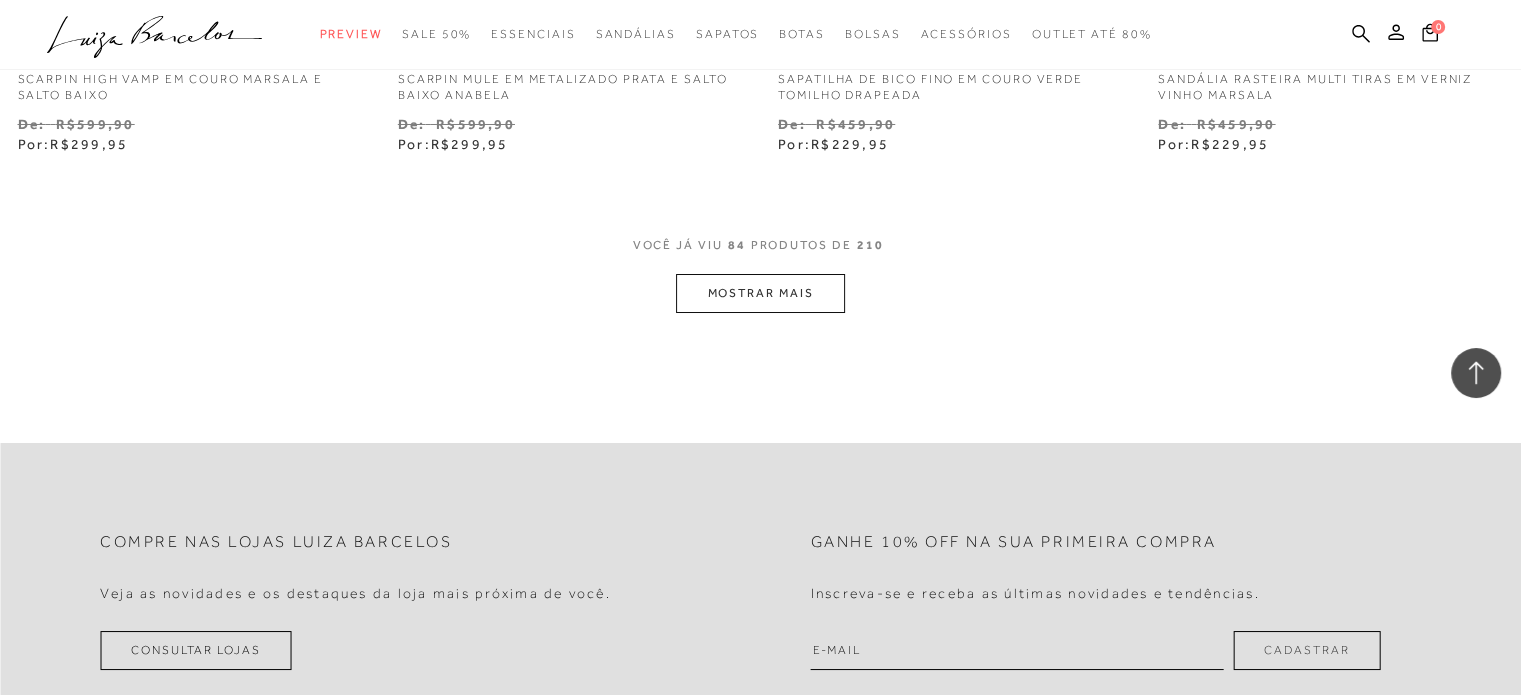 click on "MOSTRAR MAIS" at bounding box center (760, 293) 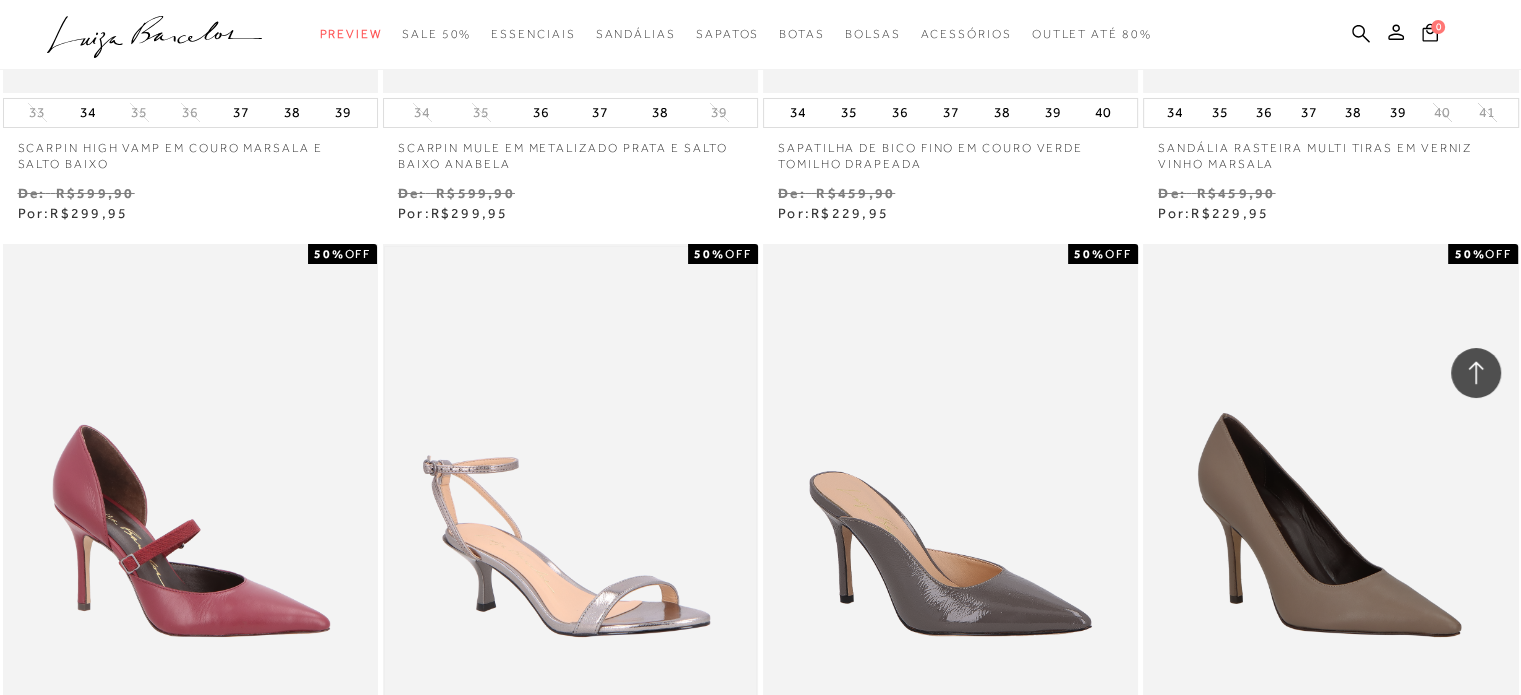 scroll, scrollTop: 14900, scrollLeft: 0, axis: vertical 